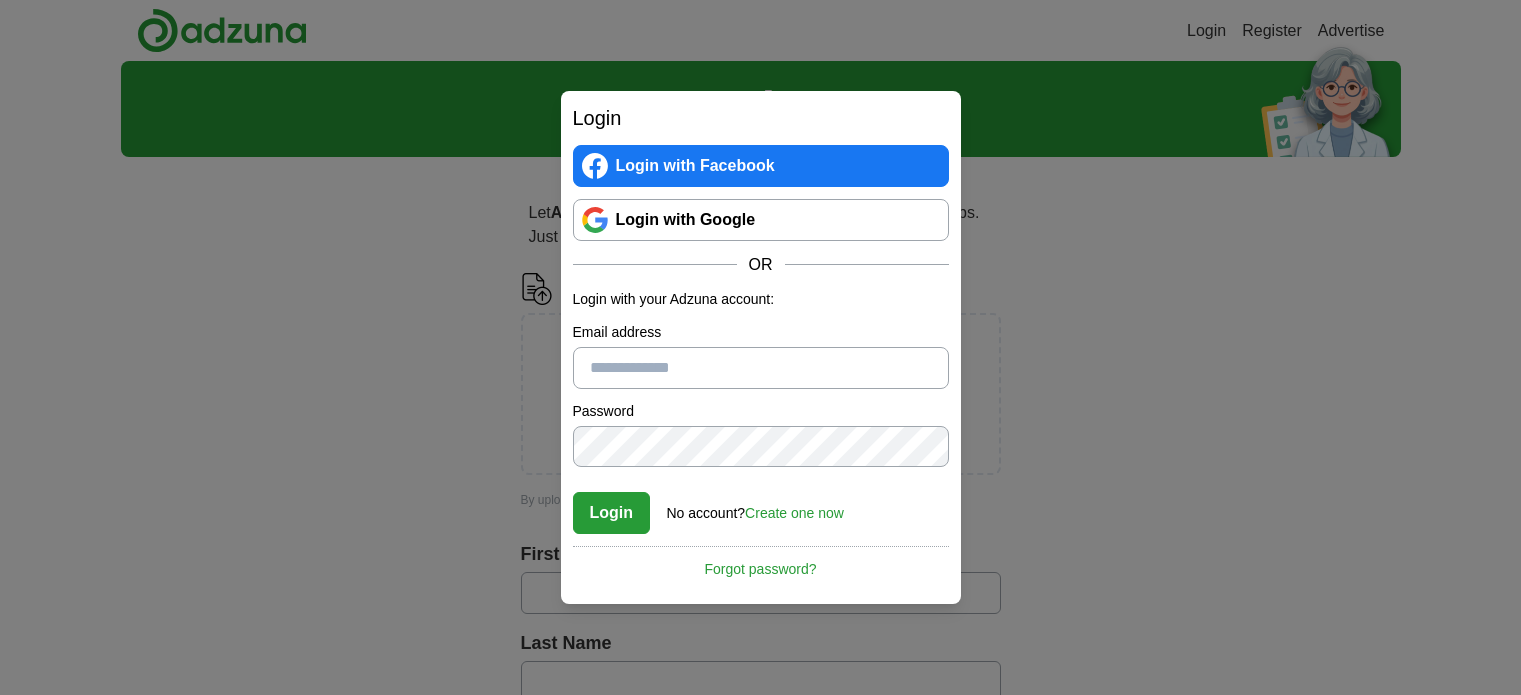 scroll, scrollTop: 0, scrollLeft: 0, axis: both 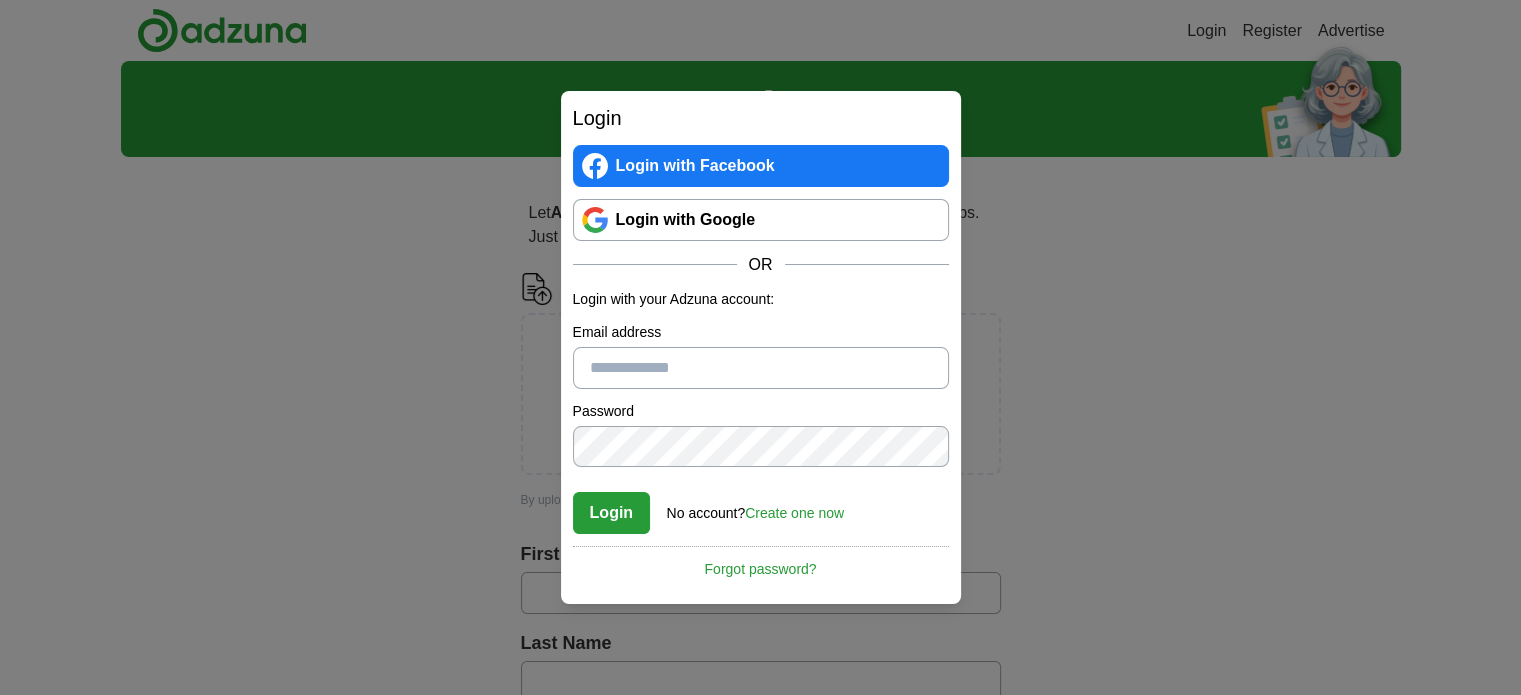 click on "Create one now" at bounding box center [794, 513] 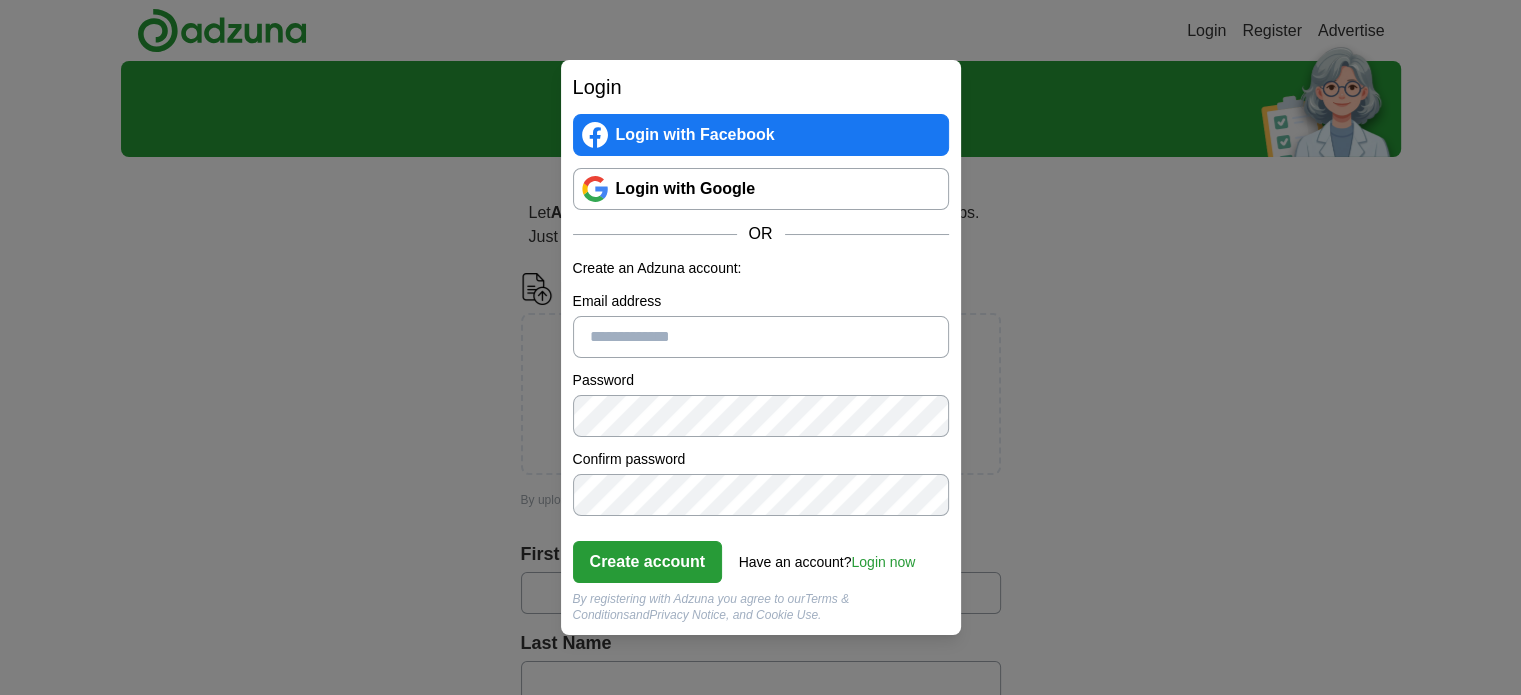 click on "Email address" at bounding box center (761, 337) 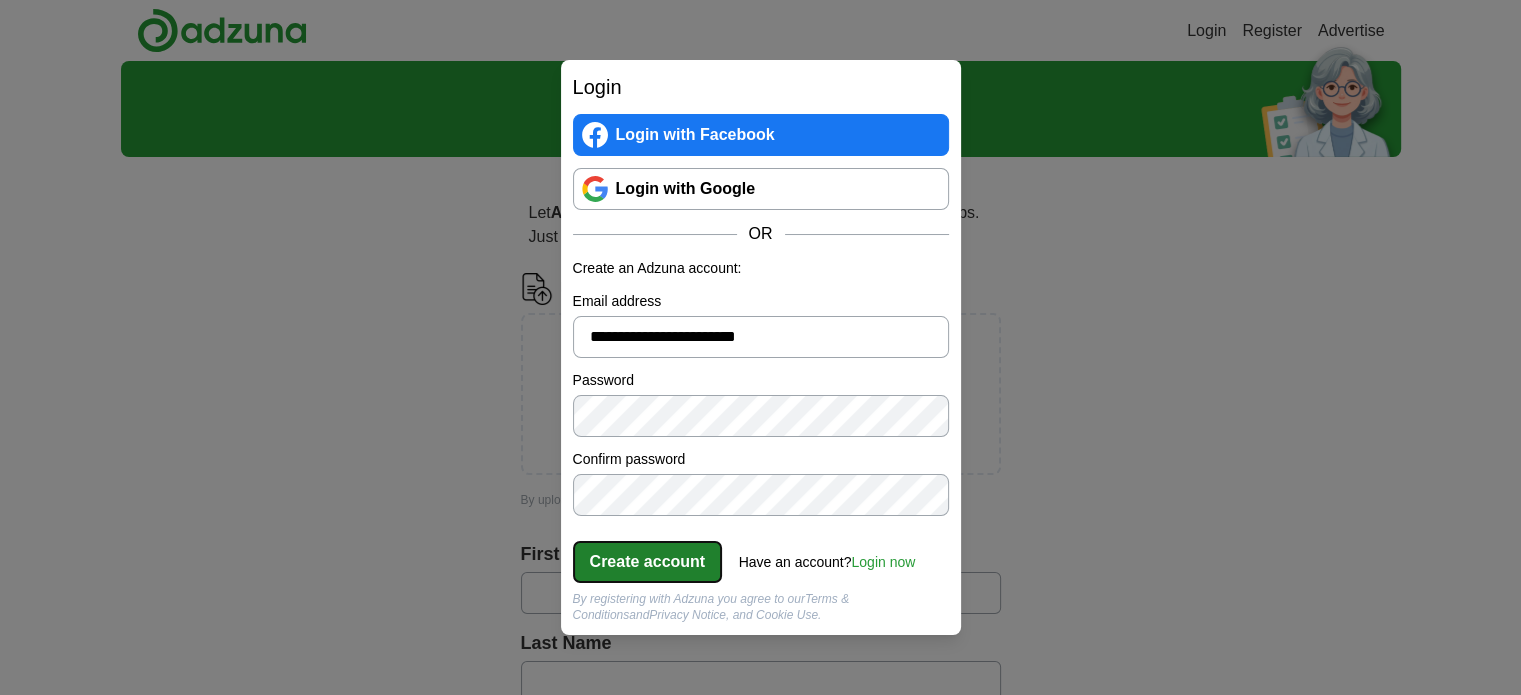 click on "Create account" at bounding box center [648, 562] 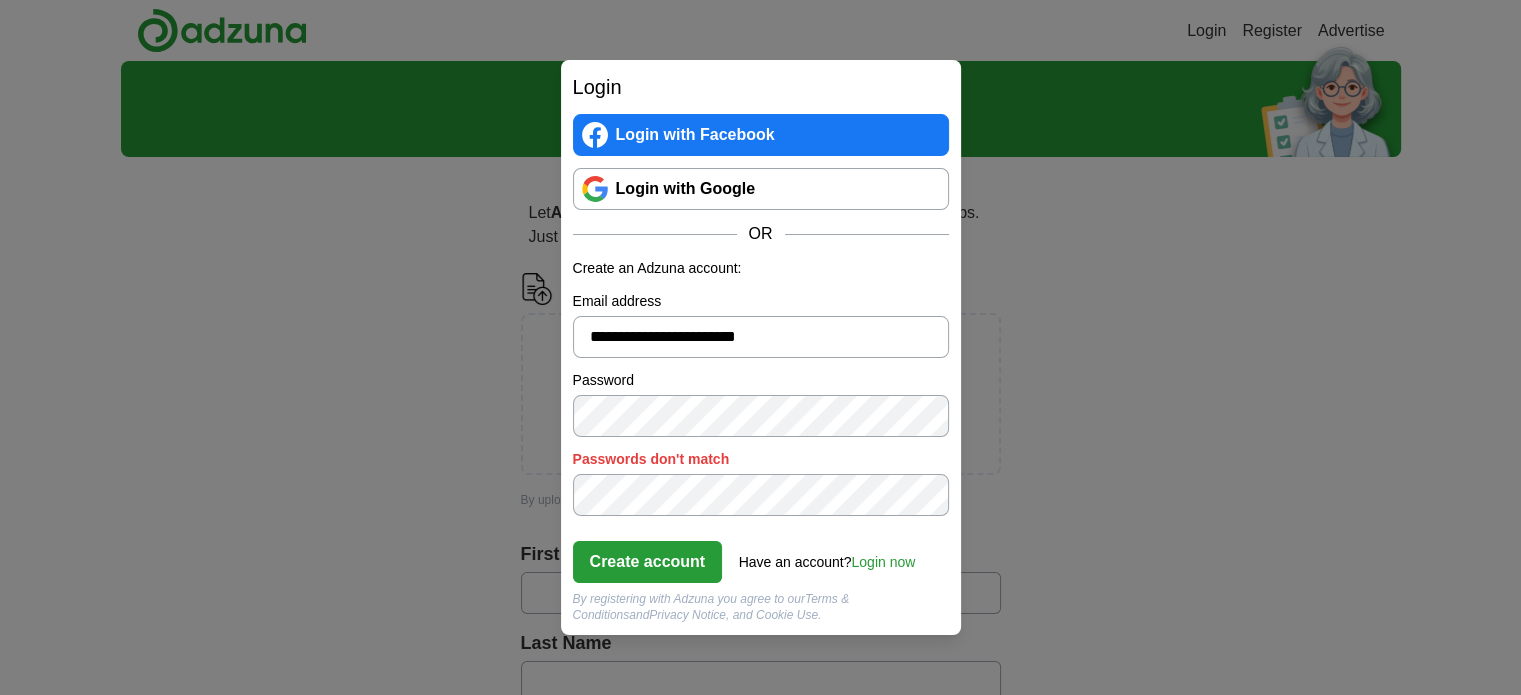 click on "**********" at bounding box center [761, 347] 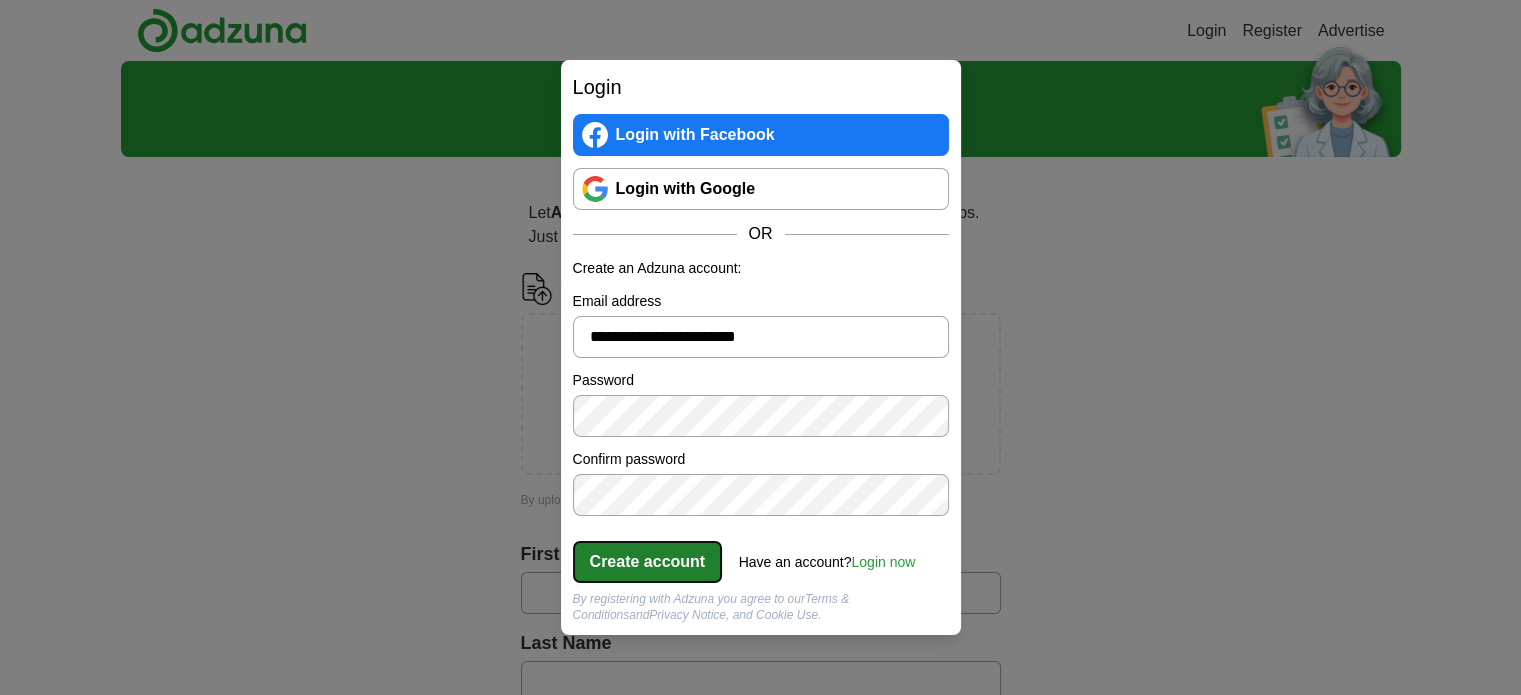 click on "Create account" at bounding box center [648, 562] 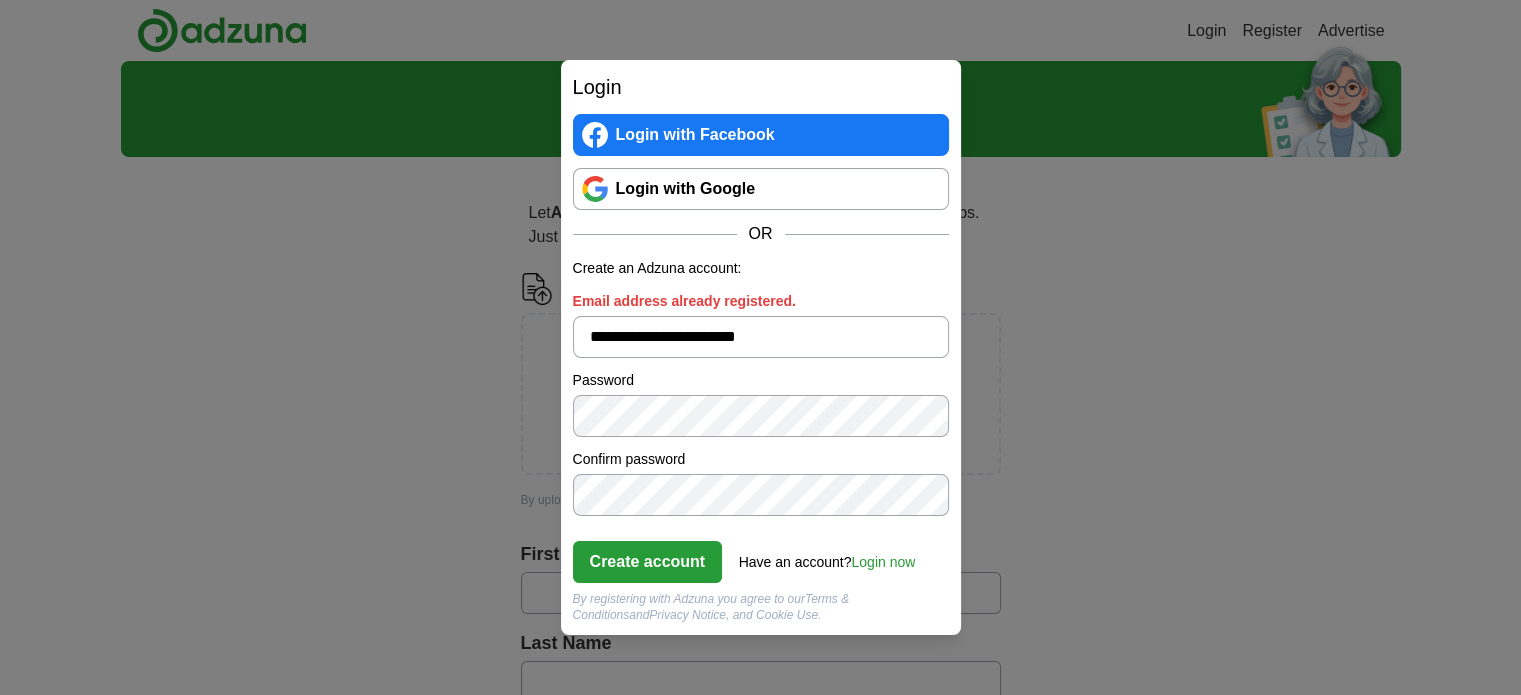click on "Login now" at bounding box center [883, 562] 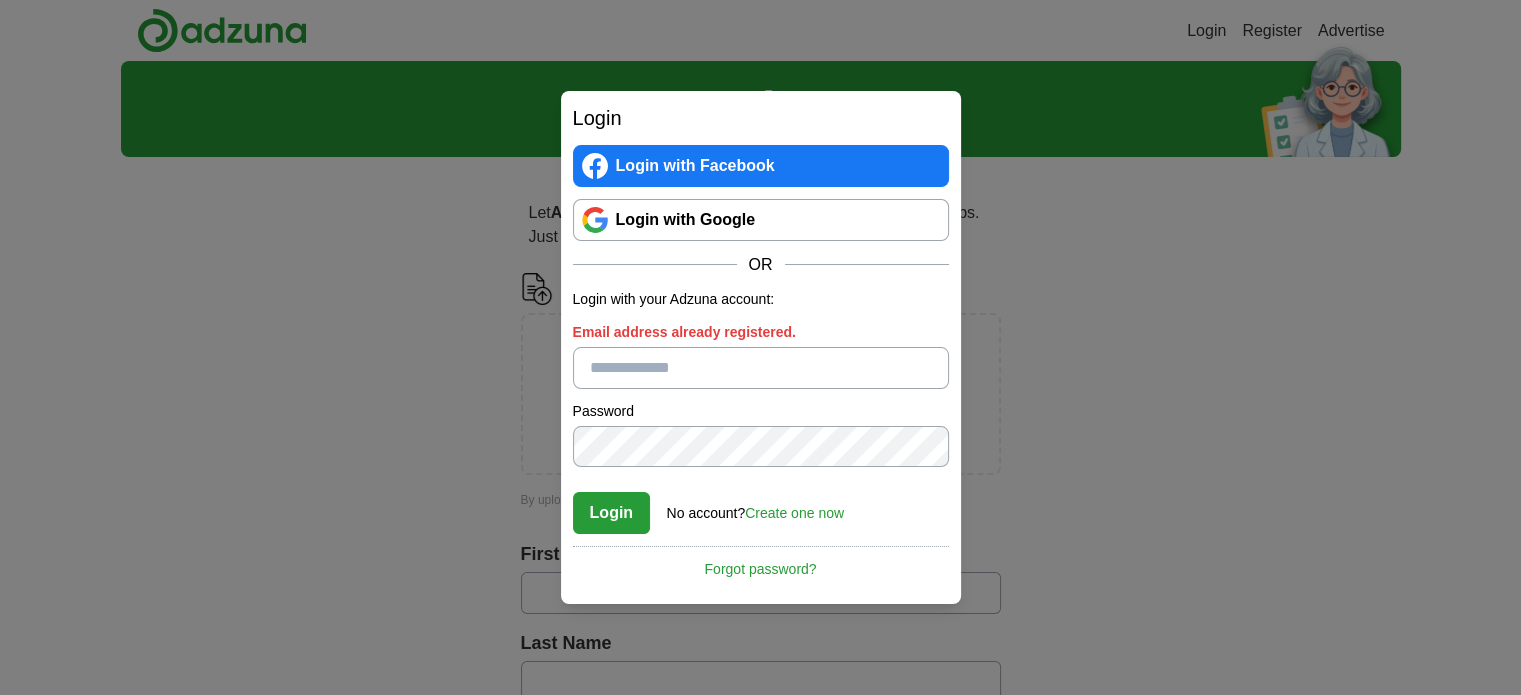 click on "Email address already registered." at bounding box center (761, 368) 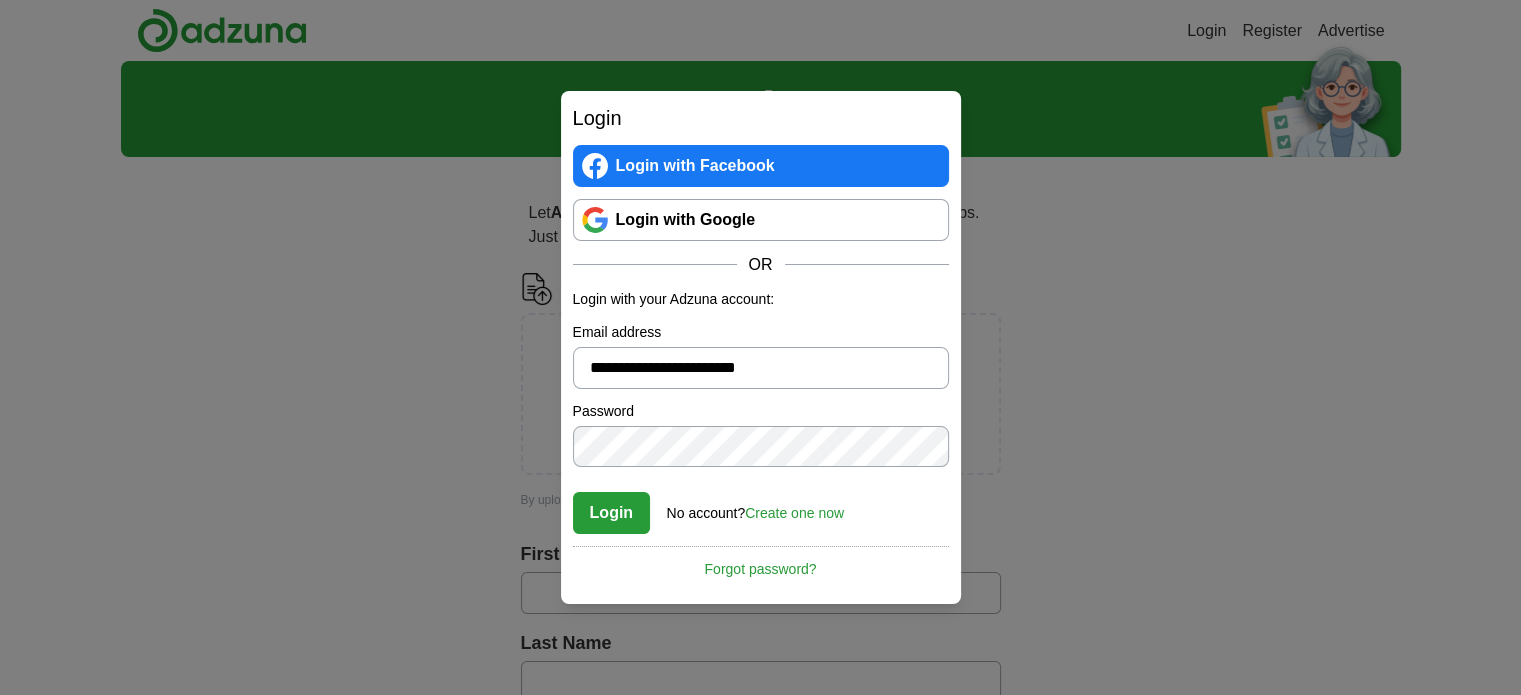 click on "Forgot password?" at bounding box center (761, 563) 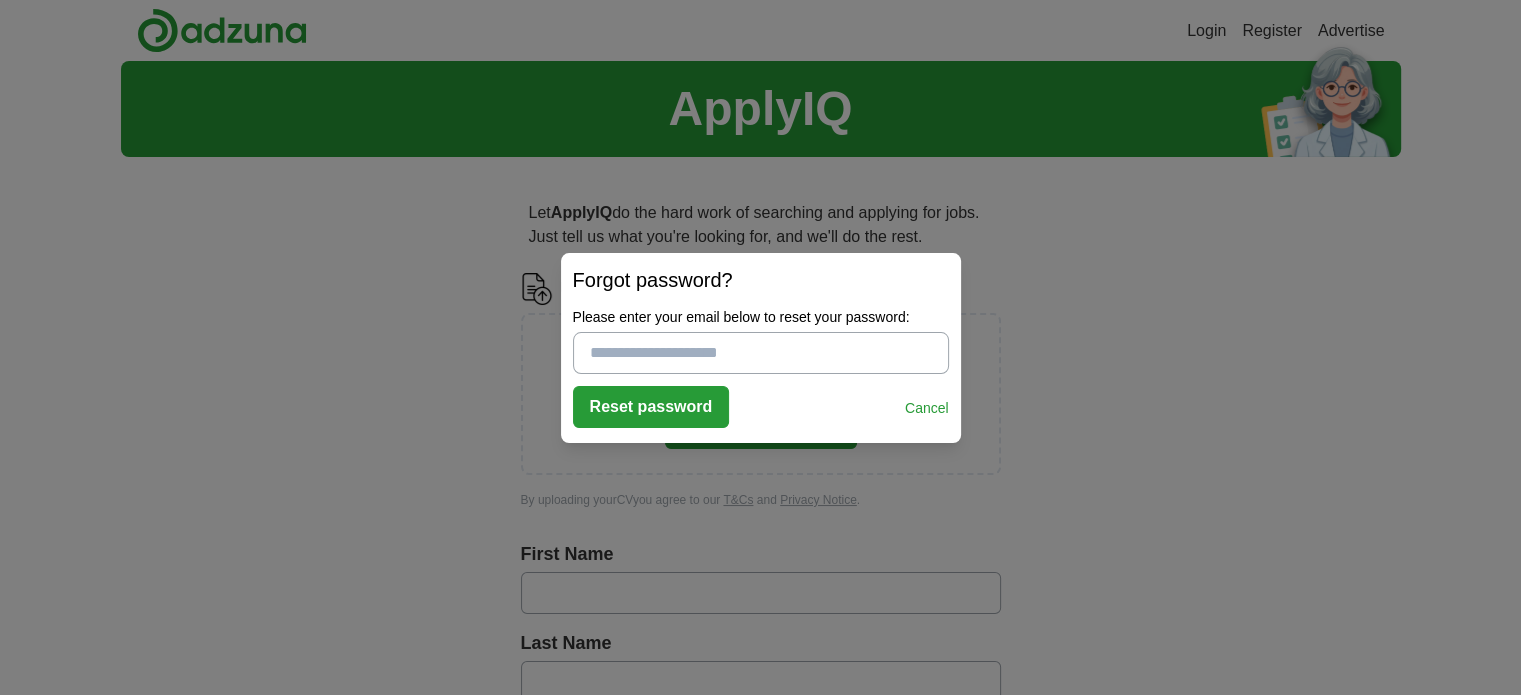 click on "Please enter your email below to reset your password:" at bounding box center (761, 353) 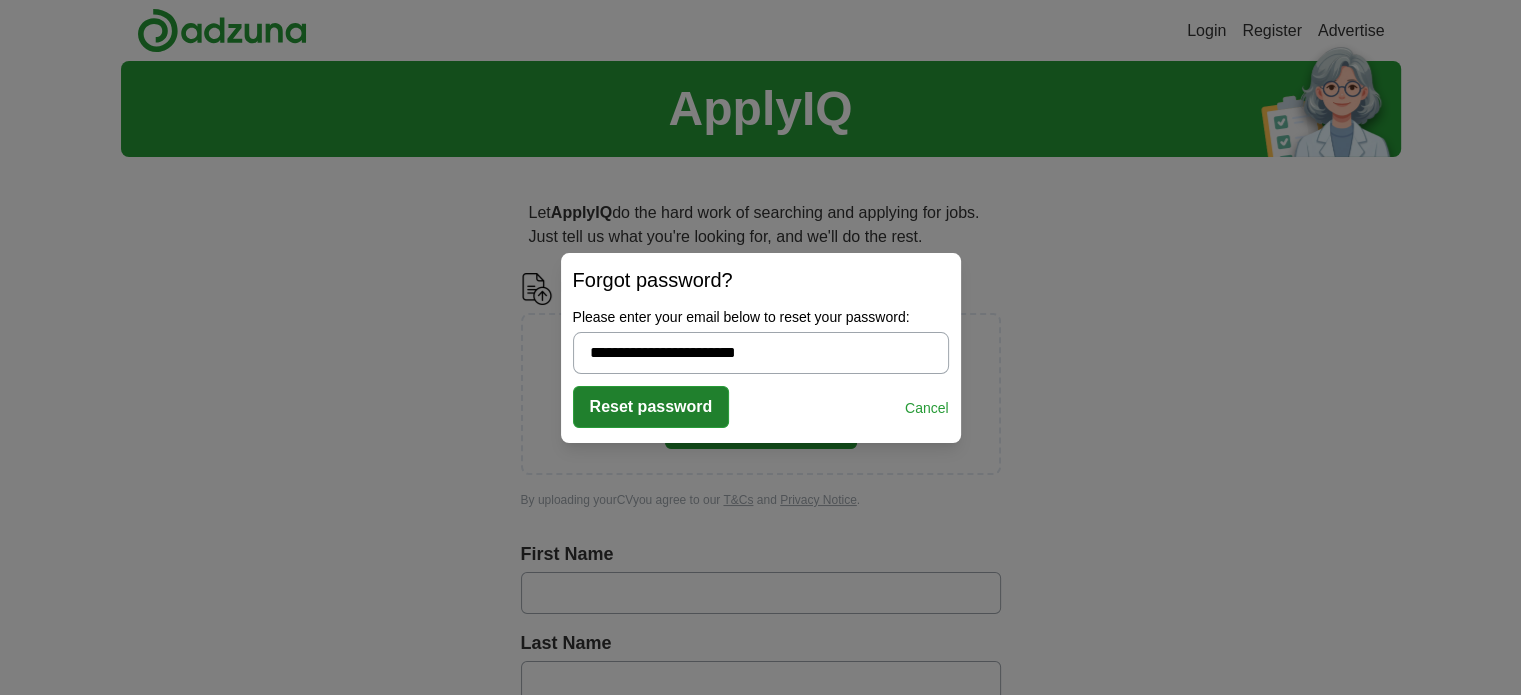 type on "**********" 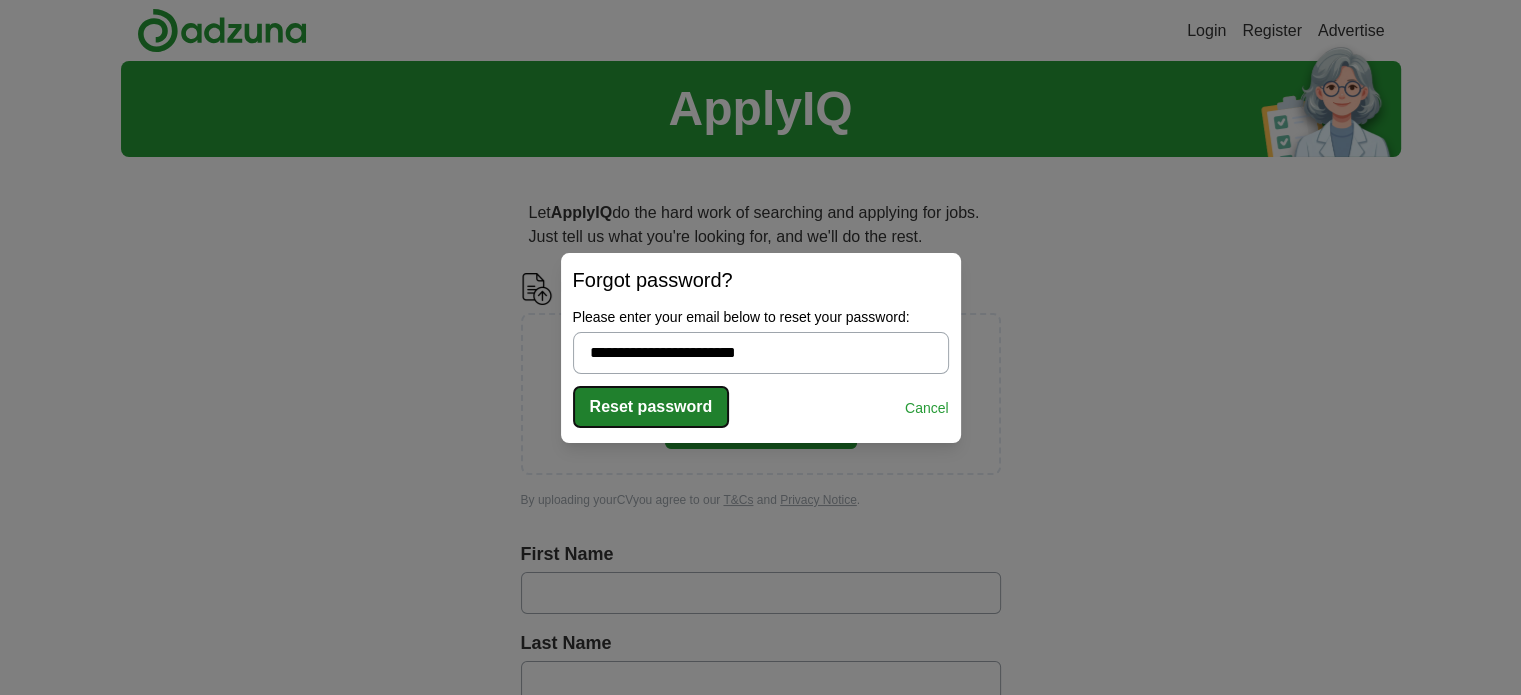 click on "Reset password" at bounding box center (651, 407) 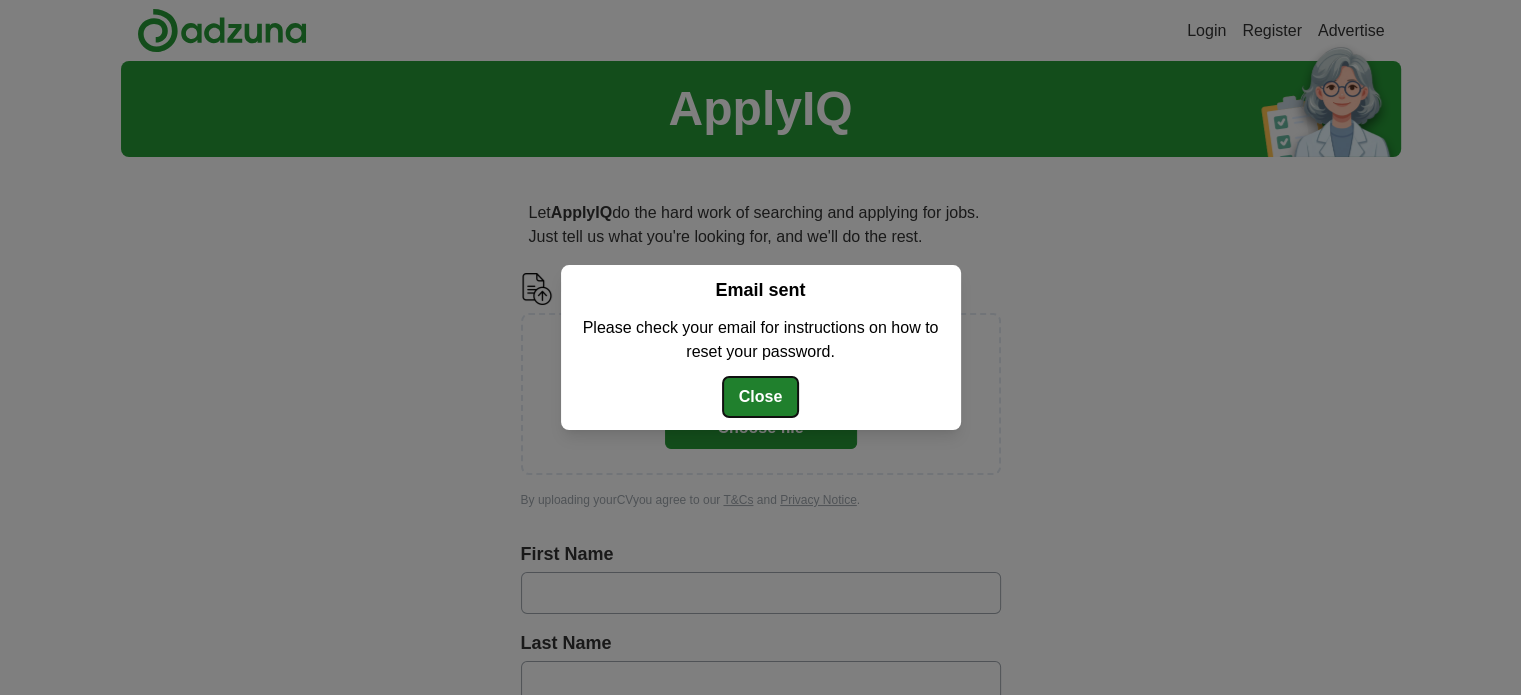 click on "Close" at bounding box center [761, 397] 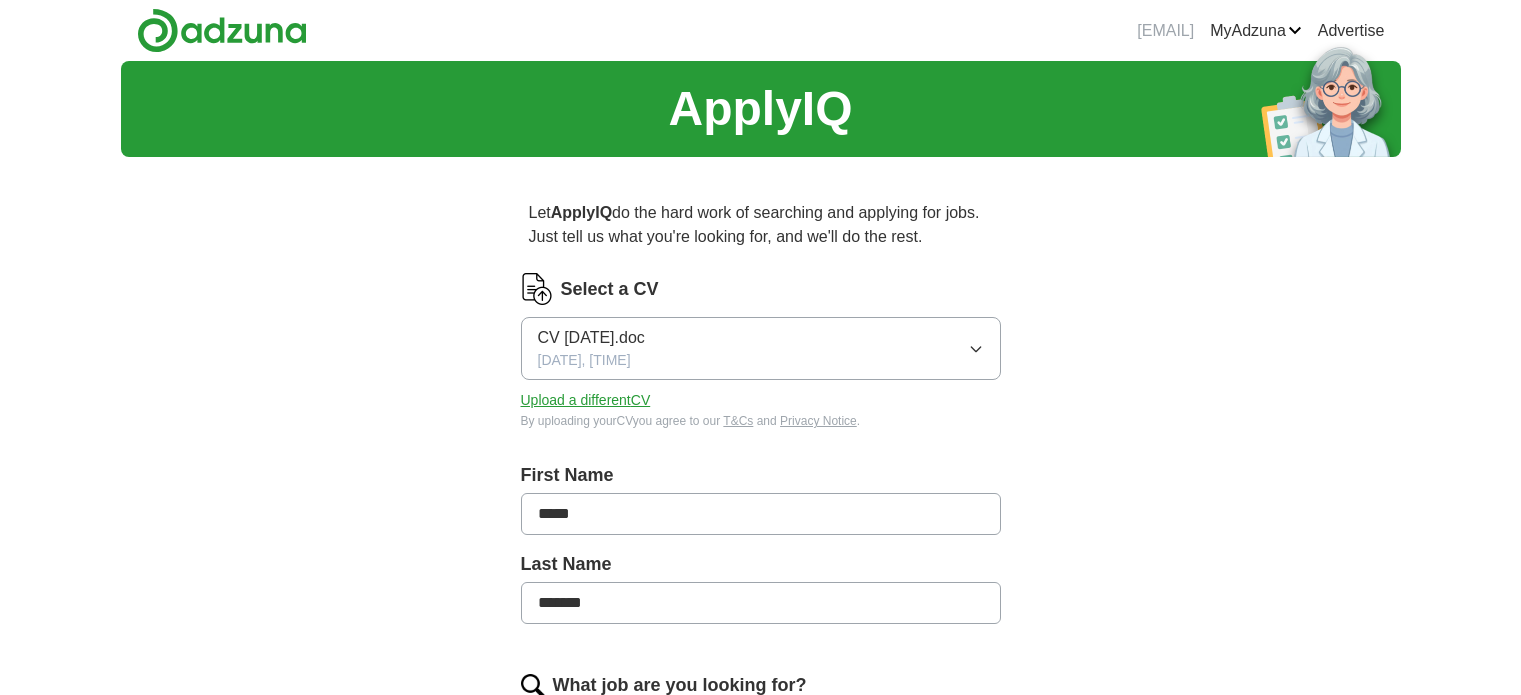 scroll, scrollTop: 0, scrollLeft: 0, axis: both 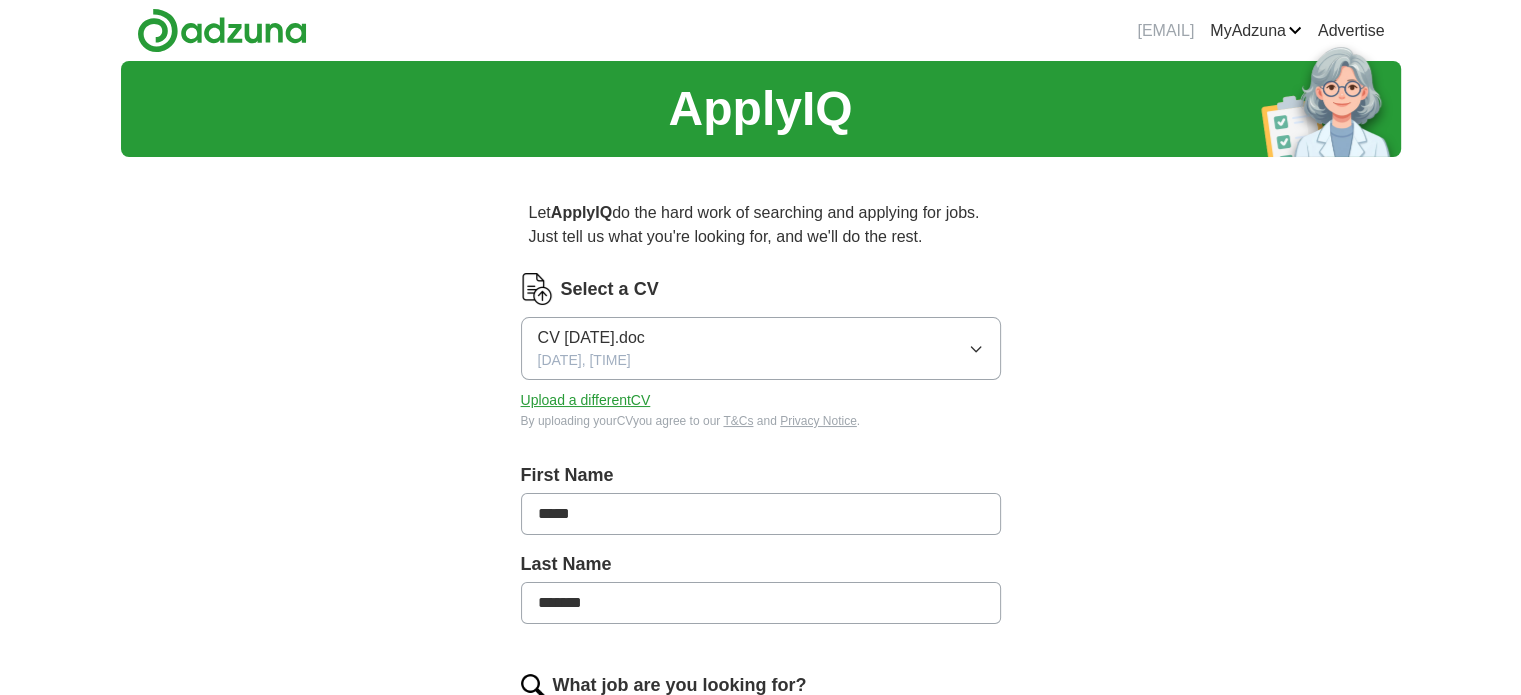 drag, startPoint x: 608, startPoint y: 610, endPoint x: 527, endPoint y: 614, distance: 81.09871 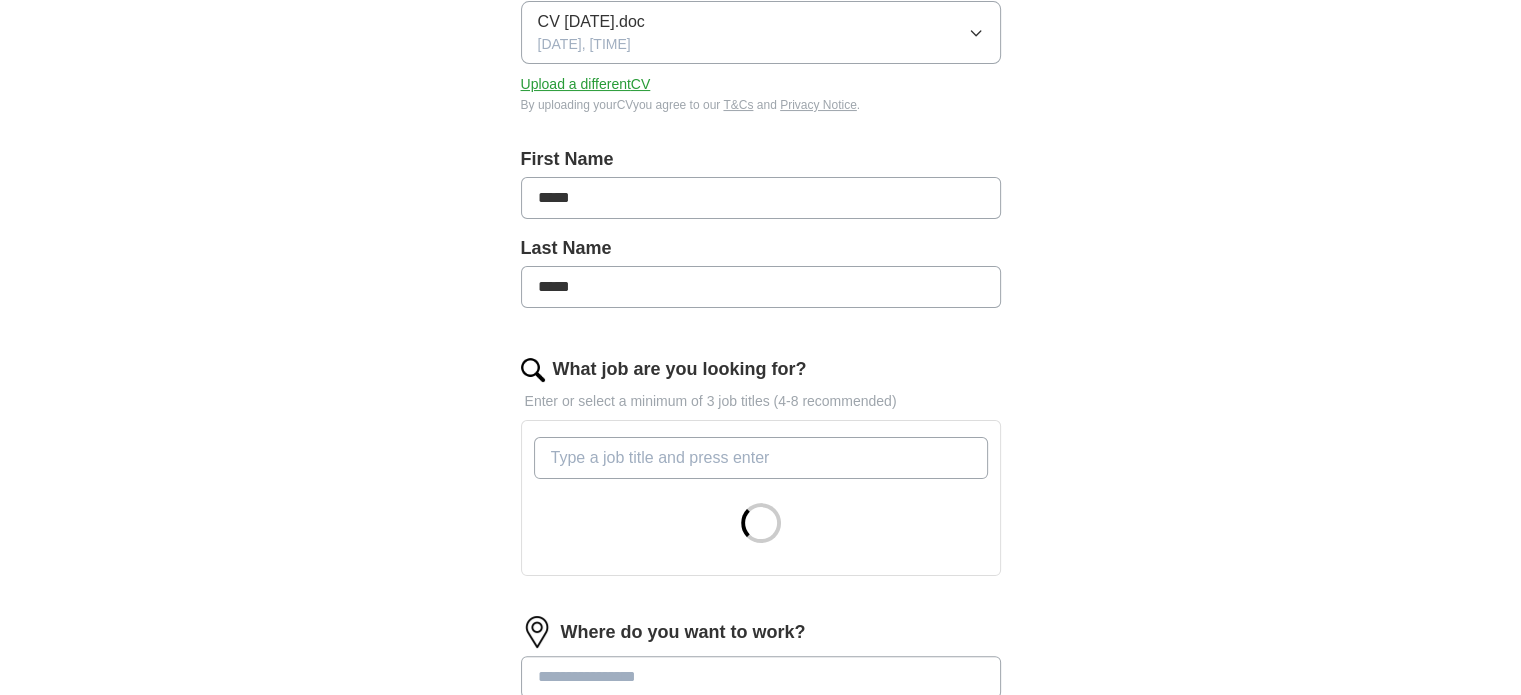 scroll, scrollTop: 388, scrollLeft: 0, axis: vertical 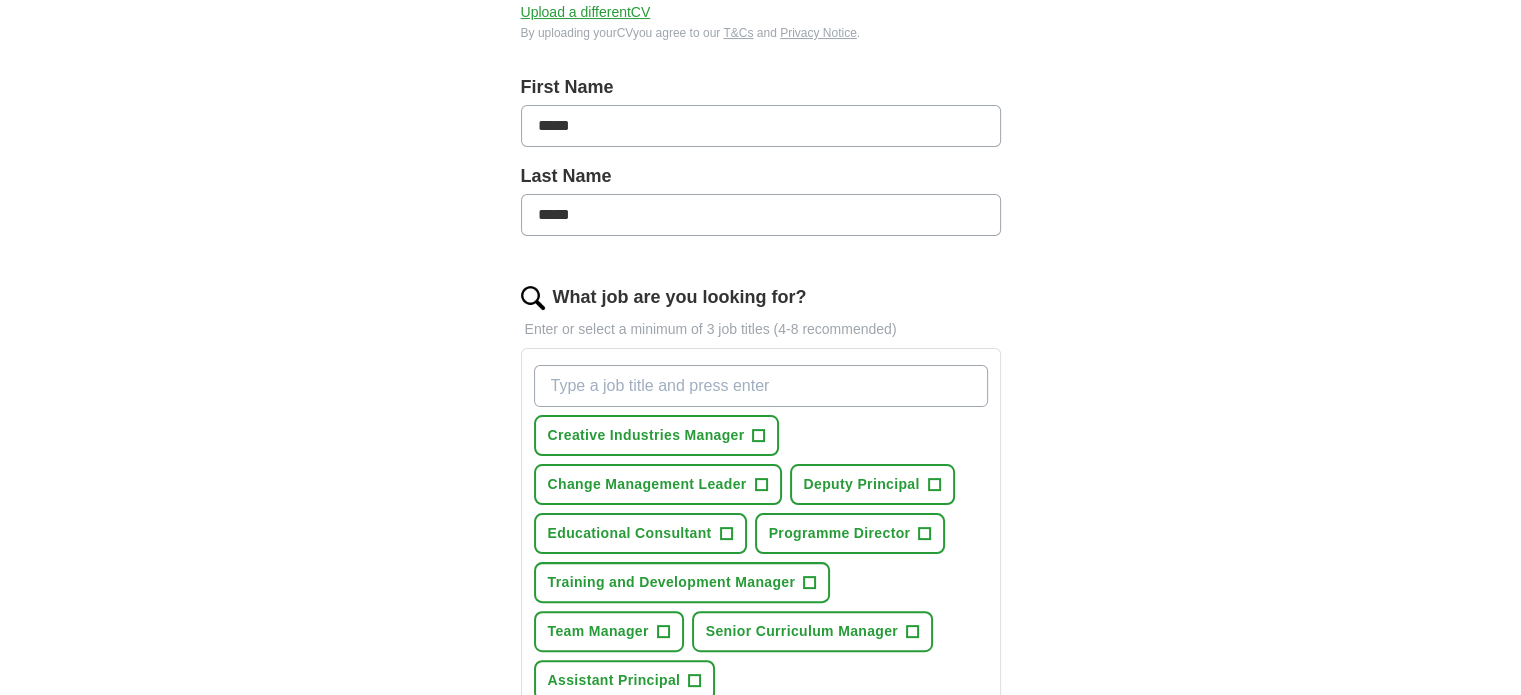 type on "*****" 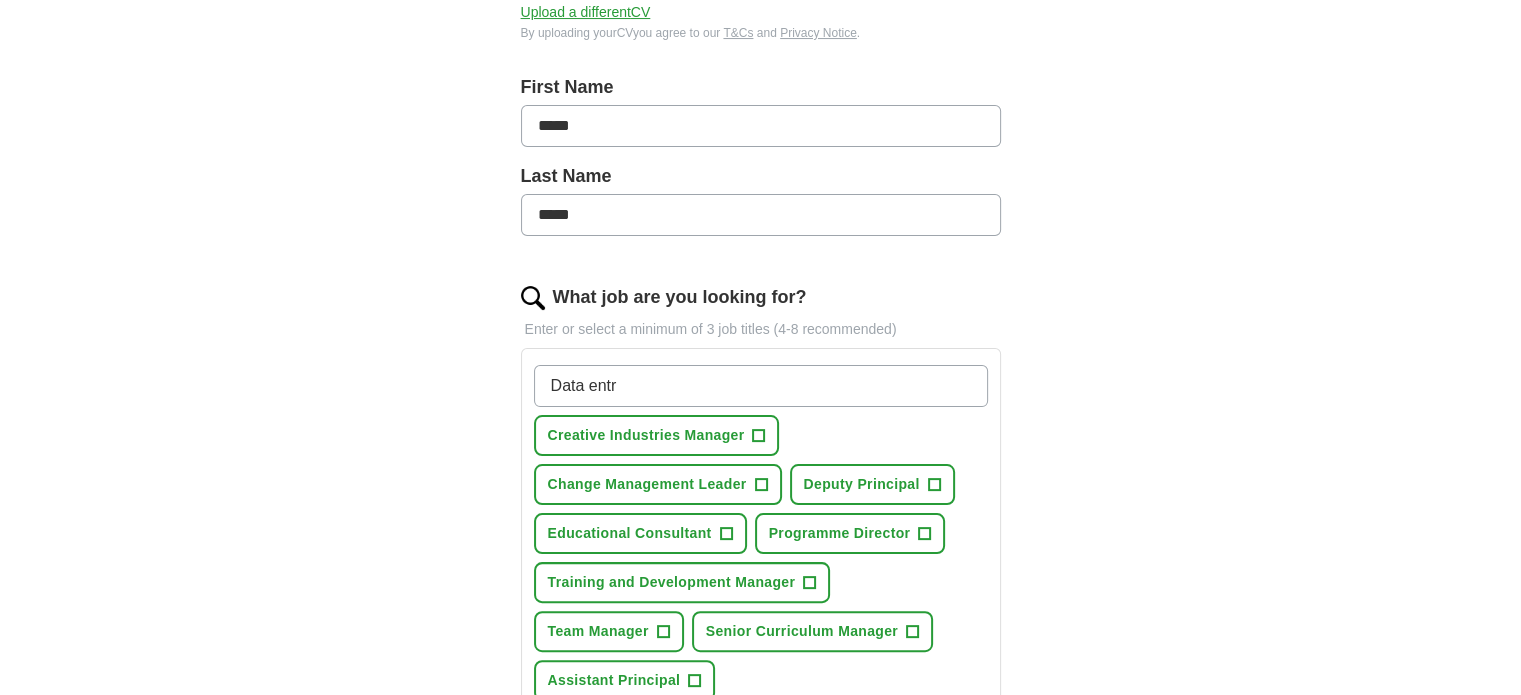 type on "Data entry" 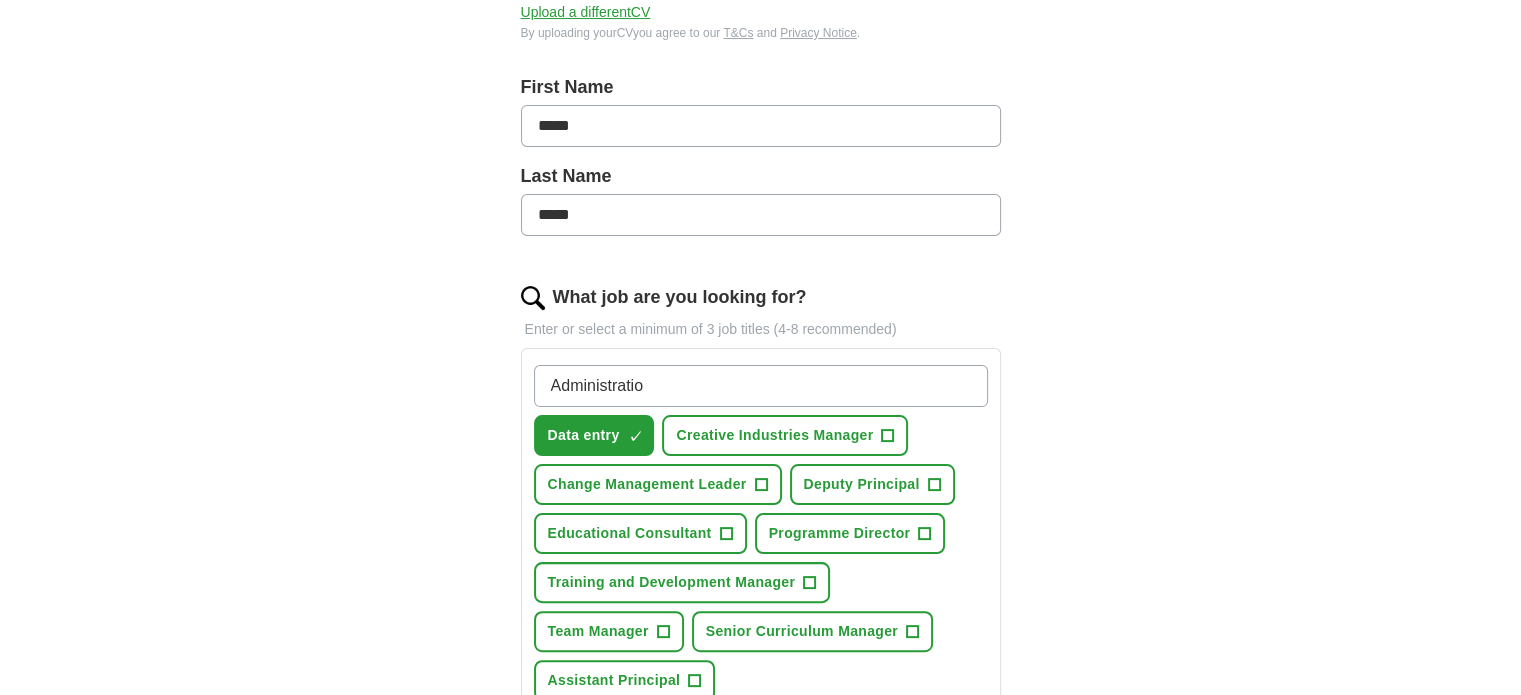 type on "Administration" 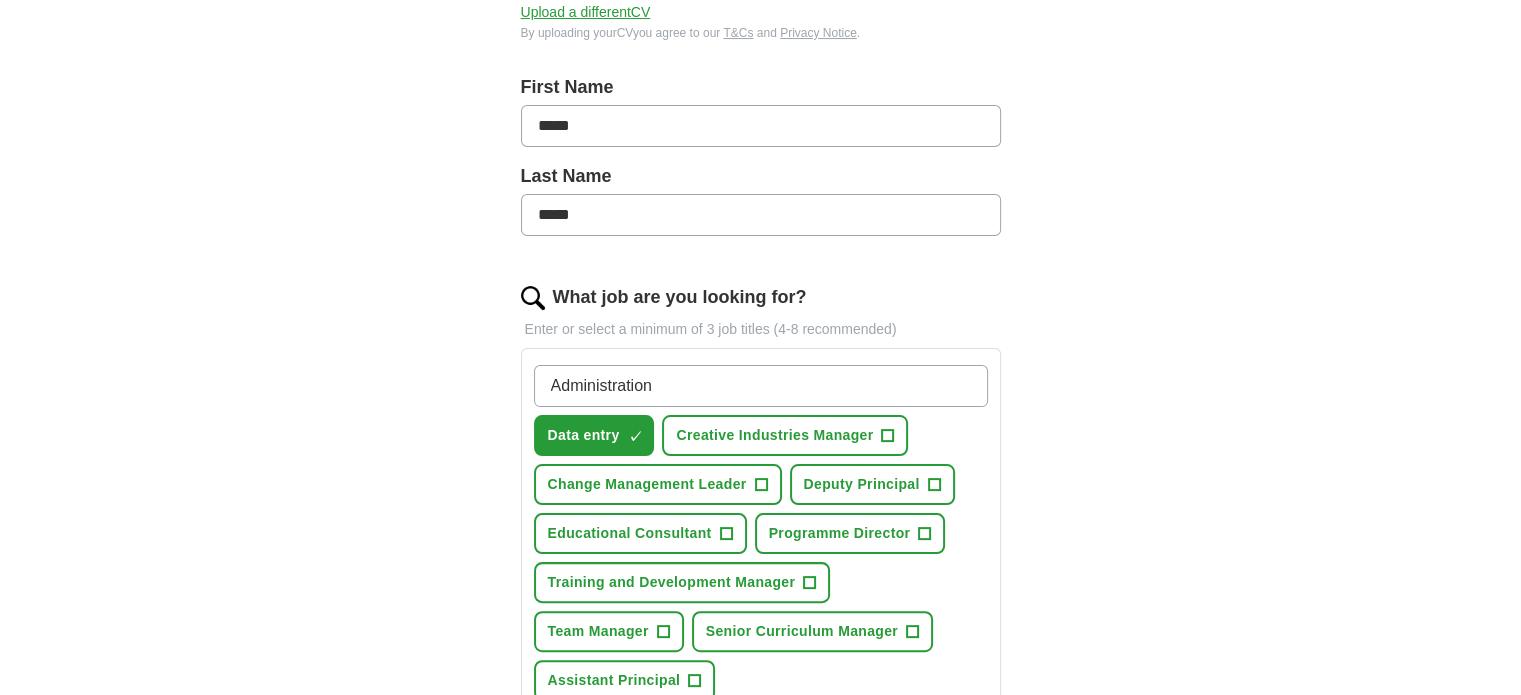 type 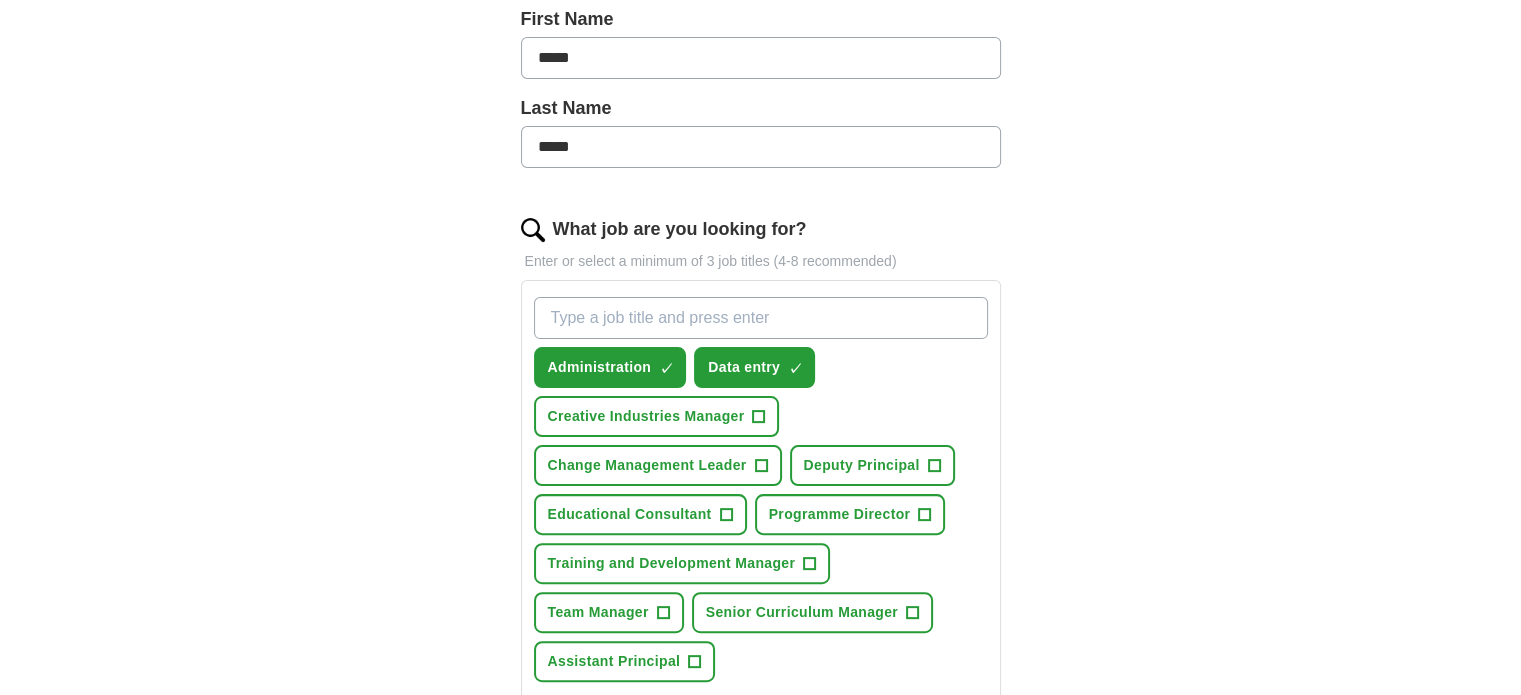 scroll, scrollTop: 448, scrollLeft: 0, axis: vertical 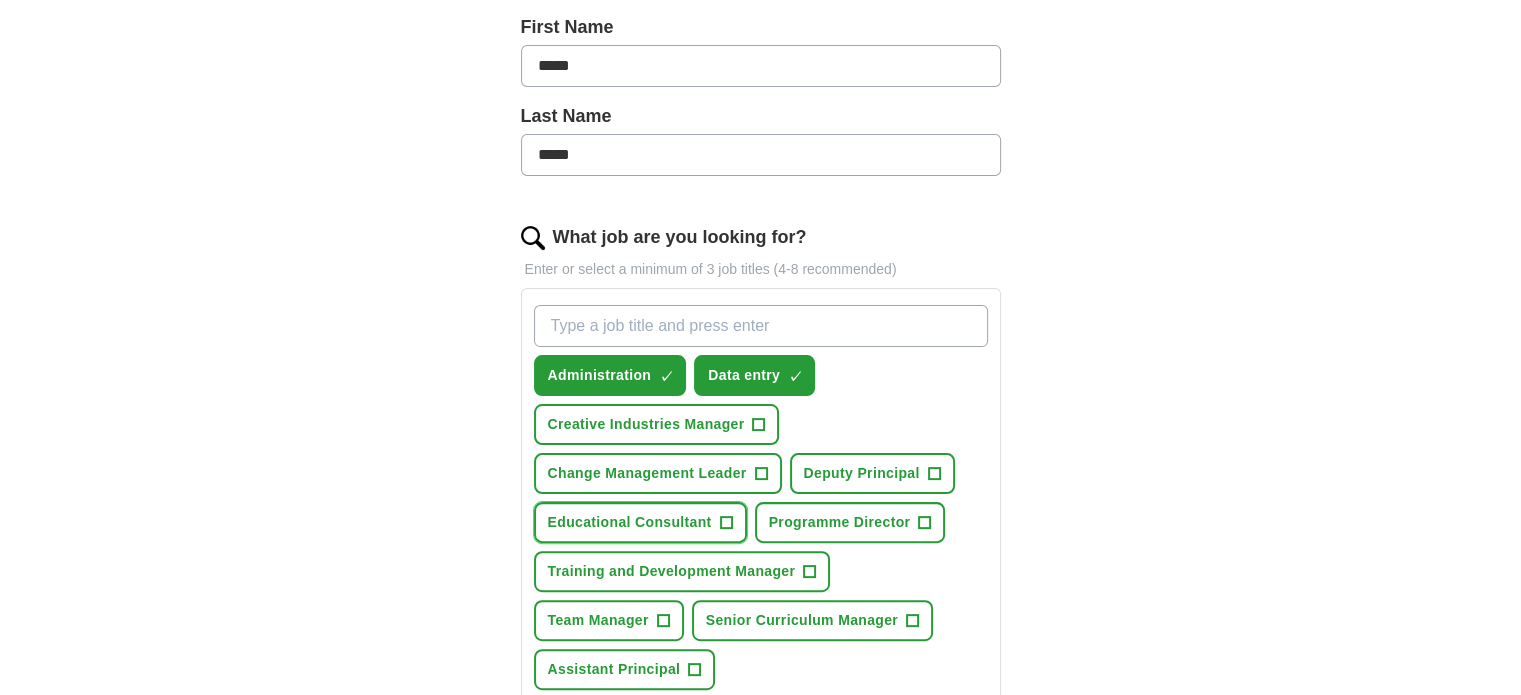 click on "Educational Consultant" at bounding box center [630, 522] 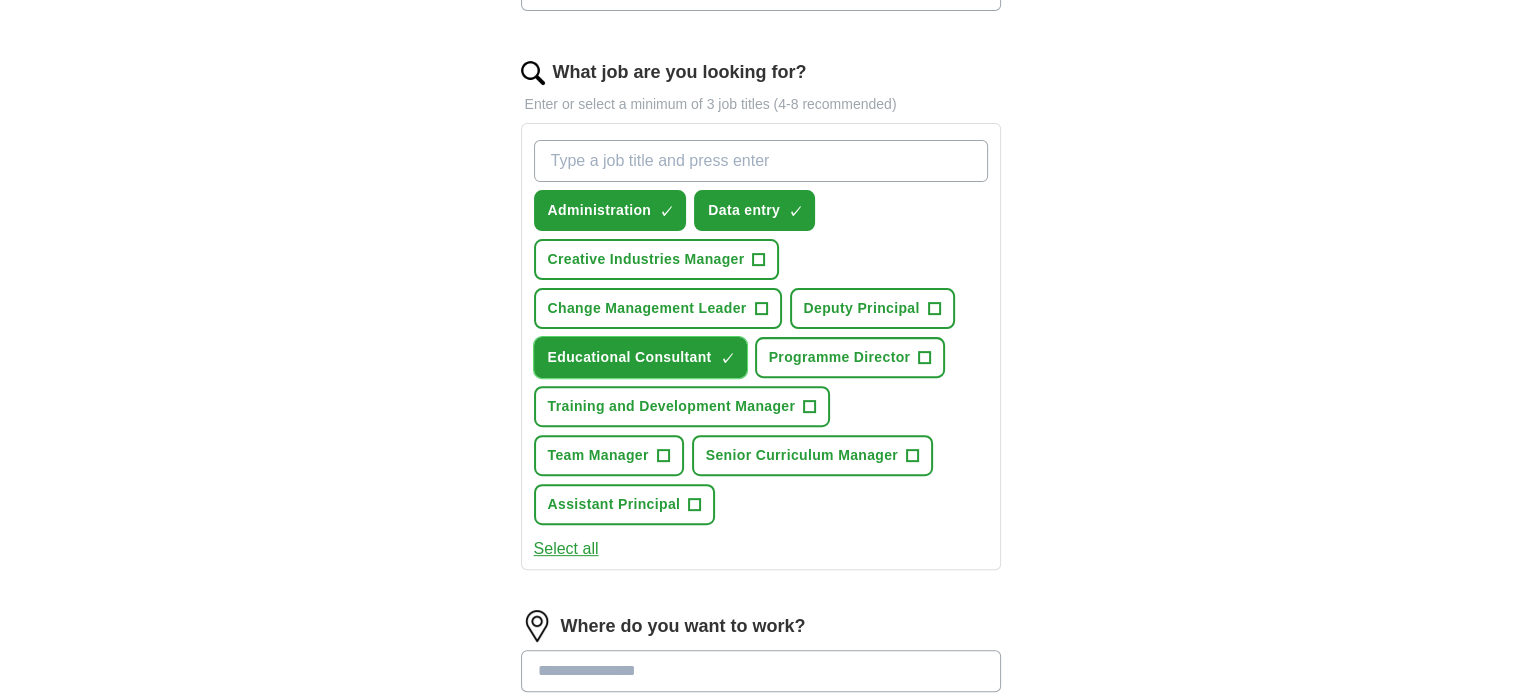 scroll, scrollTop: 794, scrollLeft: 0, axis: vertical 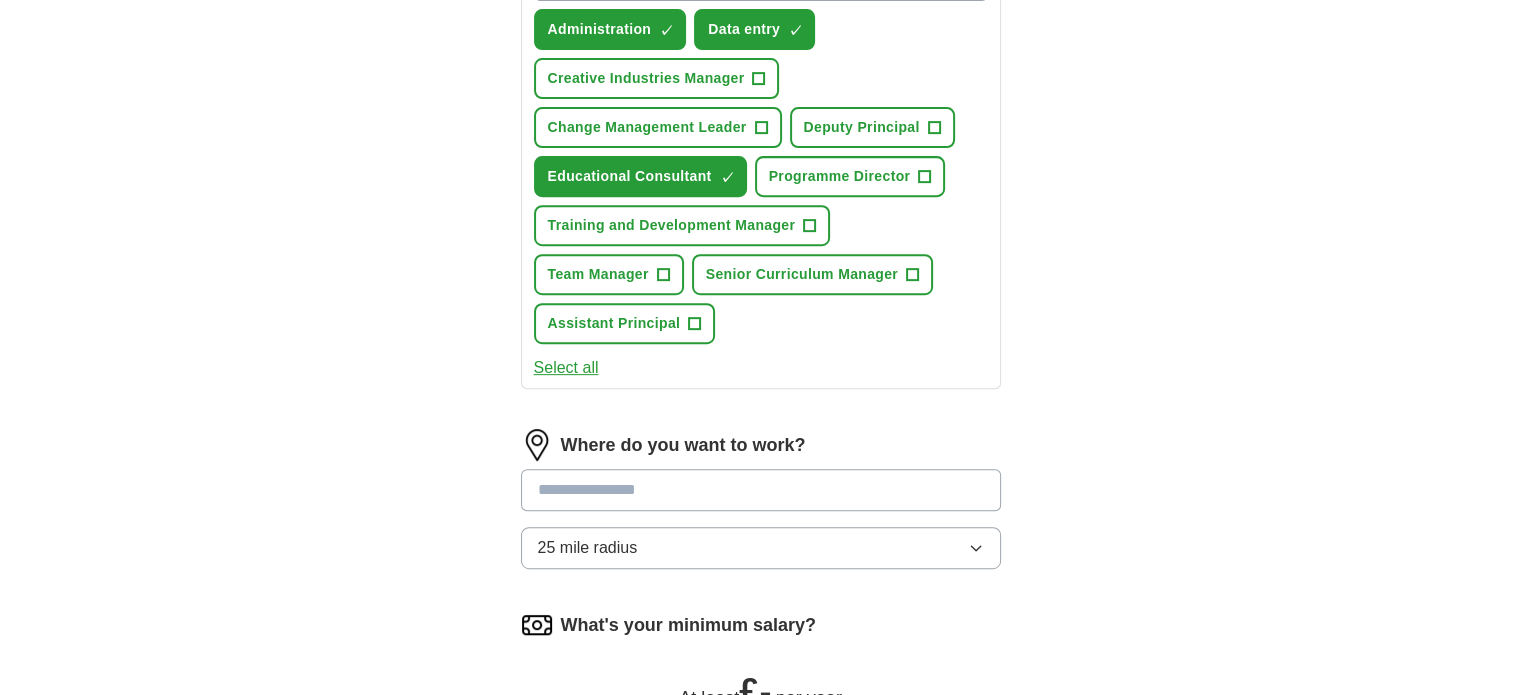 click at bounding box center [761, 490] 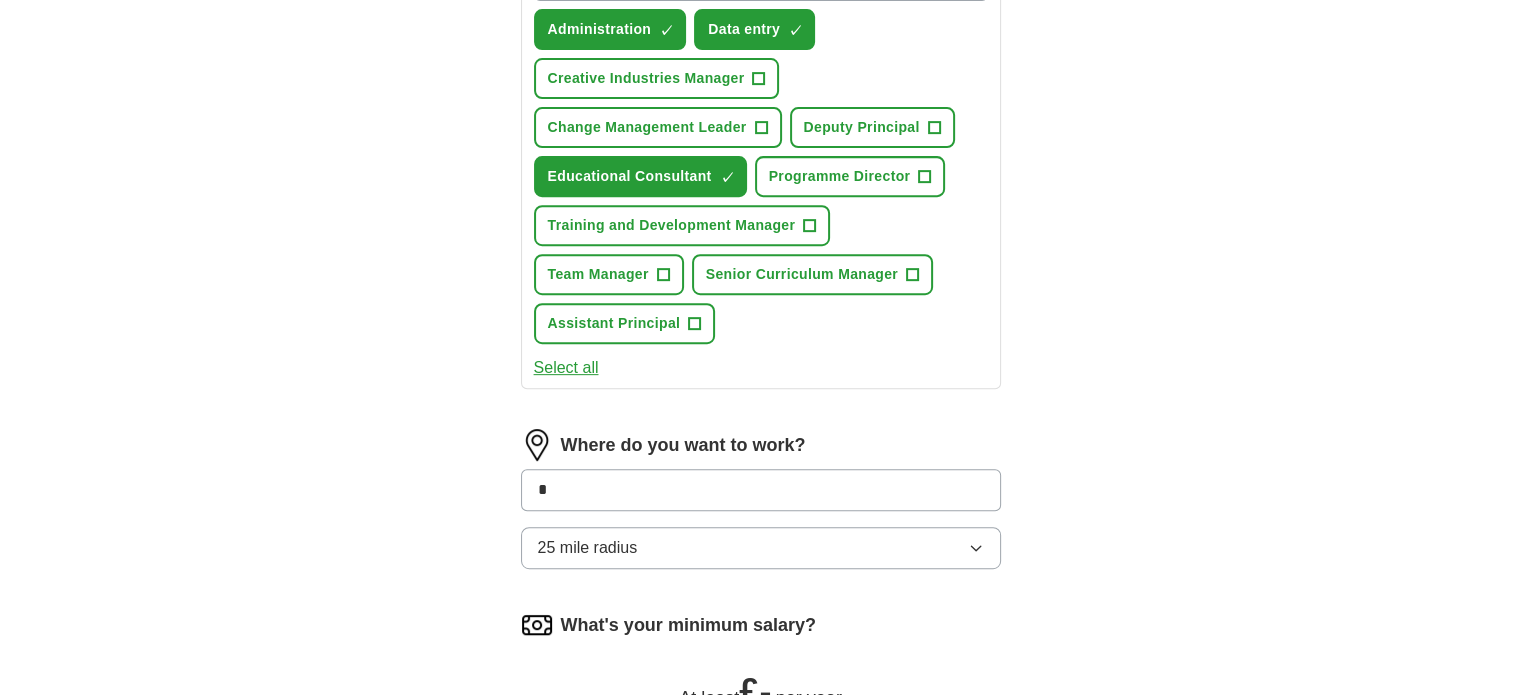 type on "**" 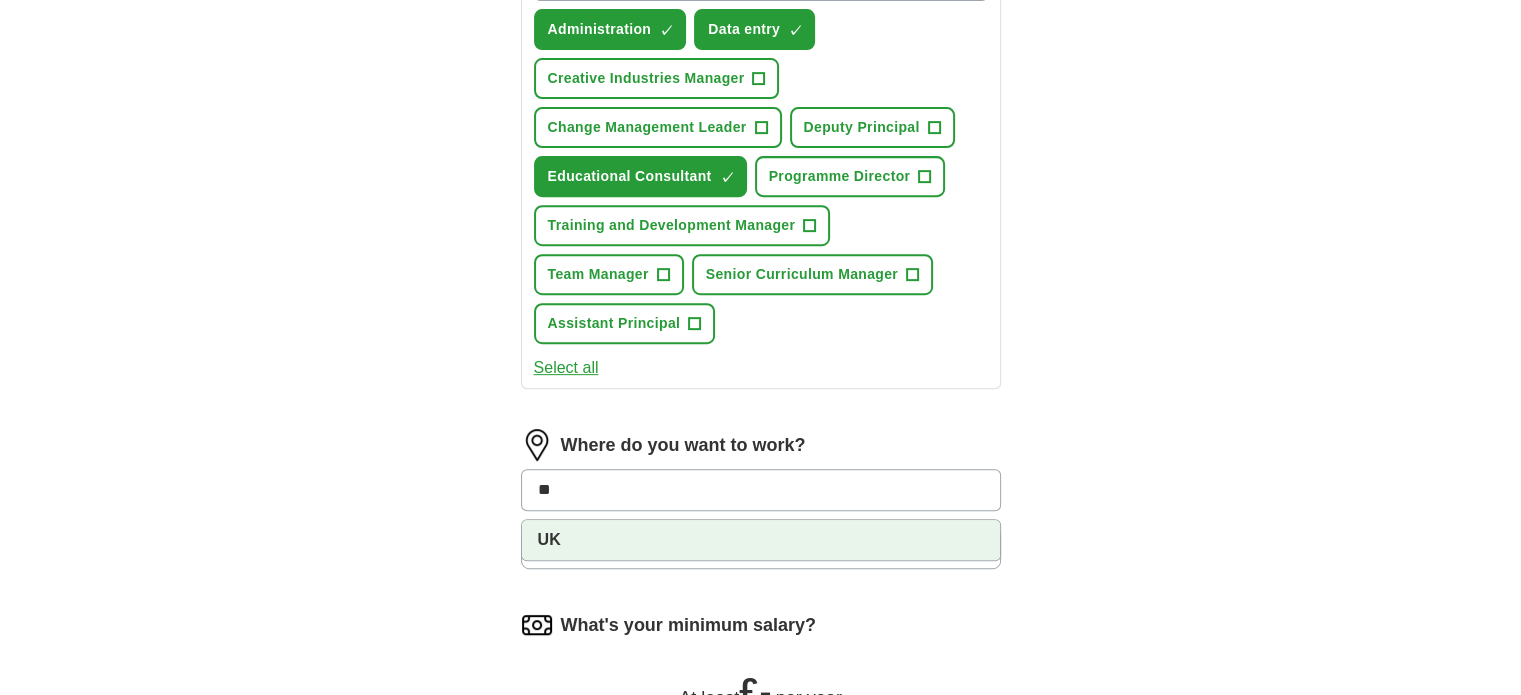 click on "UK" at bounding box center [761, 540] 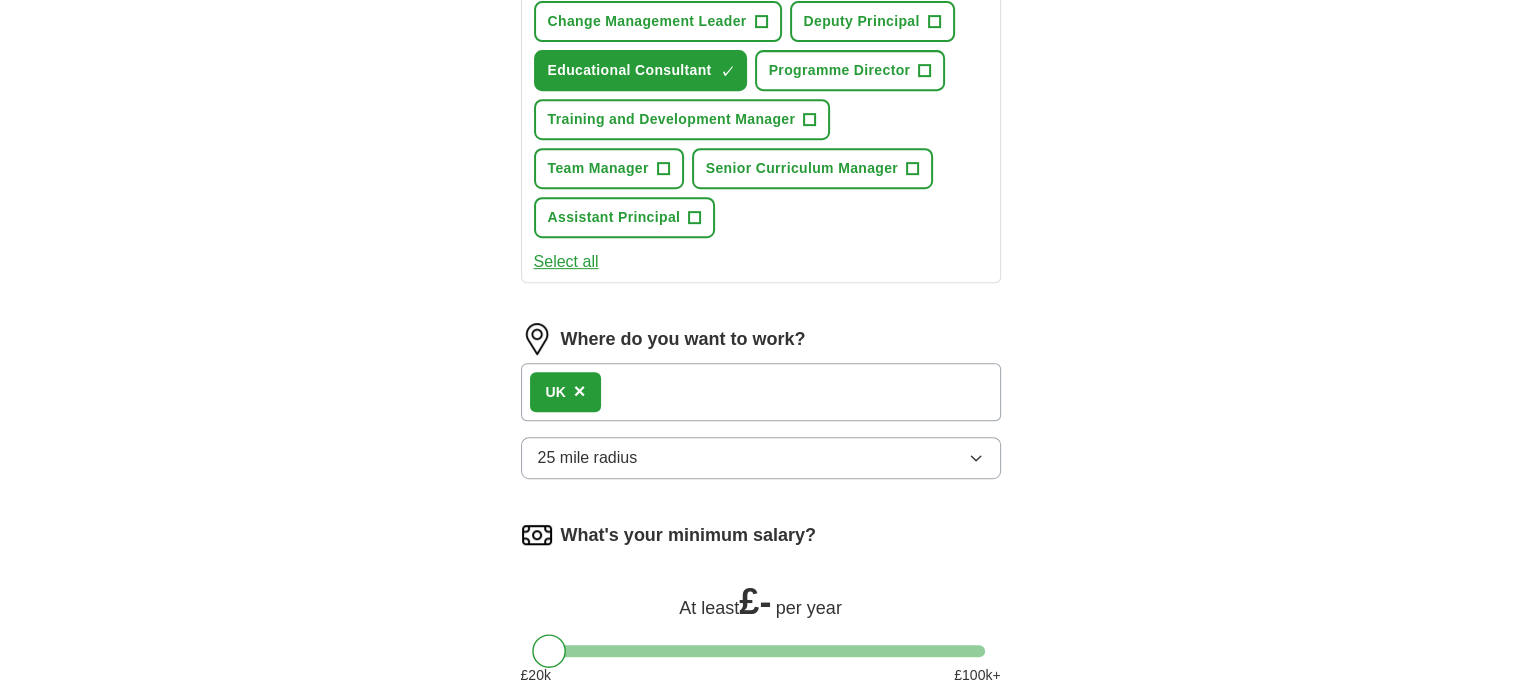 scroll, scrollTop: 1036, scrollLeft: 0, axis: vertical 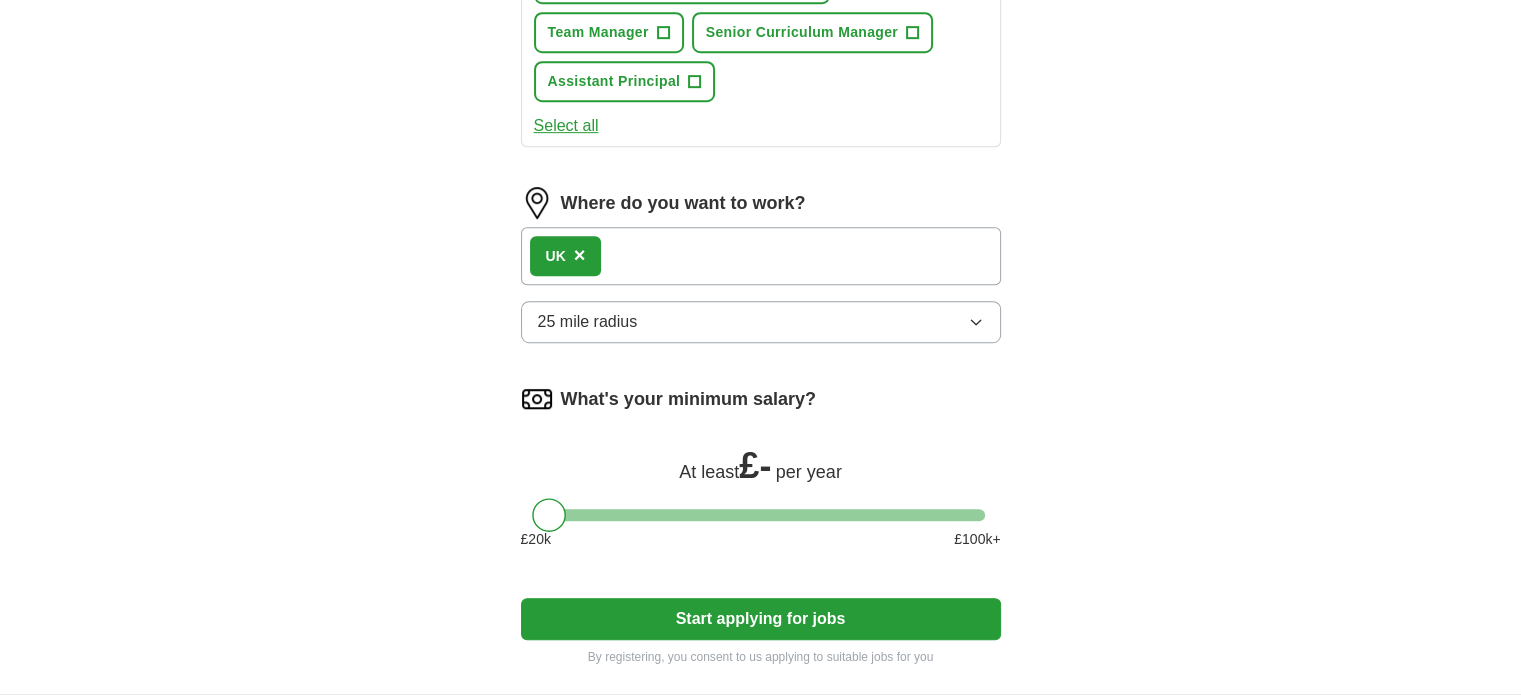 click at bounding box center (549, 515) 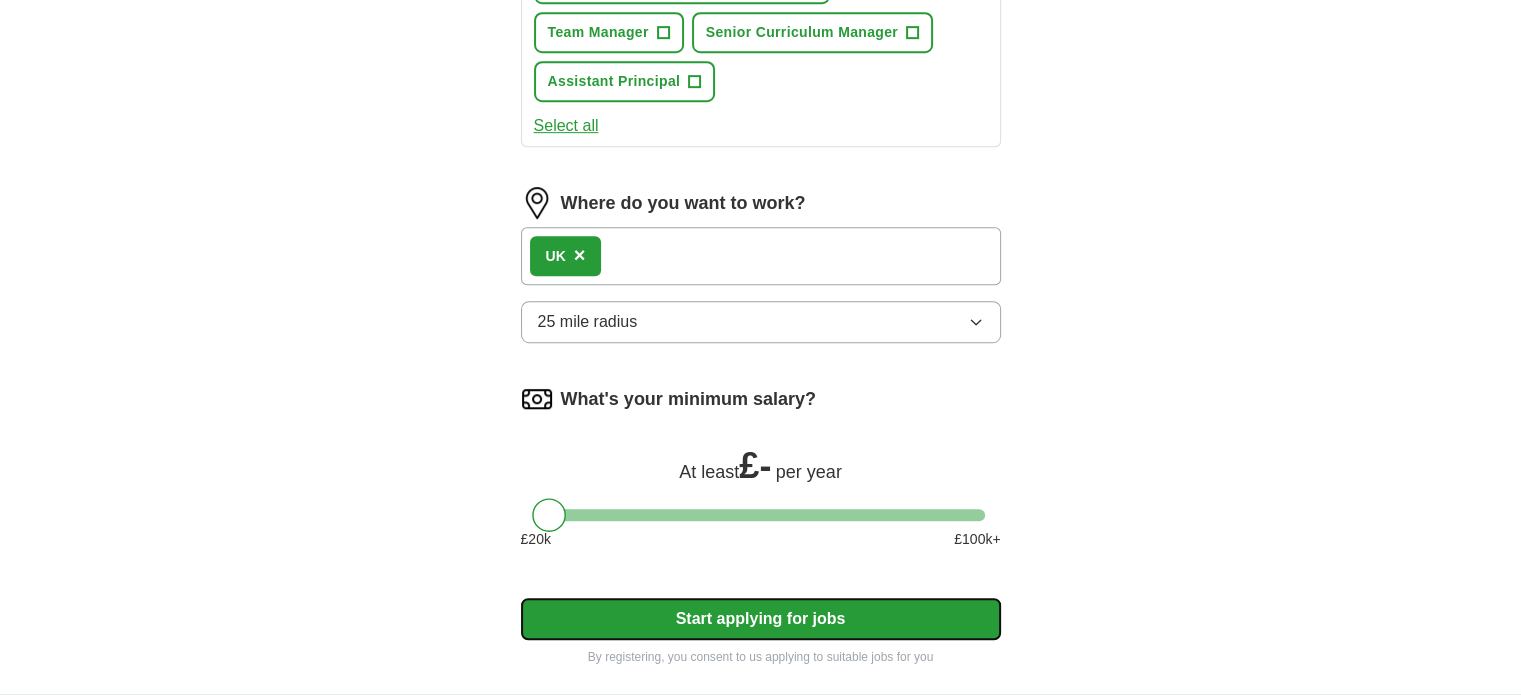 drag, startPoint x: 751, startPoint y: 563, endPoint x: 1396, endPoint y: 518, distance: 646.5679 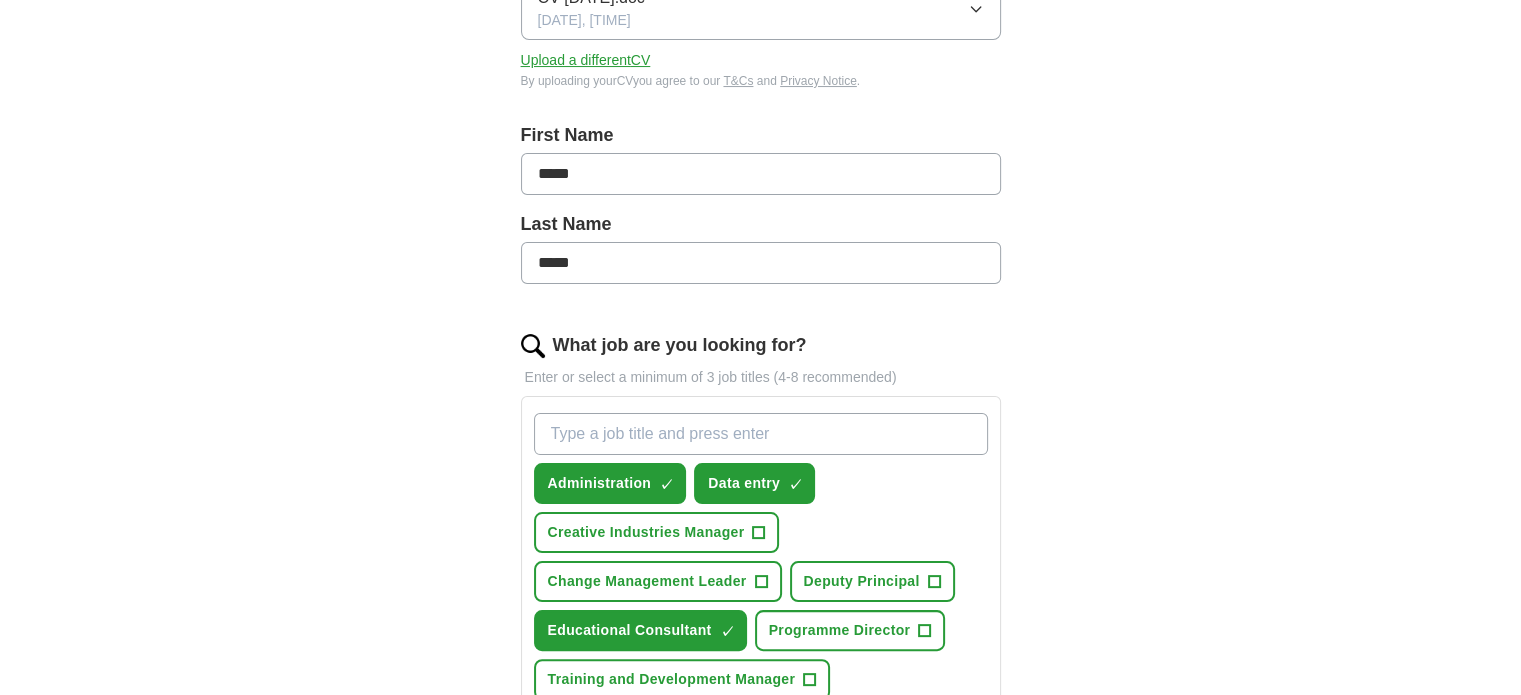 scroll, scrollTop: 0, scrollLeft: 0, axis: both 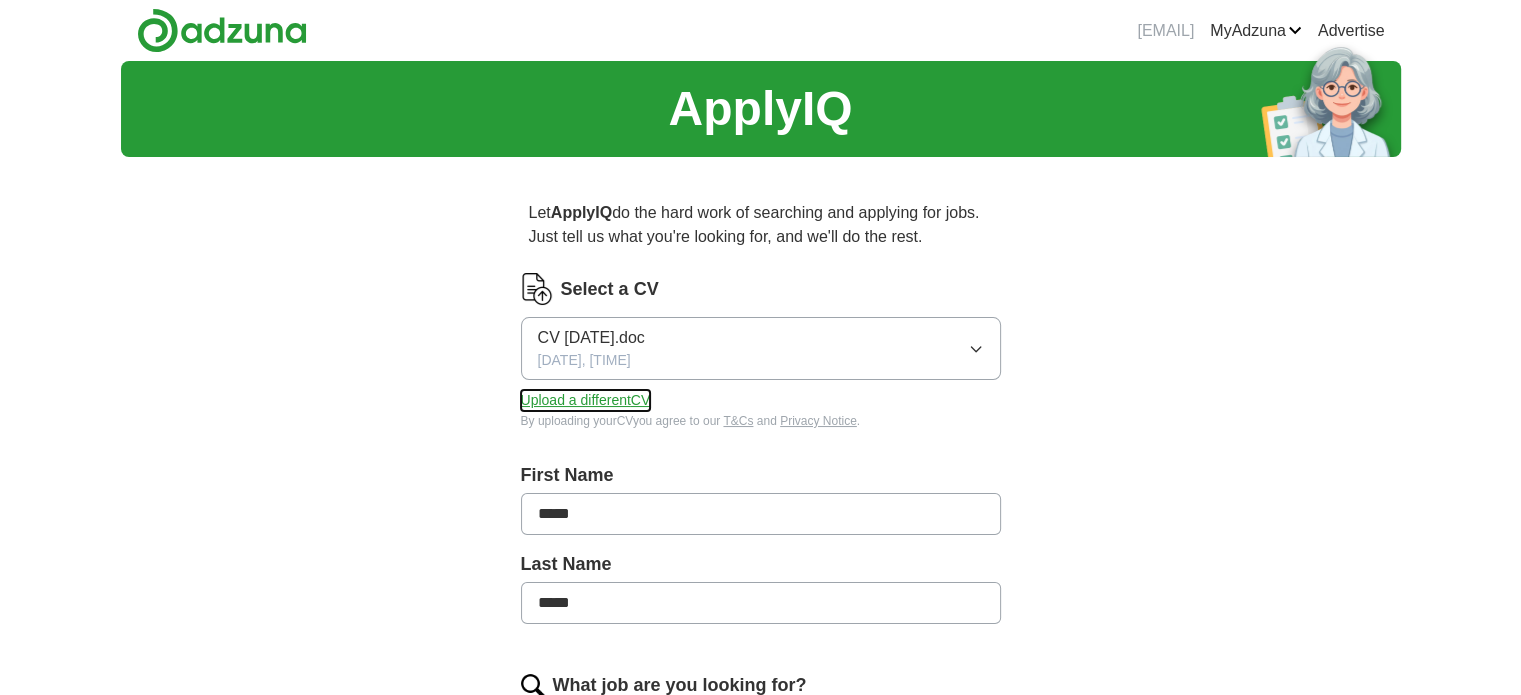 click on "Upload a different  CV" at bounding box center (586, 400) 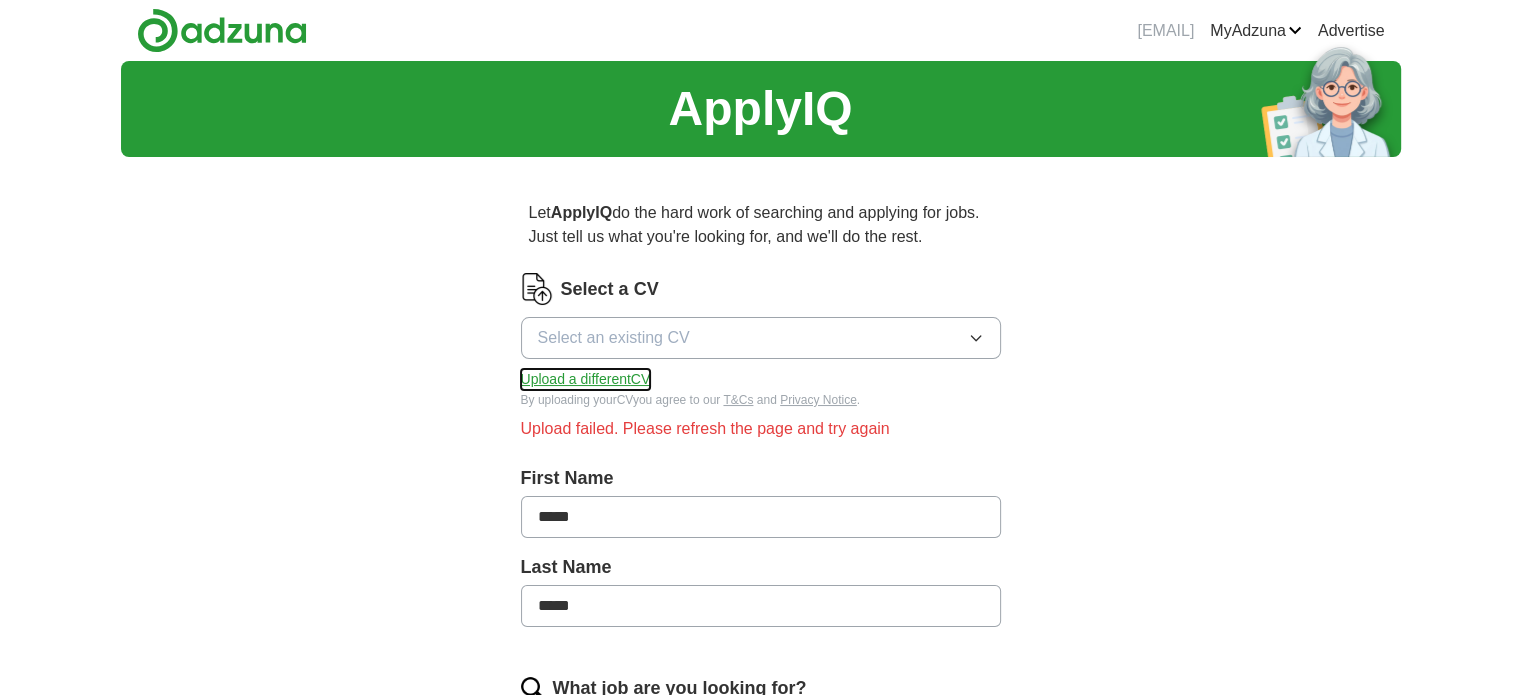 click on "Upload a different  CV" at bounding box center (586, 379) 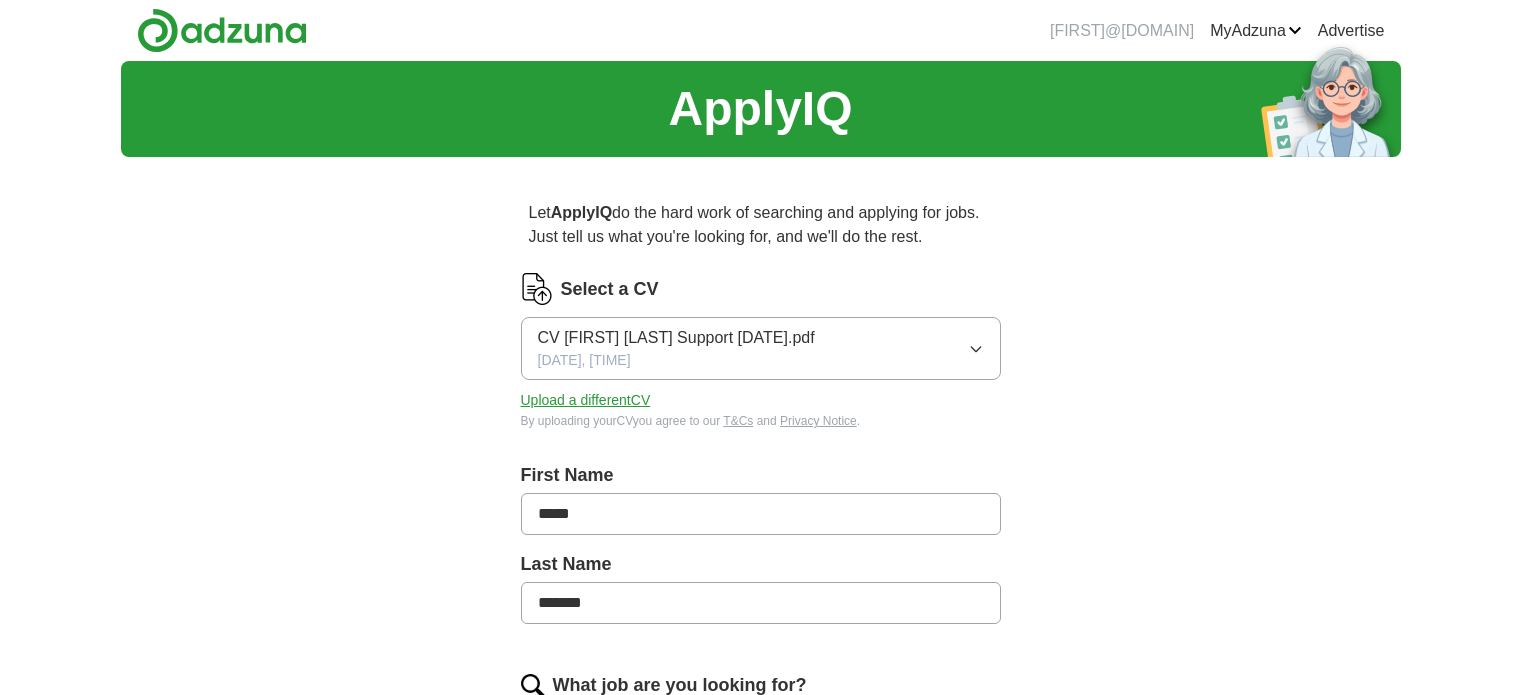 scroll, scrollTop: 0, scrollLeft: 0, axis: both 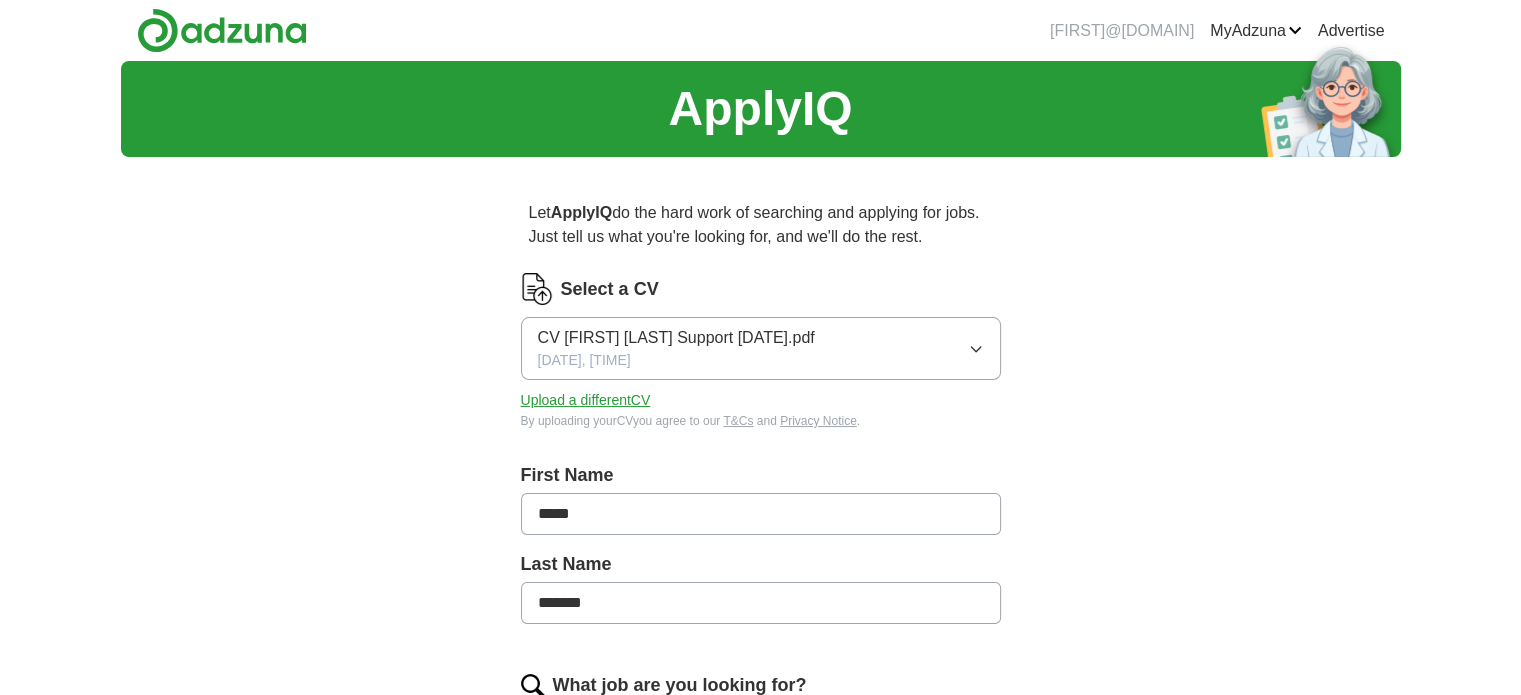 drag, startPoint x: 609, startPoint y: 607, endPoint x: 472, endPoint y: 613, distance: 137.13132 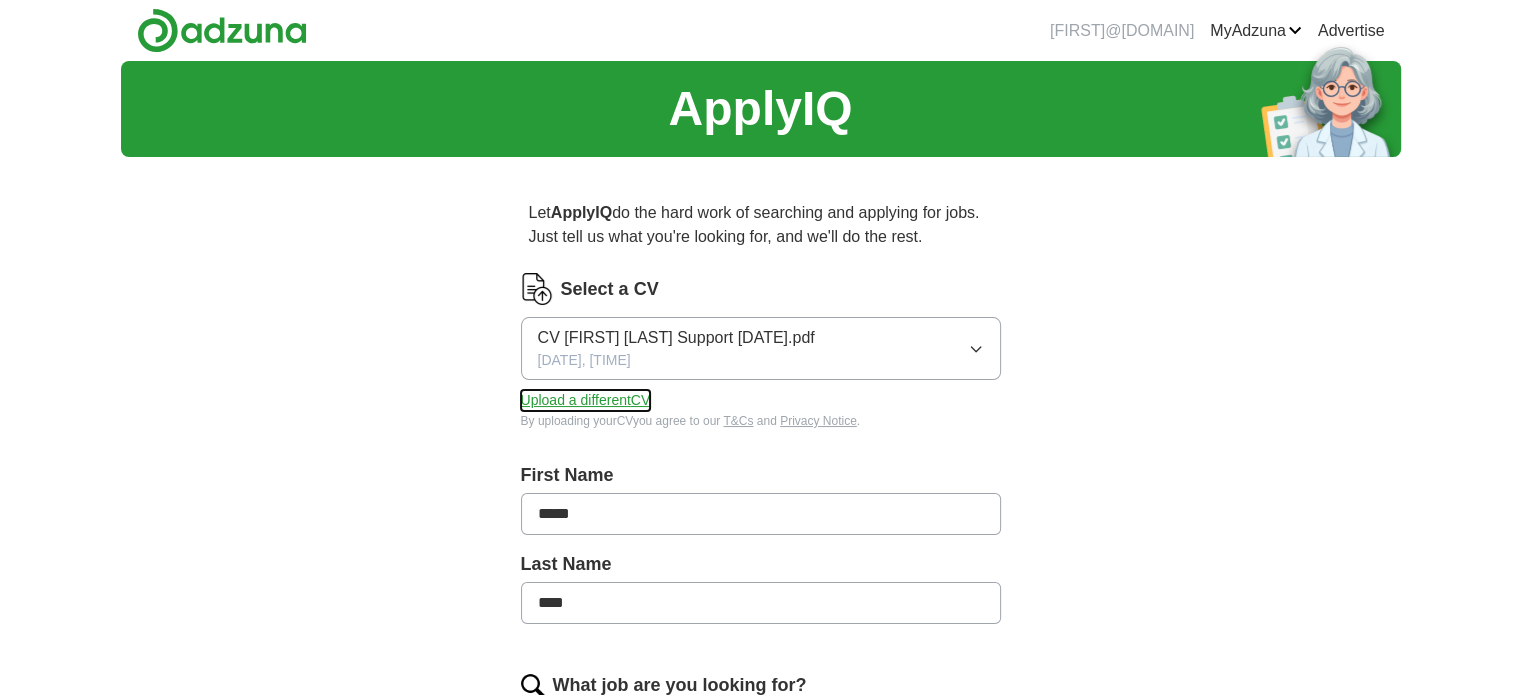 click on "Upload a different  CV" at bounding box center (586, 400) 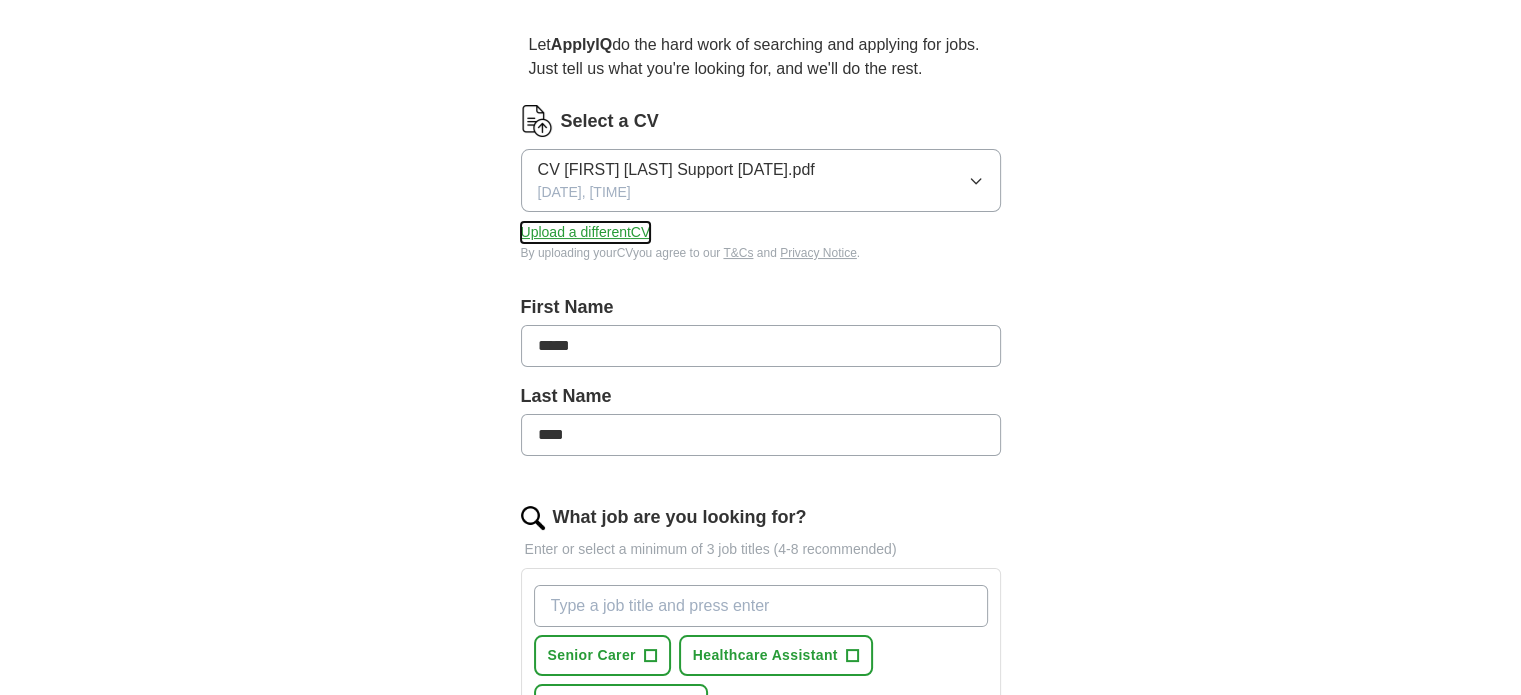 scroll, scrollTop: 335, scrollLeft: 0, axis: vertical 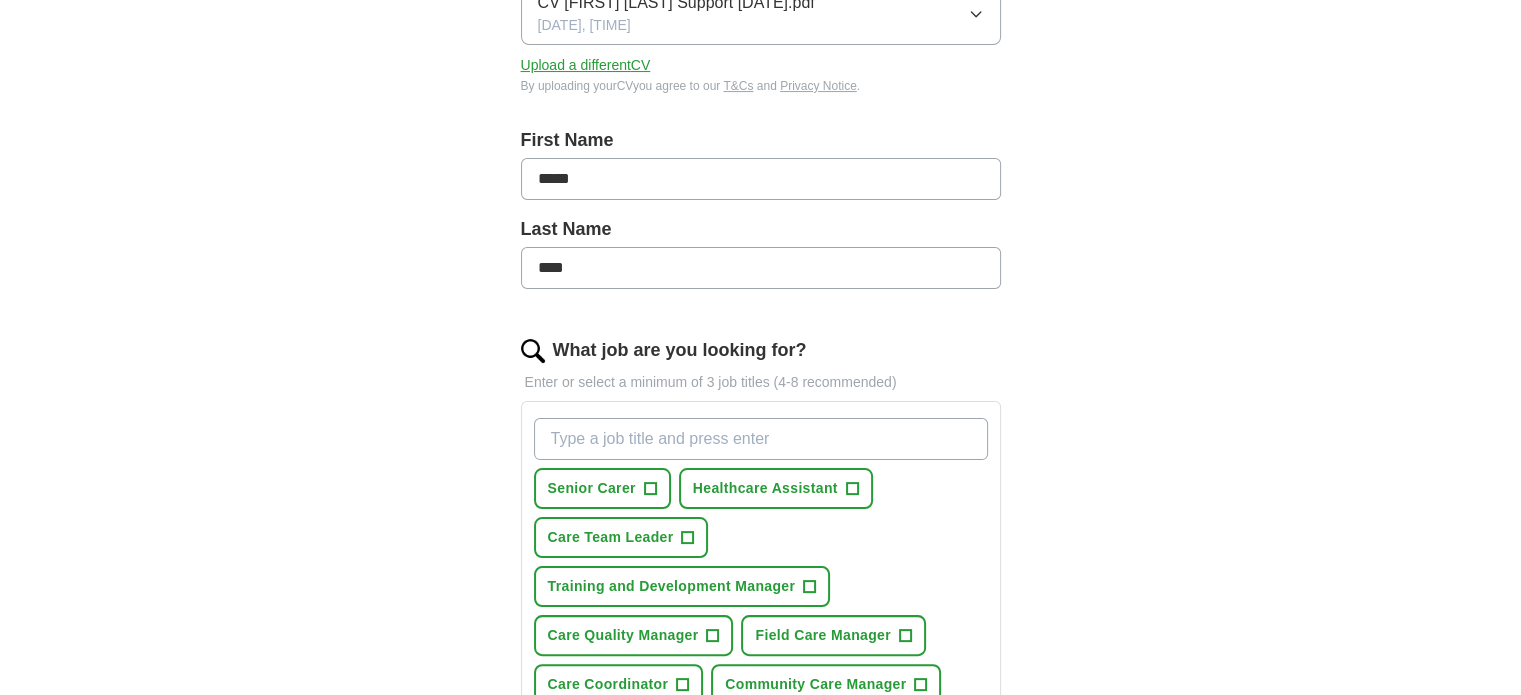 click on "****" at bounding box center (761, 268) 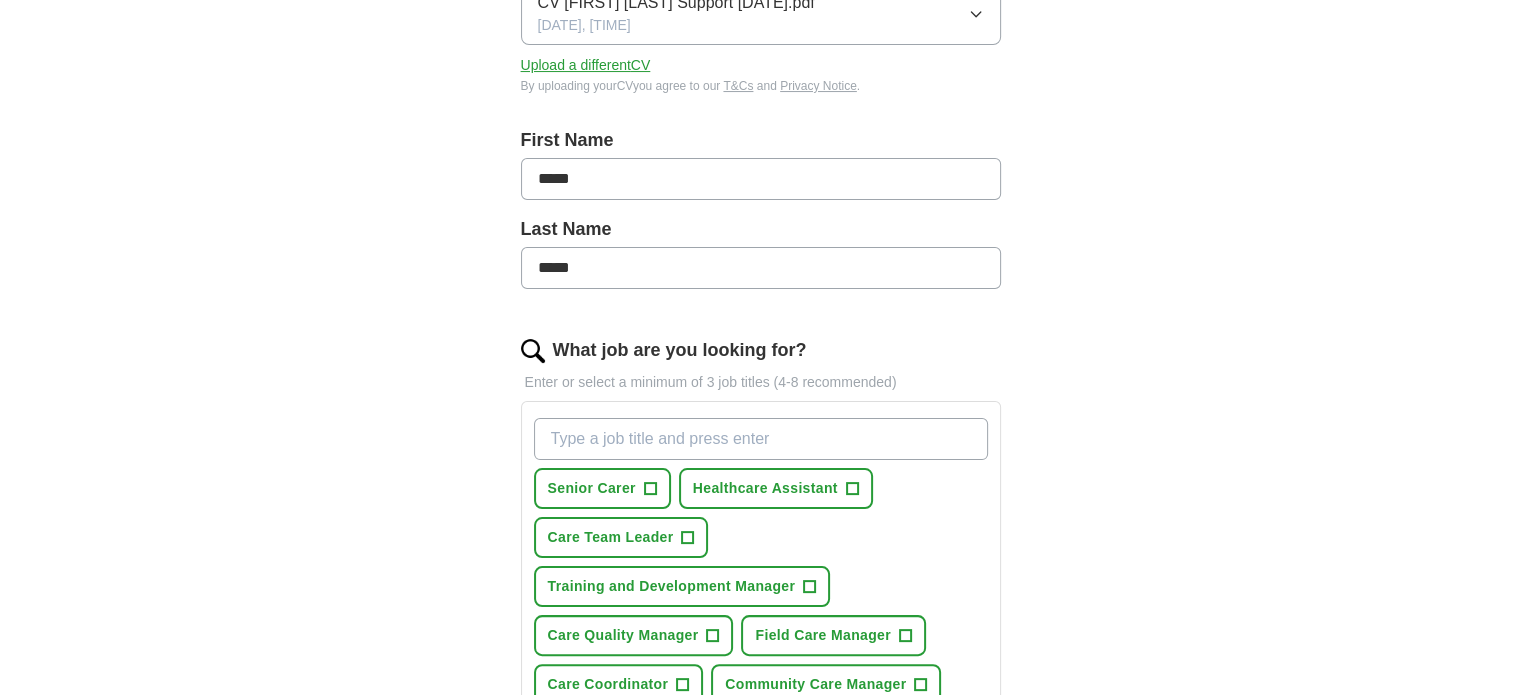 type on "*****" 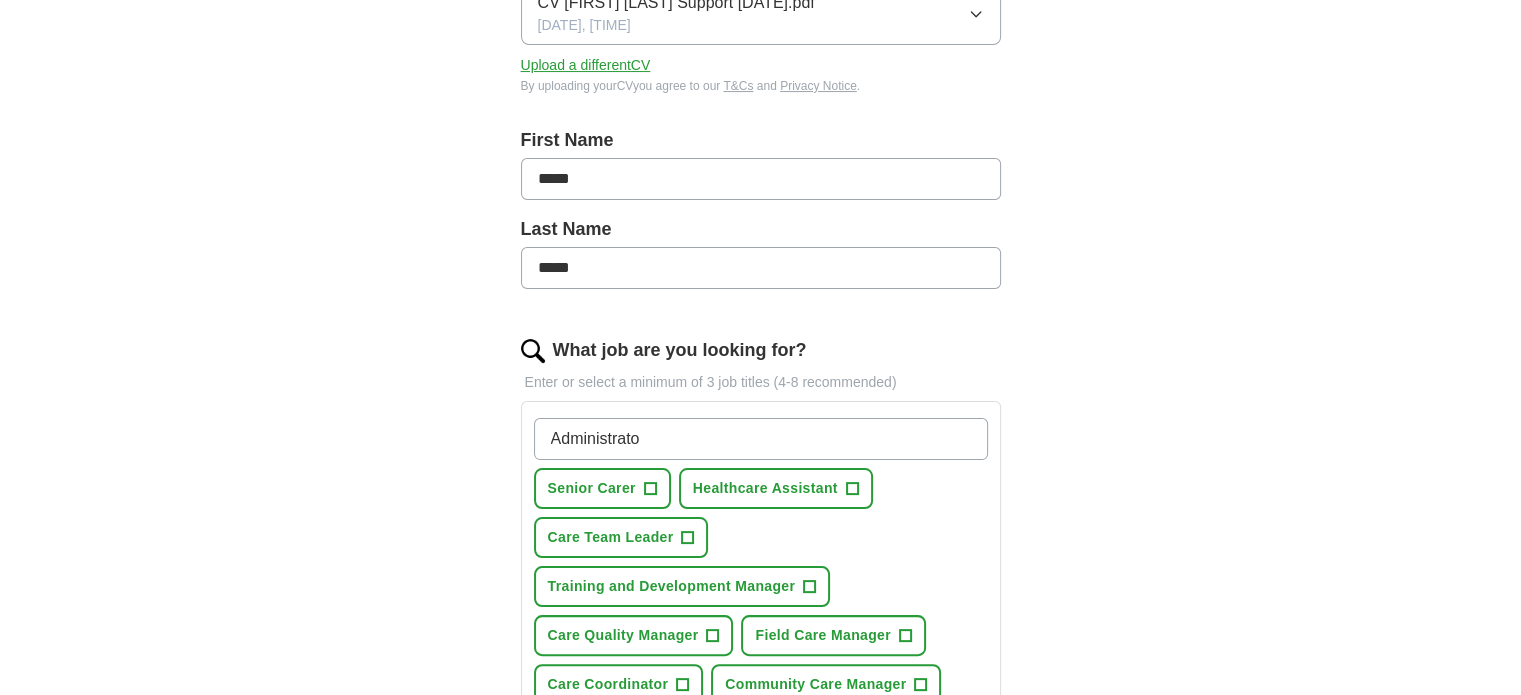 type on "Administrator" 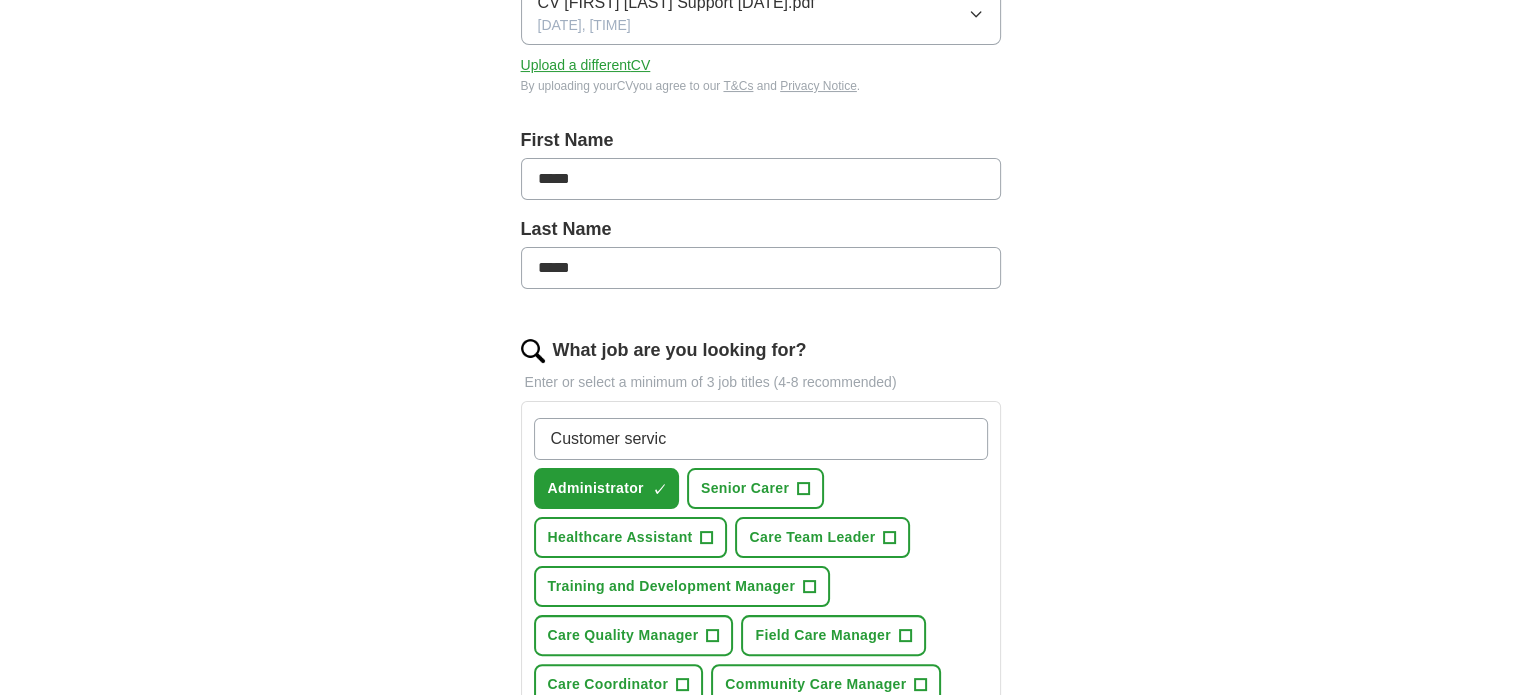 type on "Customer service" 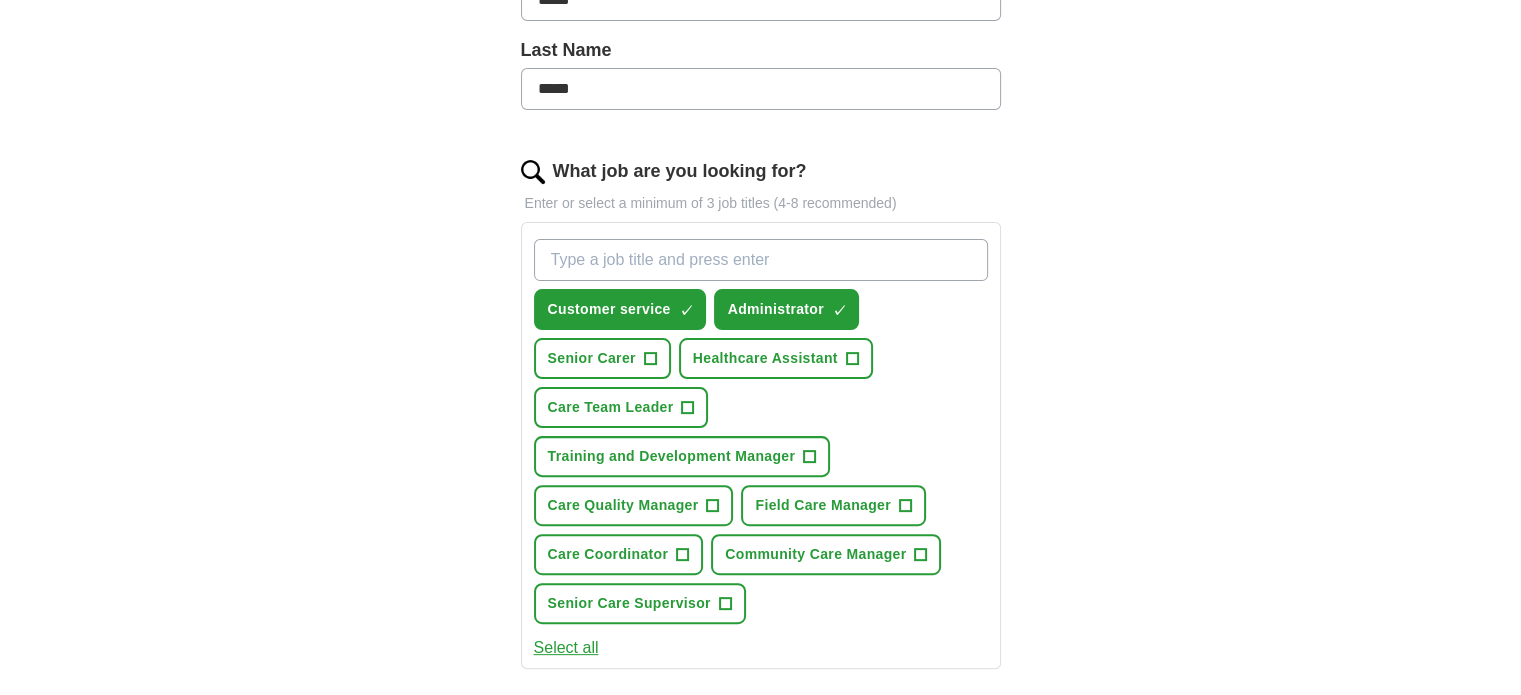 scroll, scrollTop: 523, scrollLeft: 0, axis: vertical 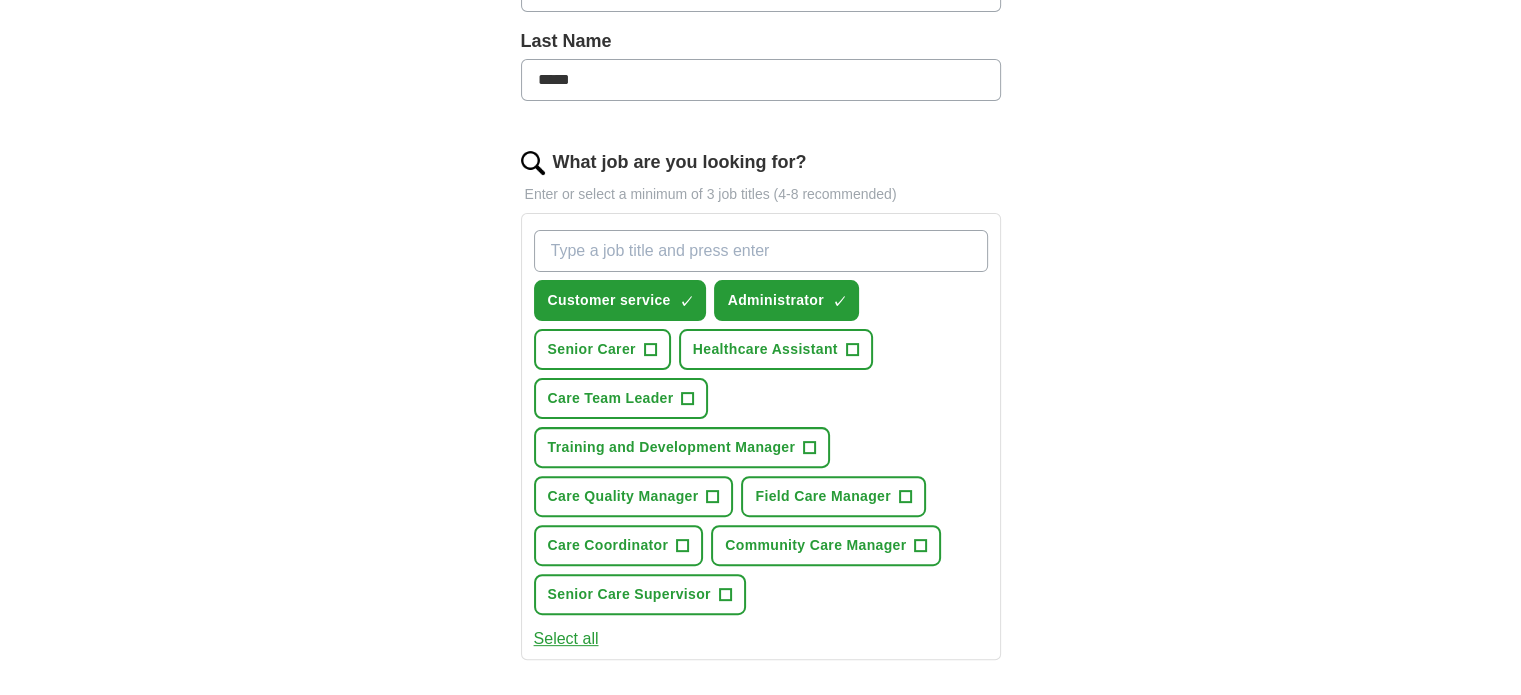 click on "What job are you looking for?" at bounding box center (761, 251) 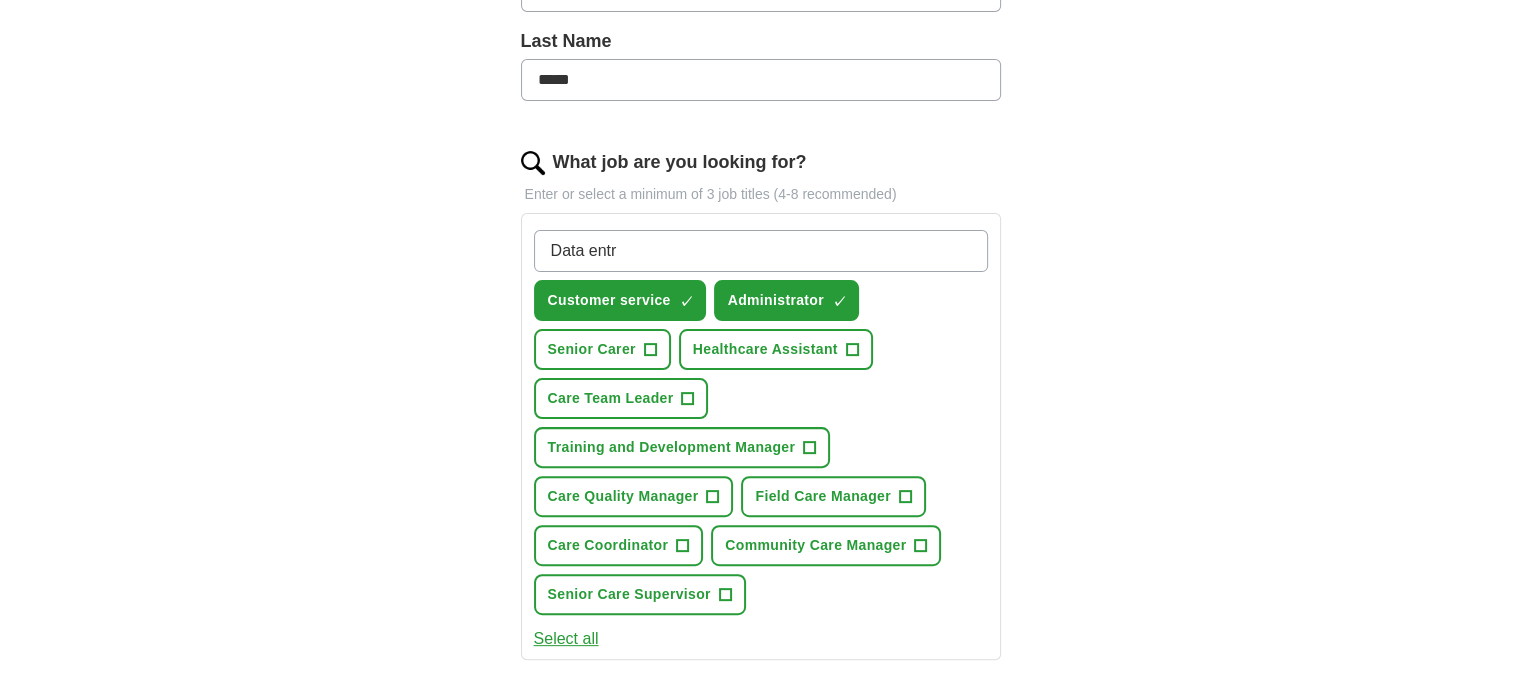 type on "Data entry" 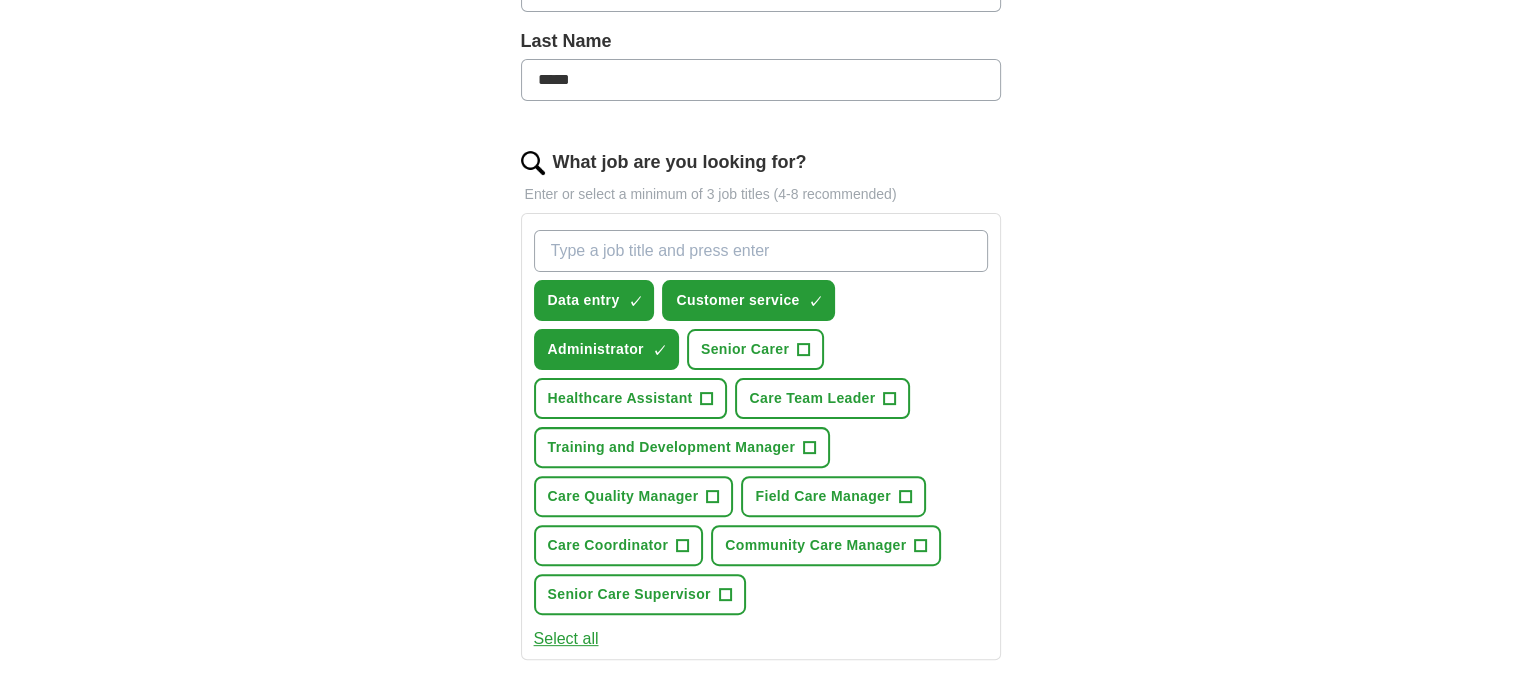 click on "What job are you looking for?" at bounding box center (761, 251) 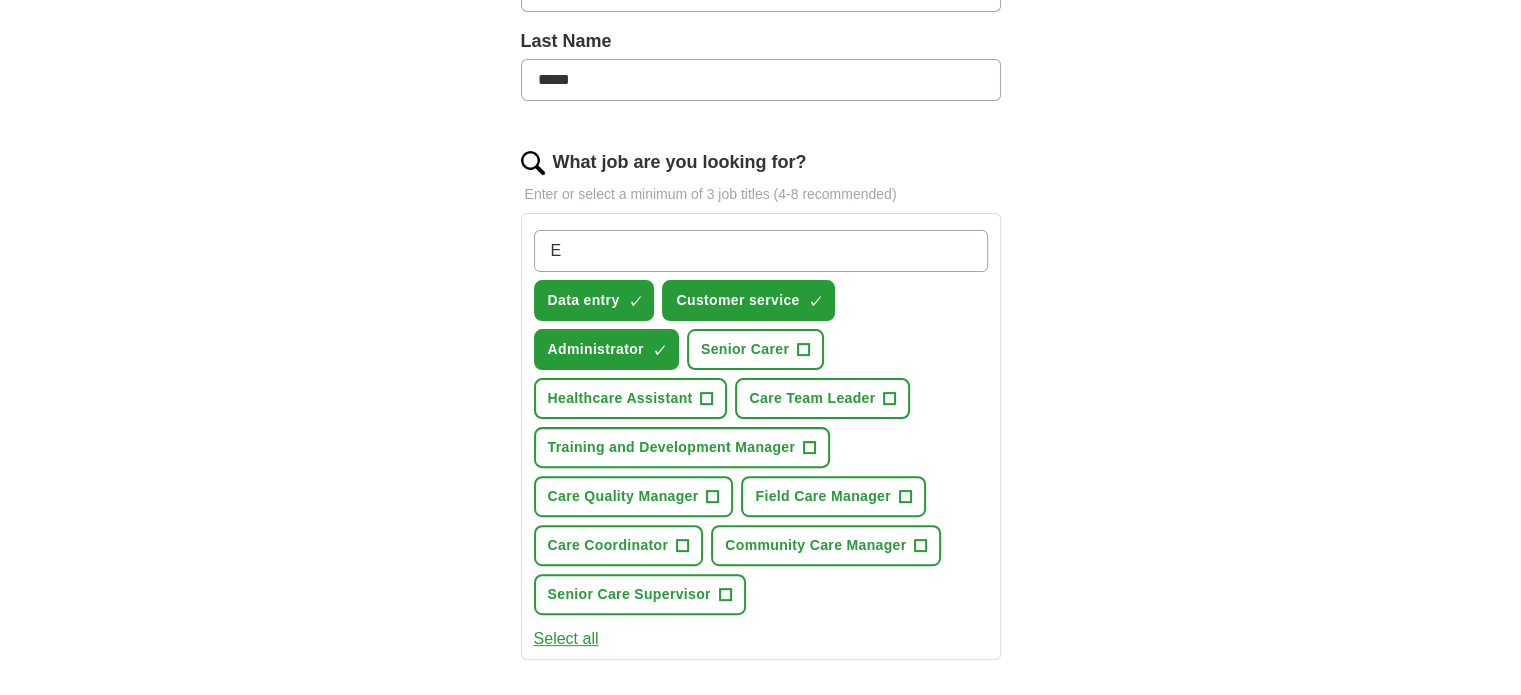 type 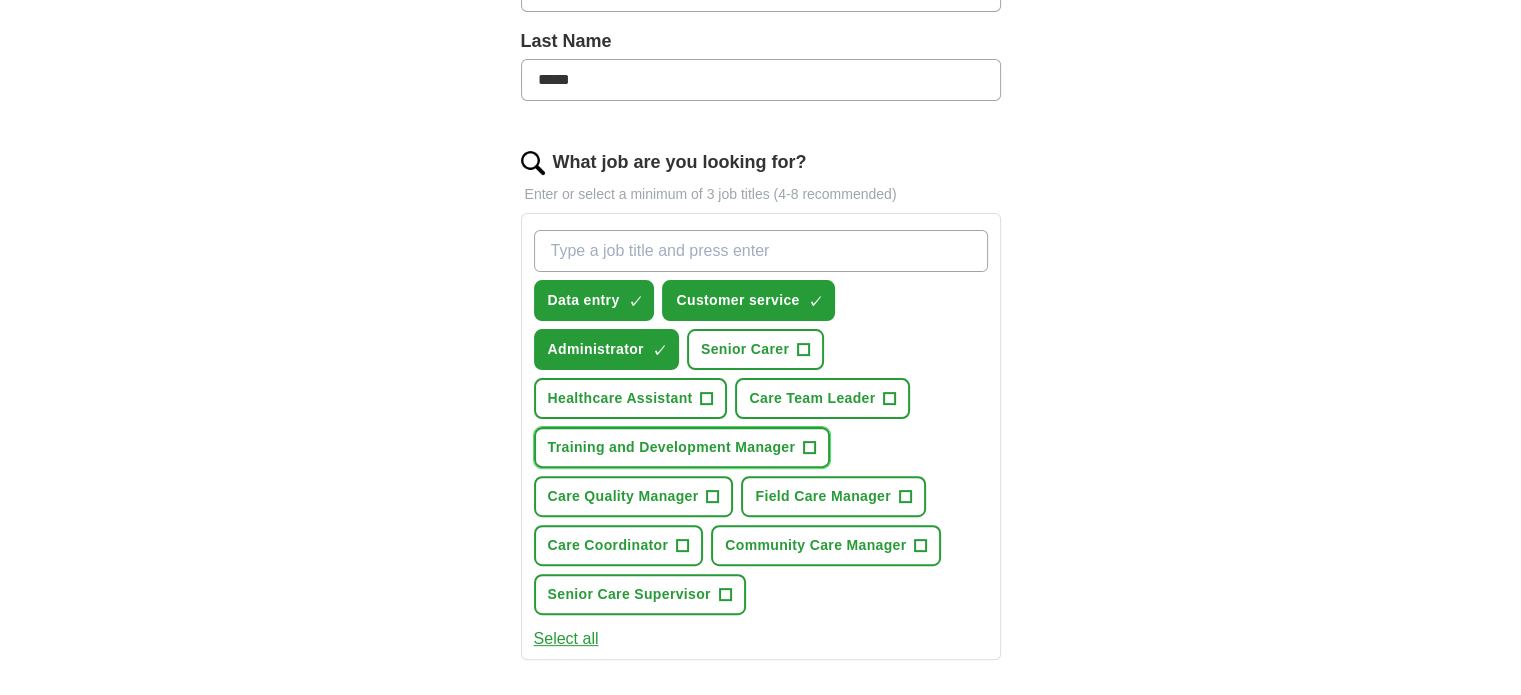 click on "+" at bounding box center [810, 448] 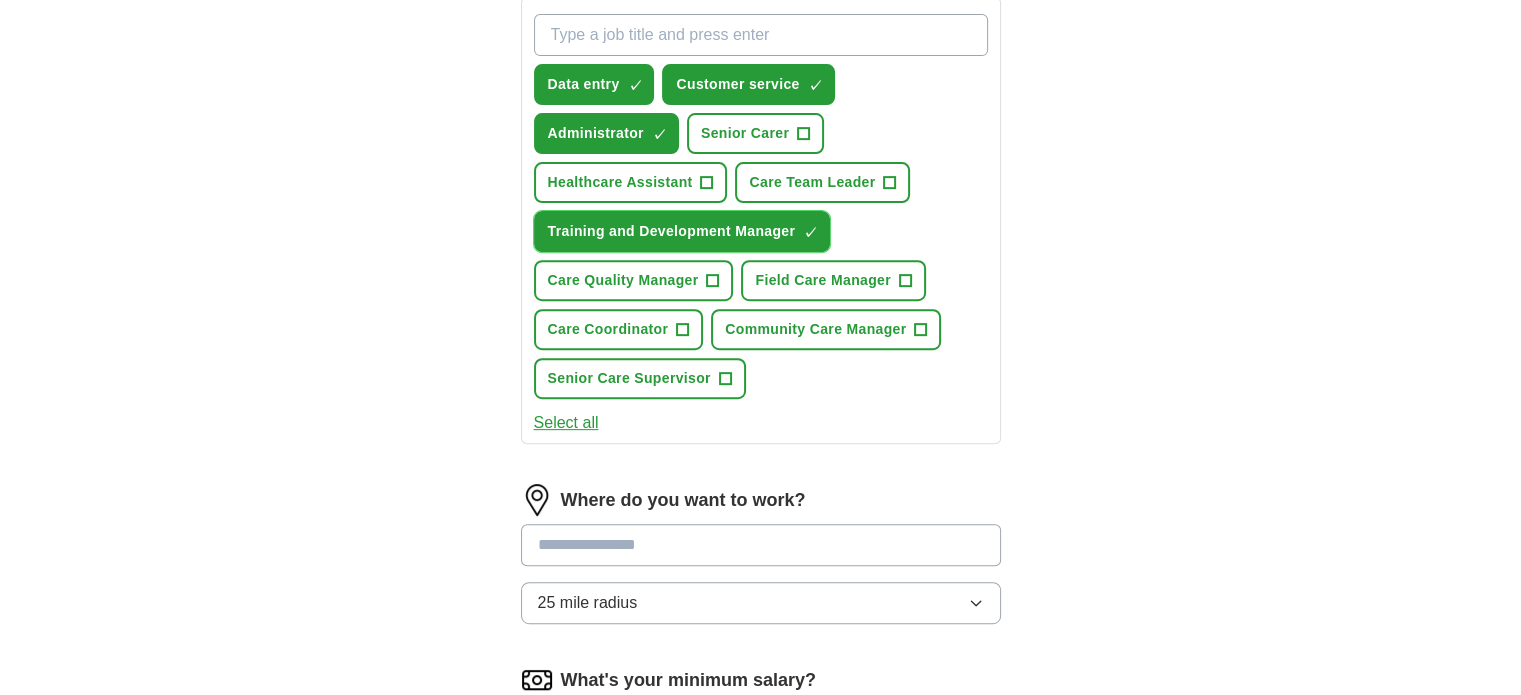 scroll, scrollTop: 779, scrollLeft: 0, axis: vertical 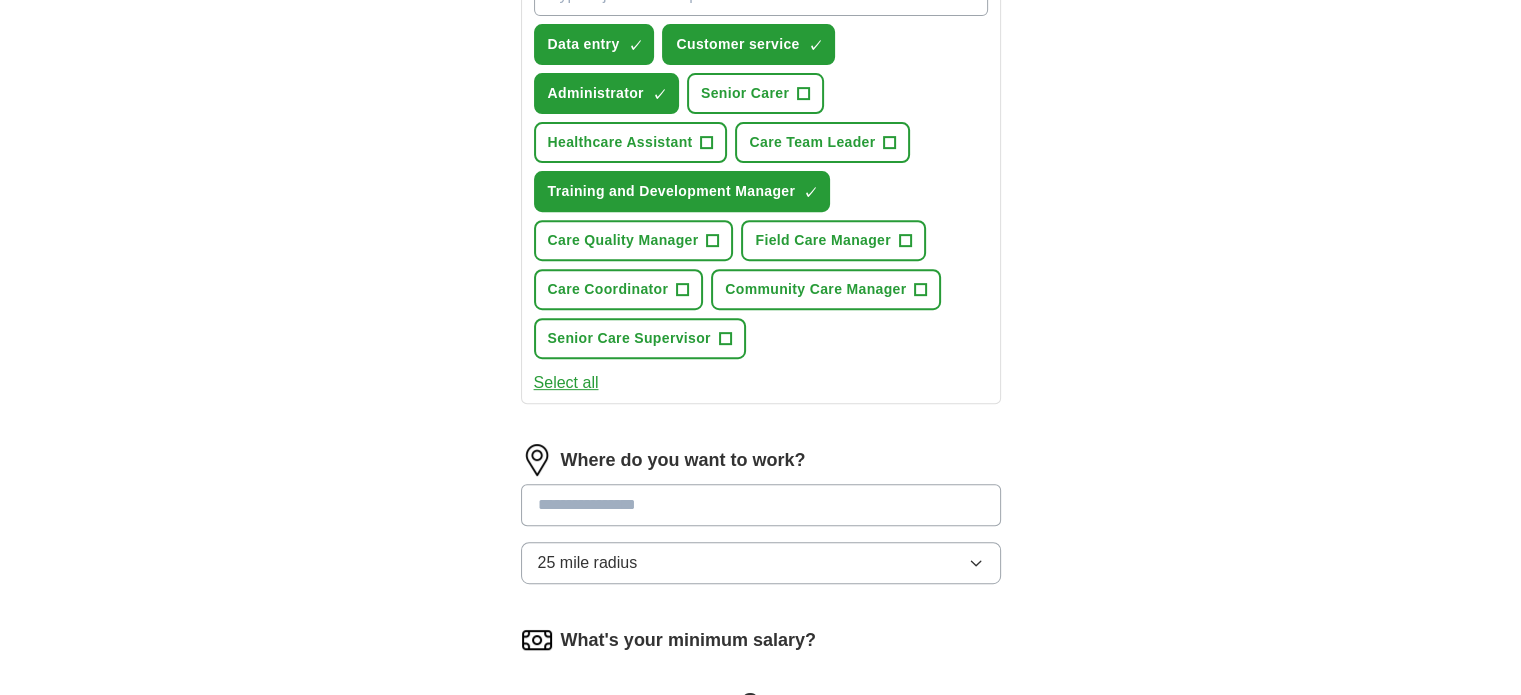 click at bounding box center (761, 505) 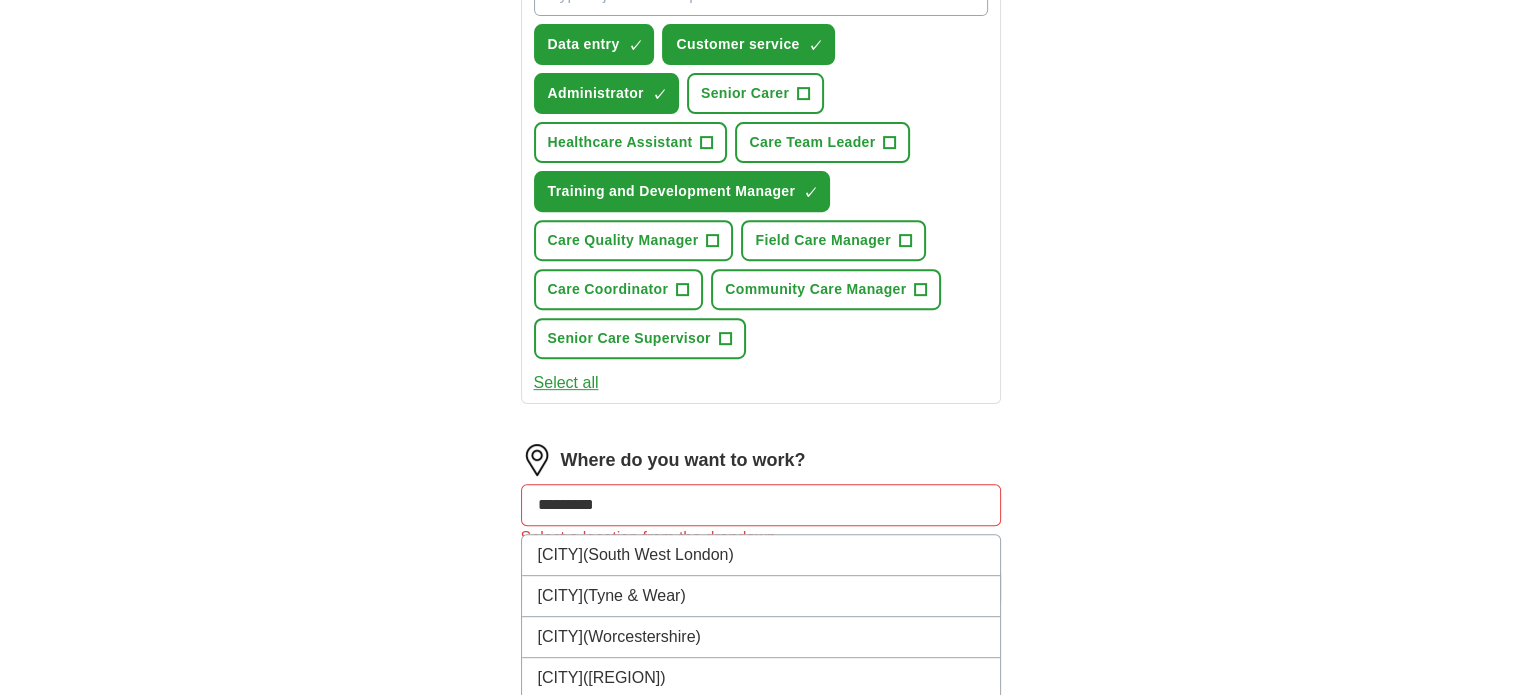 click on "Select a CV CV [FIRST] [LAST] Support [DATE].pdf [DATE], [TIME] Upload a different CV By uploading your CV you agree to our T&Cs and Privacy Notice . First Name ***** Last Name ***** What job are you looking for? Enter or select a minimum of 3 job titles (4-8 recommended) Data entry ✓ × Customer service ✓ × Administrator ✓ × Senior Carer + Healthcare Assistant + Care Team Leader + Training and Development Manager ✓ × Care Quality Manager + Field Care Manager + Care Coordinator + Community Care Manager + Senior Care Supervisor + Select all Where do you want to work? ********* [CITY] ([REGION]) [CITY] ([REGION]) [CITY]- [CITY] ([REGION]) [CITY] ([REGION]) [CITY] ([REGION]) [CITY] ([REGION]) [CITY] ([REGION]) [CITY] ([REGION]) [CITY] ([REGION])" at bounding box center (761, 120) 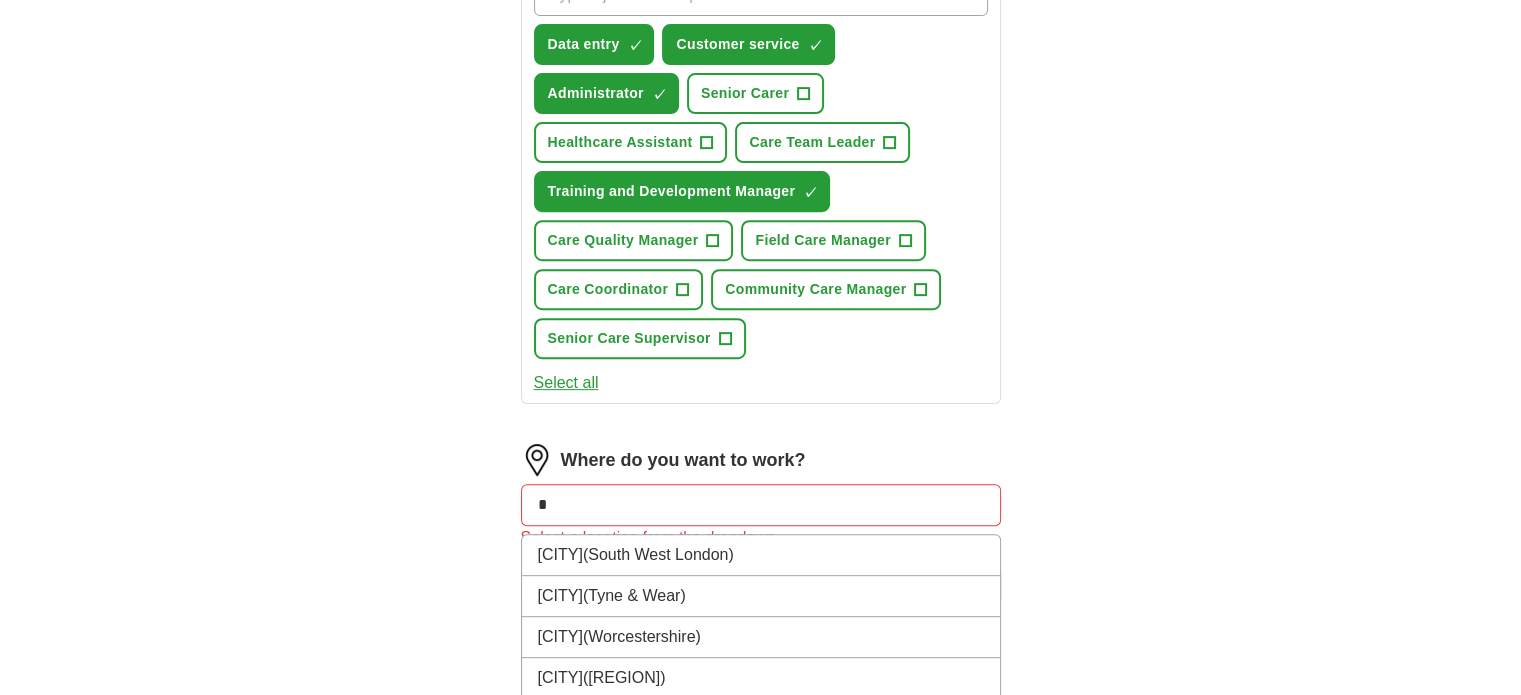 type on "*" 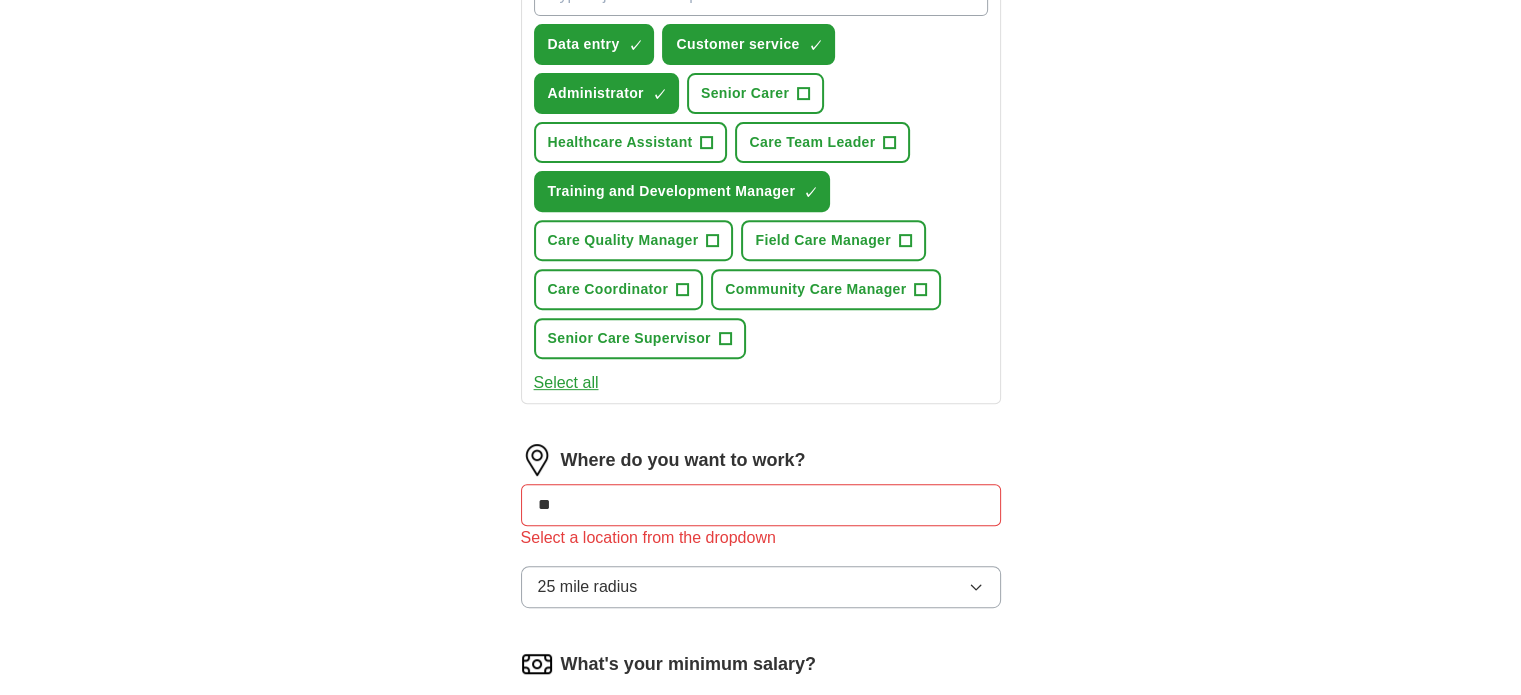 scroll, scrollTop: 1103, scrollLeft: 0, axis: vertical 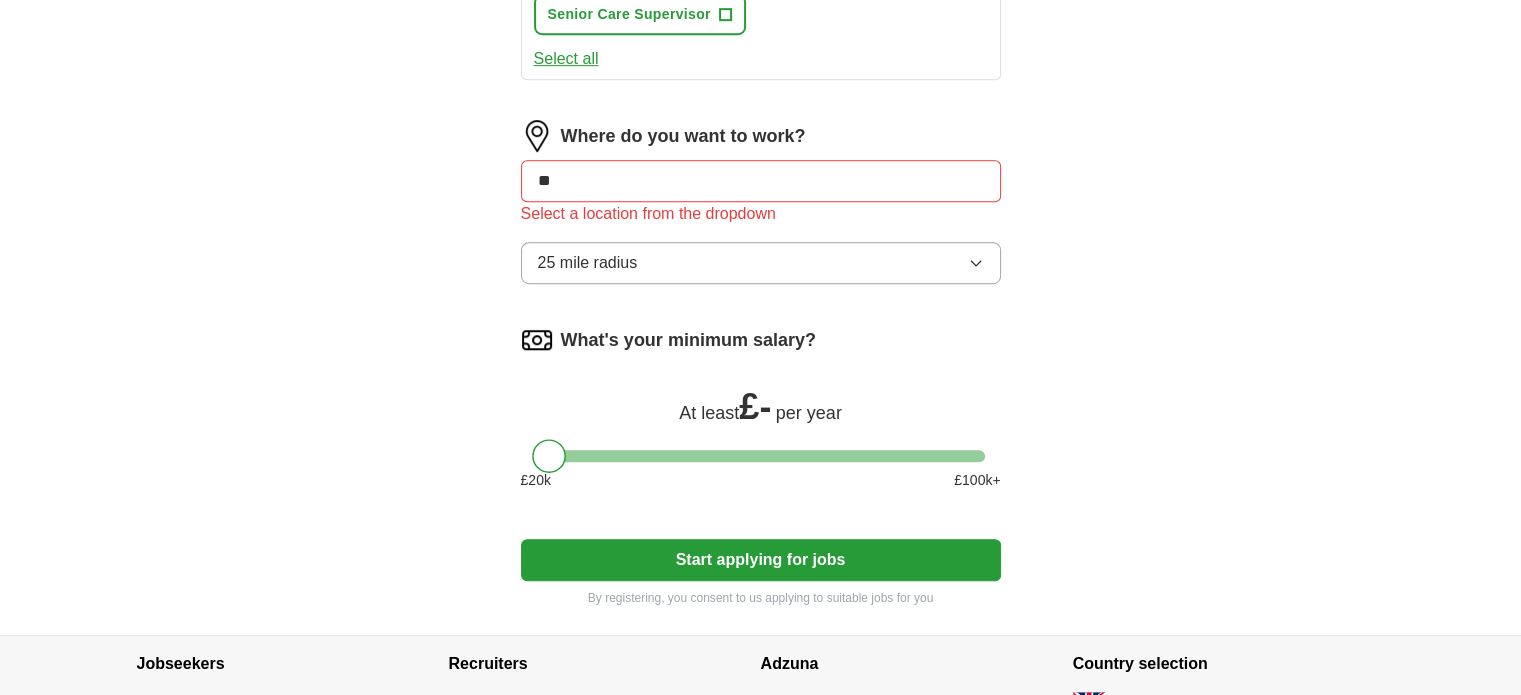 click on "Select a CV CV [FIRST] [LAST] Support [DATE].pdf [DATE], [TIME] Upload a different CV By uploading your CV you agree to our T&Cs and Privacy Notice . First Name ***** Last Name ***** What job are you looking for? Enter or select a minimum of 3 job titles (4-8 recommended) Data entry ✓ × Customer service ✓ × Administrator ✓ × Senior Carer + Healthcare Assistant + Care Team Leader + Training and Development Manager ✓ × Care Quality Manager + Field Care Manager + Care Coordinator + Community Care Manager + Senior Care Supervisor + Select all Where do you want to work? ** Select a location from the dropdown 25 mile radius What's your minimum salary? At least £ - per year £ 20 k £ 100 k+ Start applying for jobs By registering, you consent to us applying to suitable jobs for you" at bounding box center [761, -148] 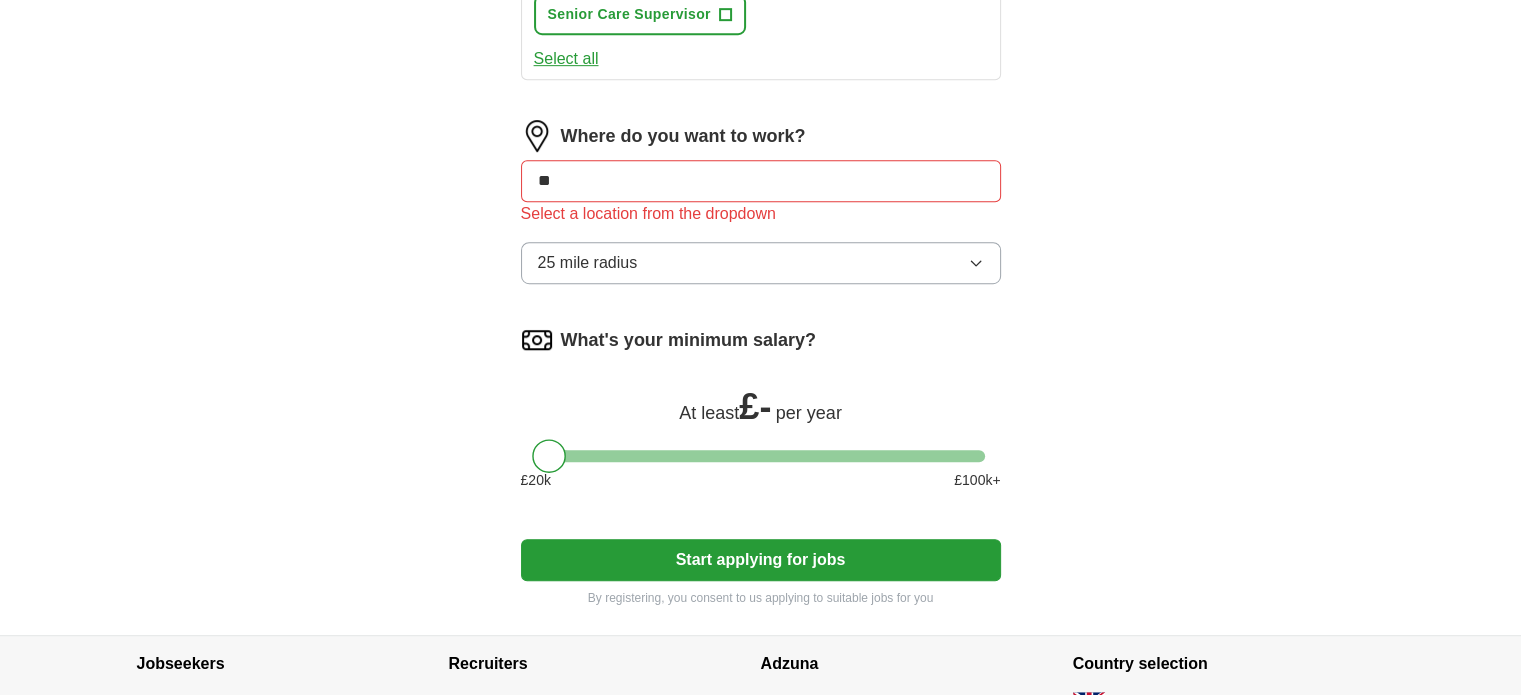 click on "**" at bounding box center [761, 181] 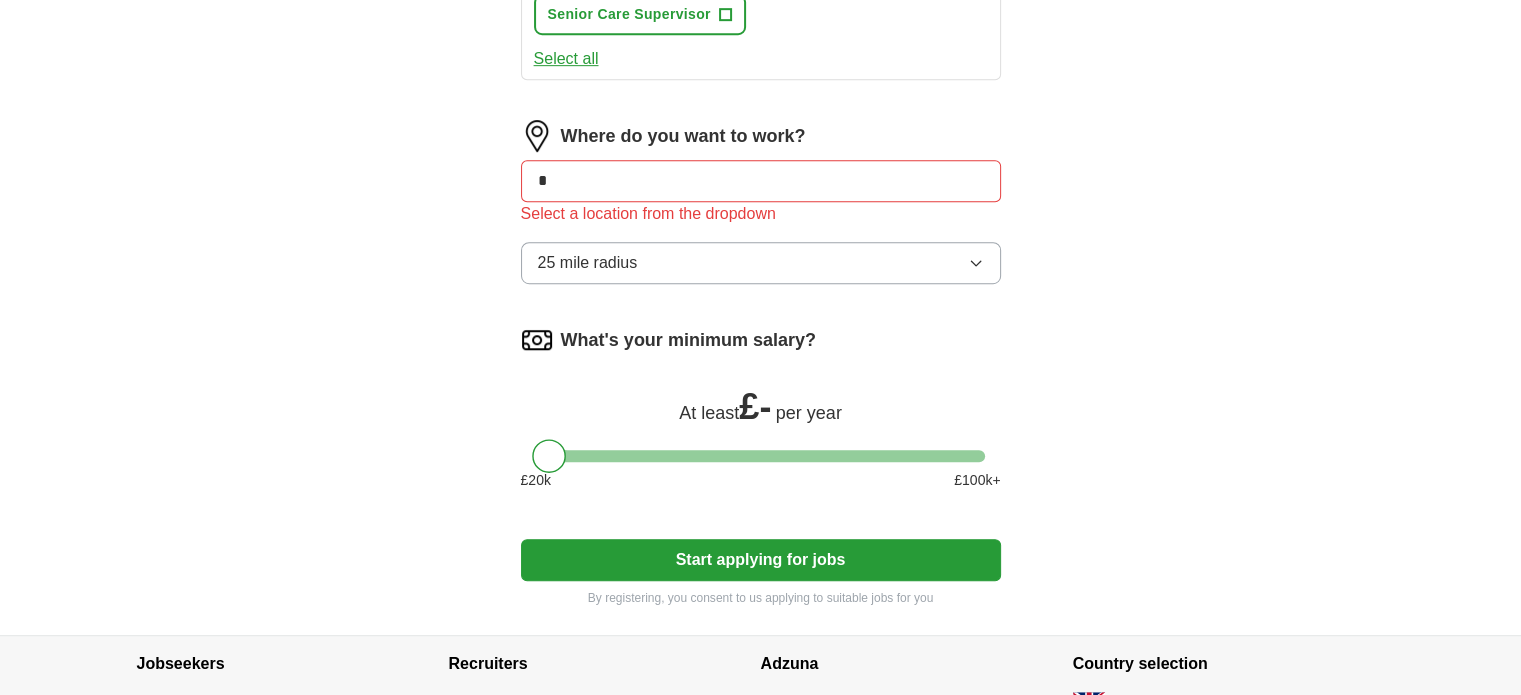 type on "*" 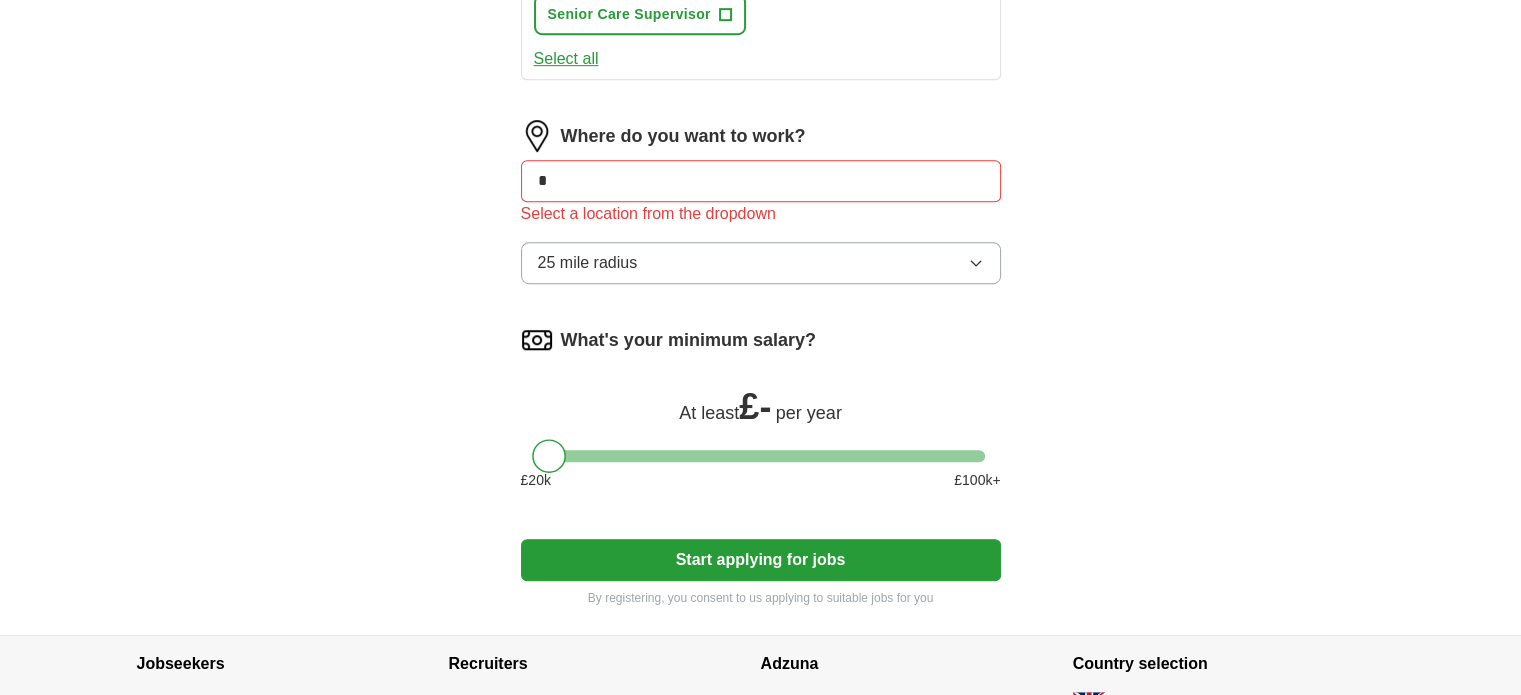 type on "*" 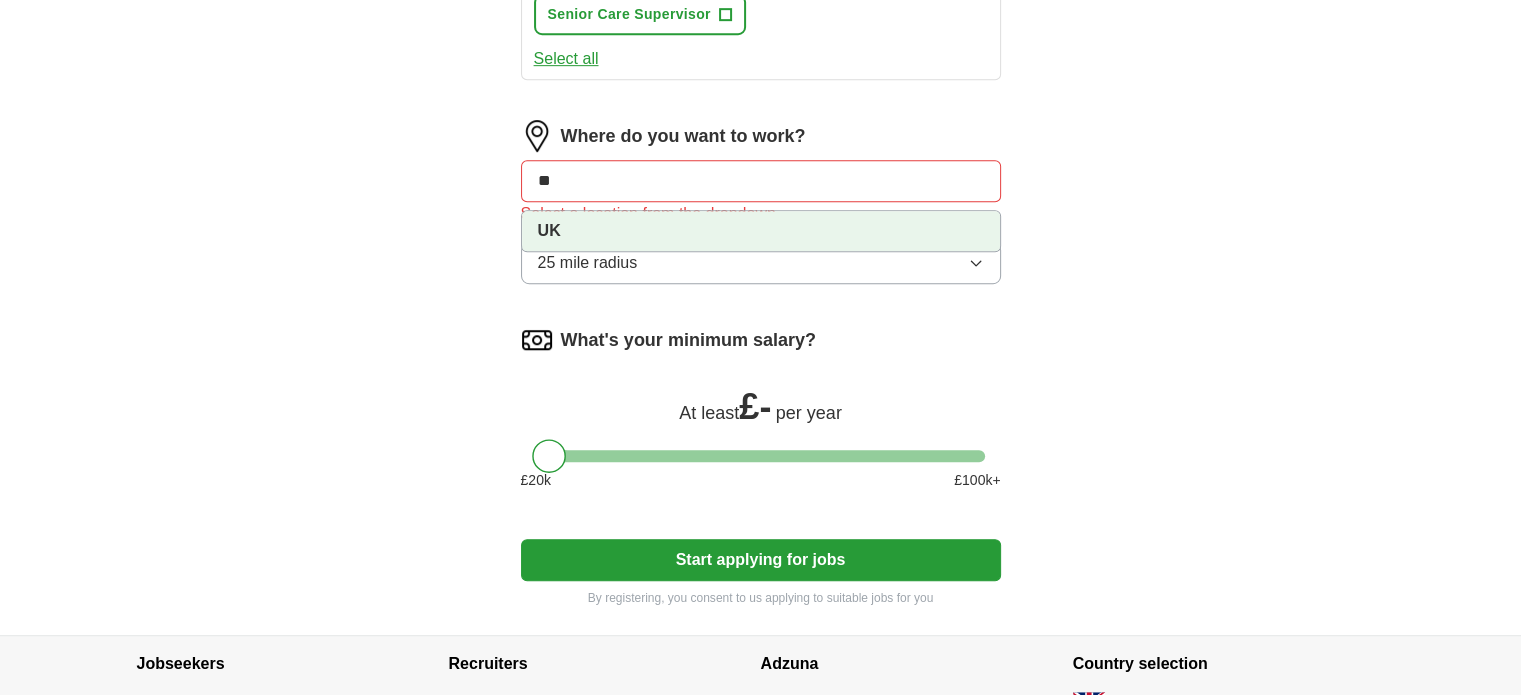 click on "UK" at bounding box center [549, 230] 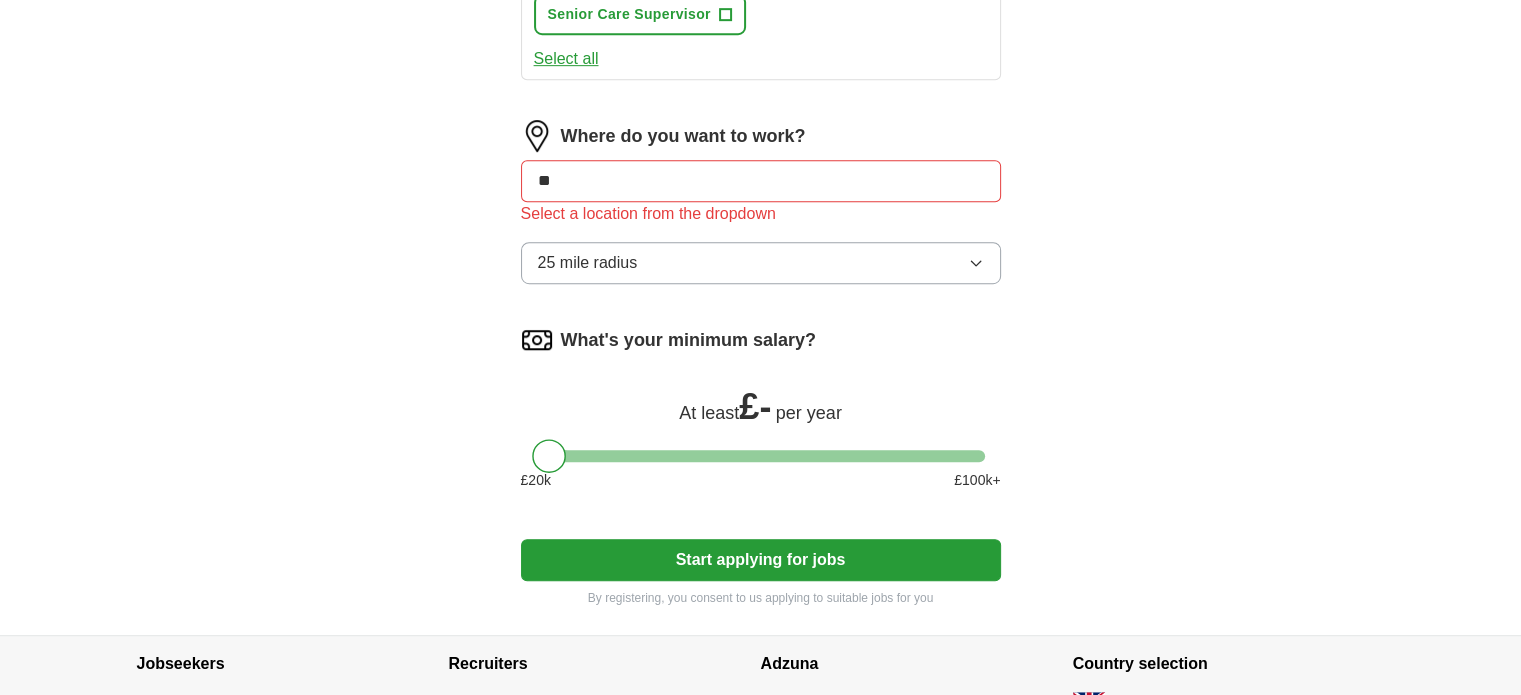 click at bounding box center (549, 456) 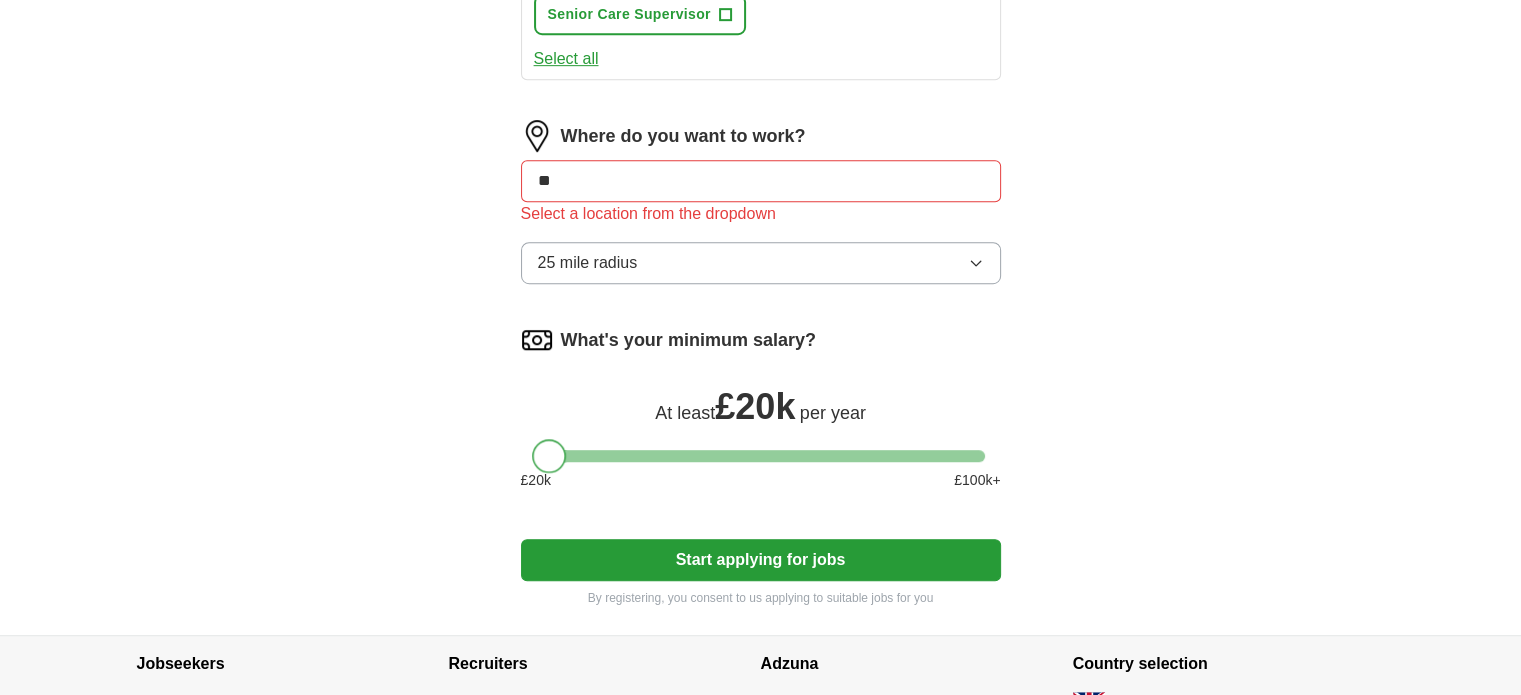 click at bounding box center [549, 456] 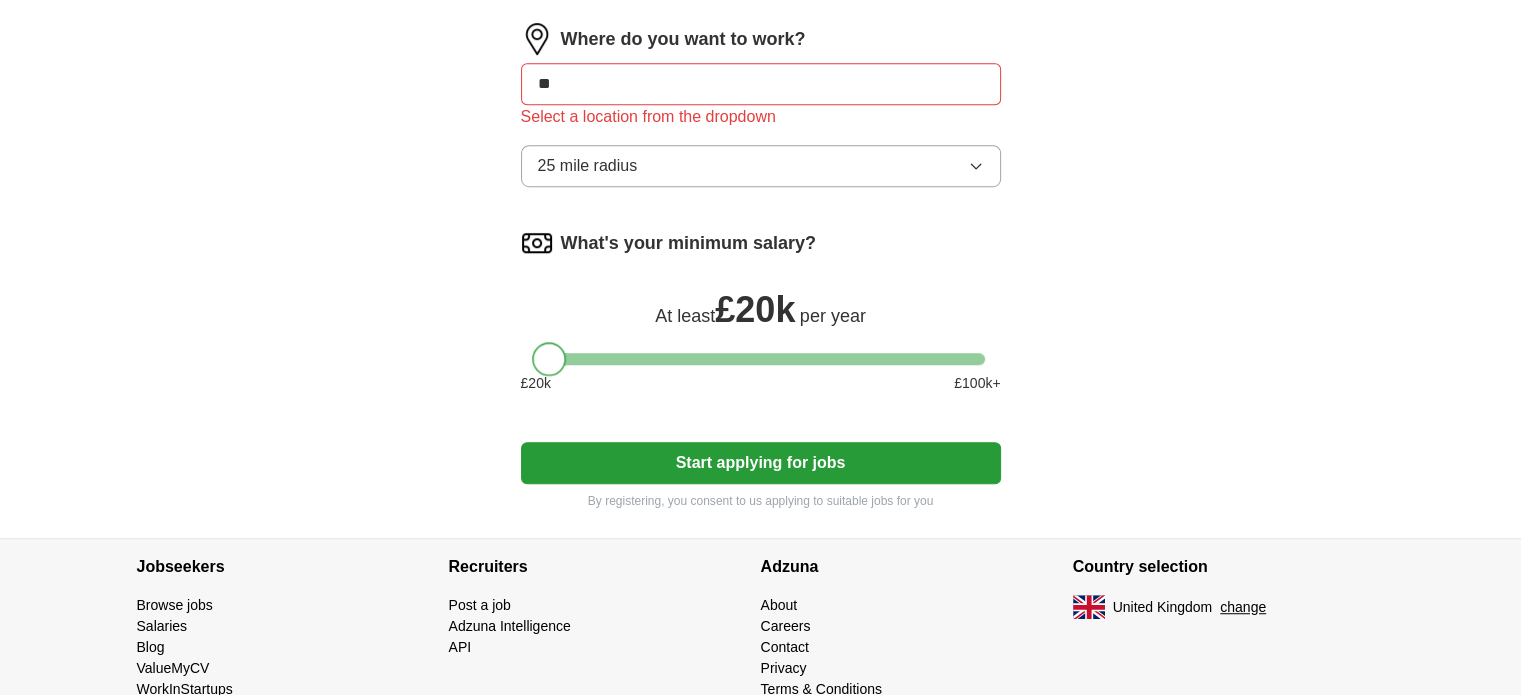 scroll, scrollTop: 1236, scrollLeft: 0, axis: vertical 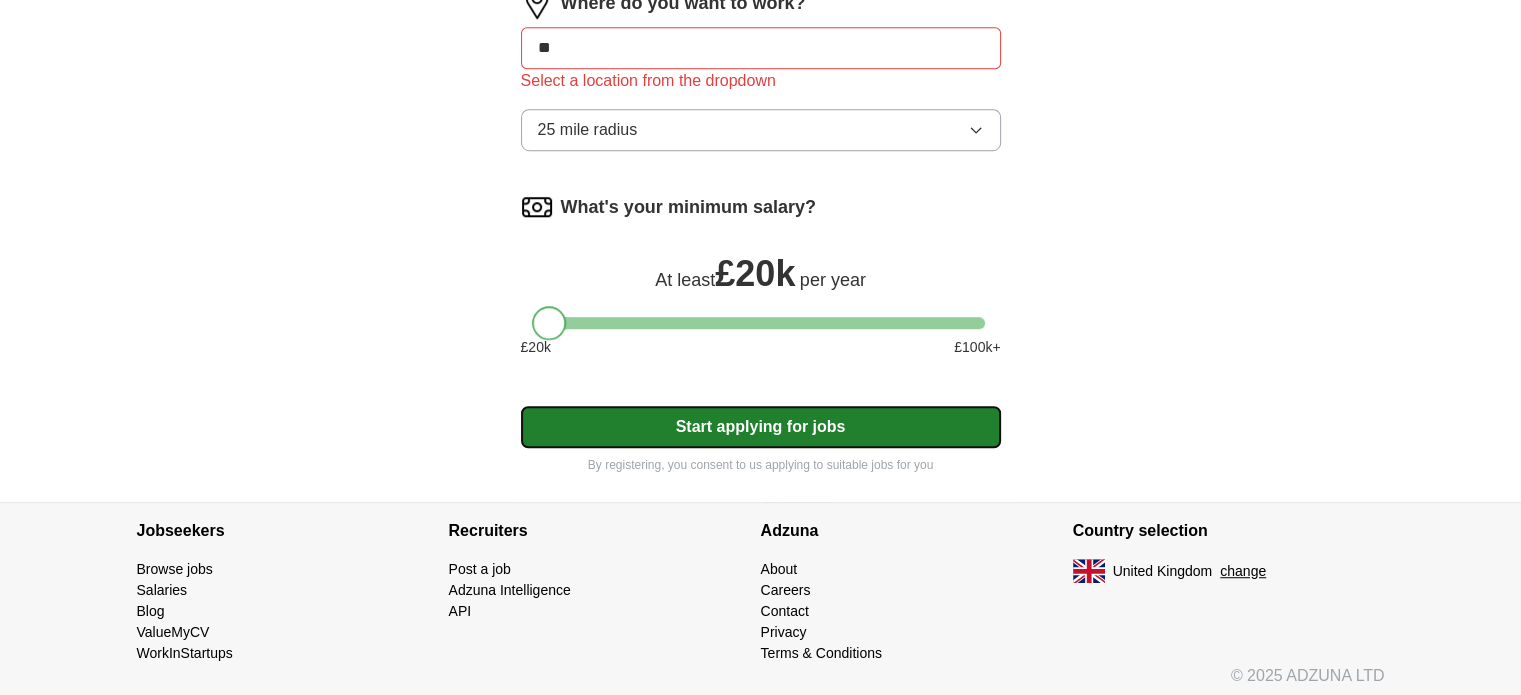 click on "Start applying for jobs" at bounding box center [761, 427] 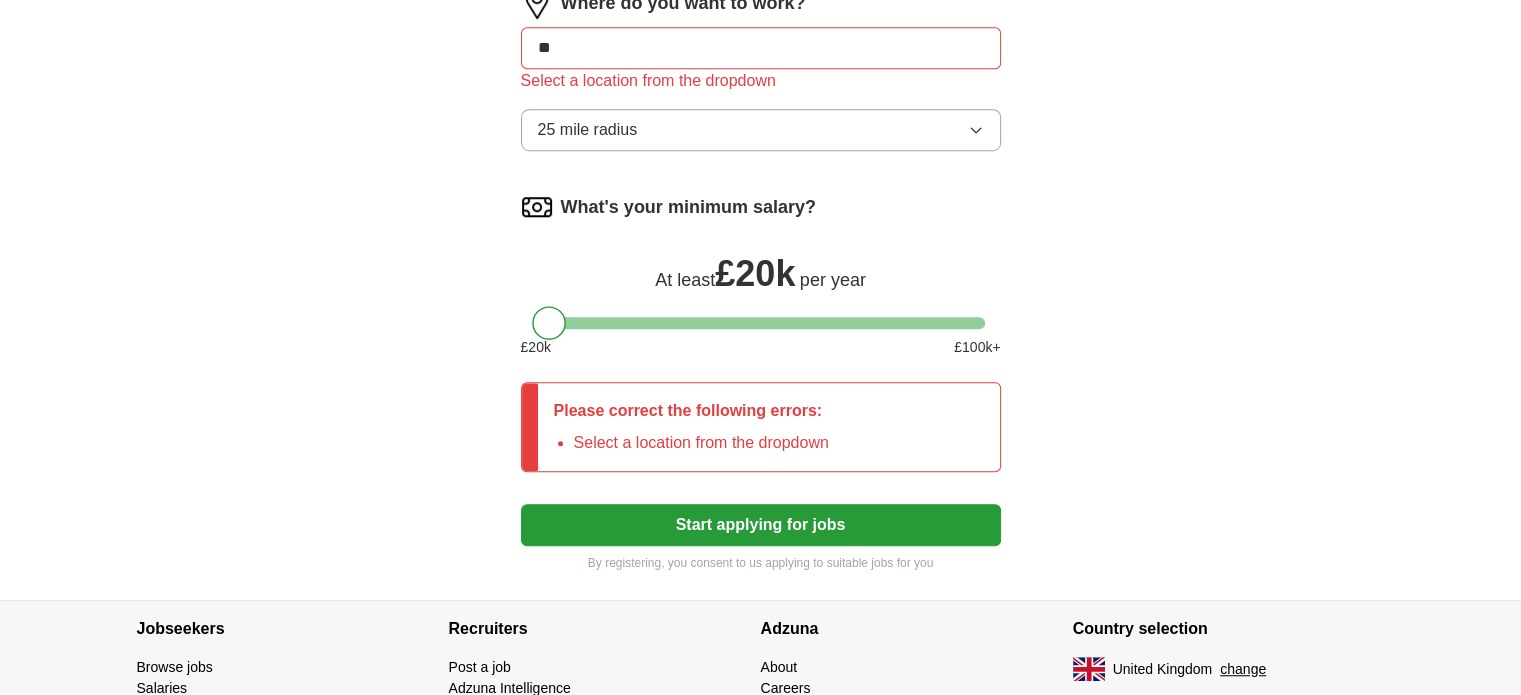 click on "**" at bounding box center [761, 48] 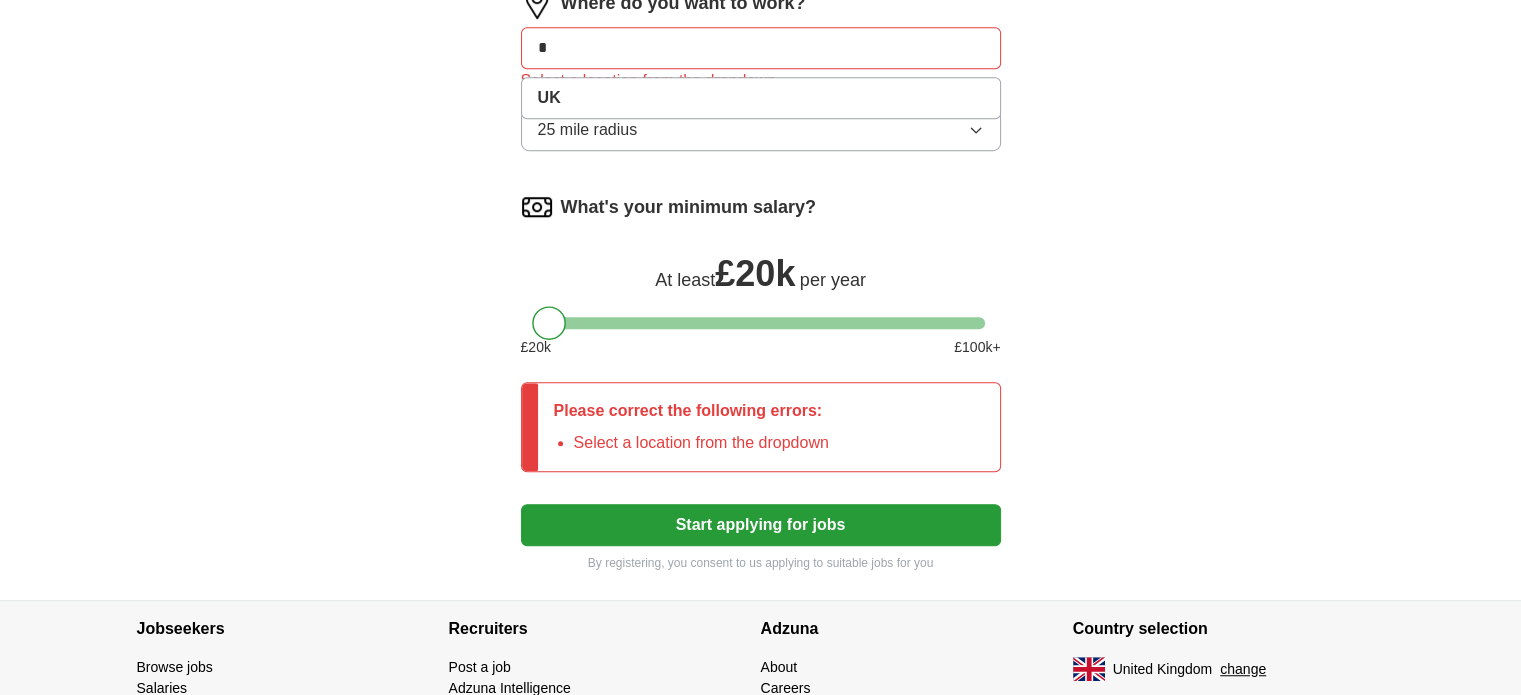 type on "*" 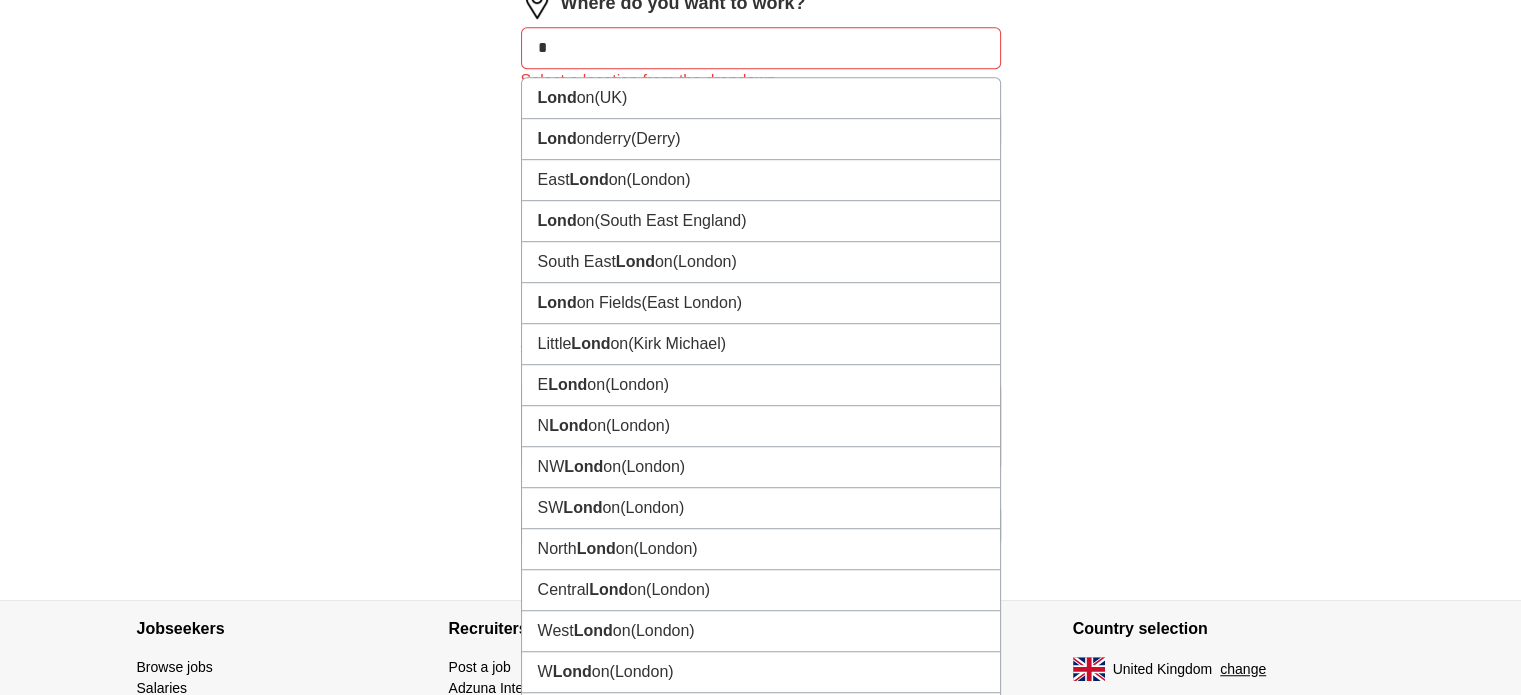 type on "*" 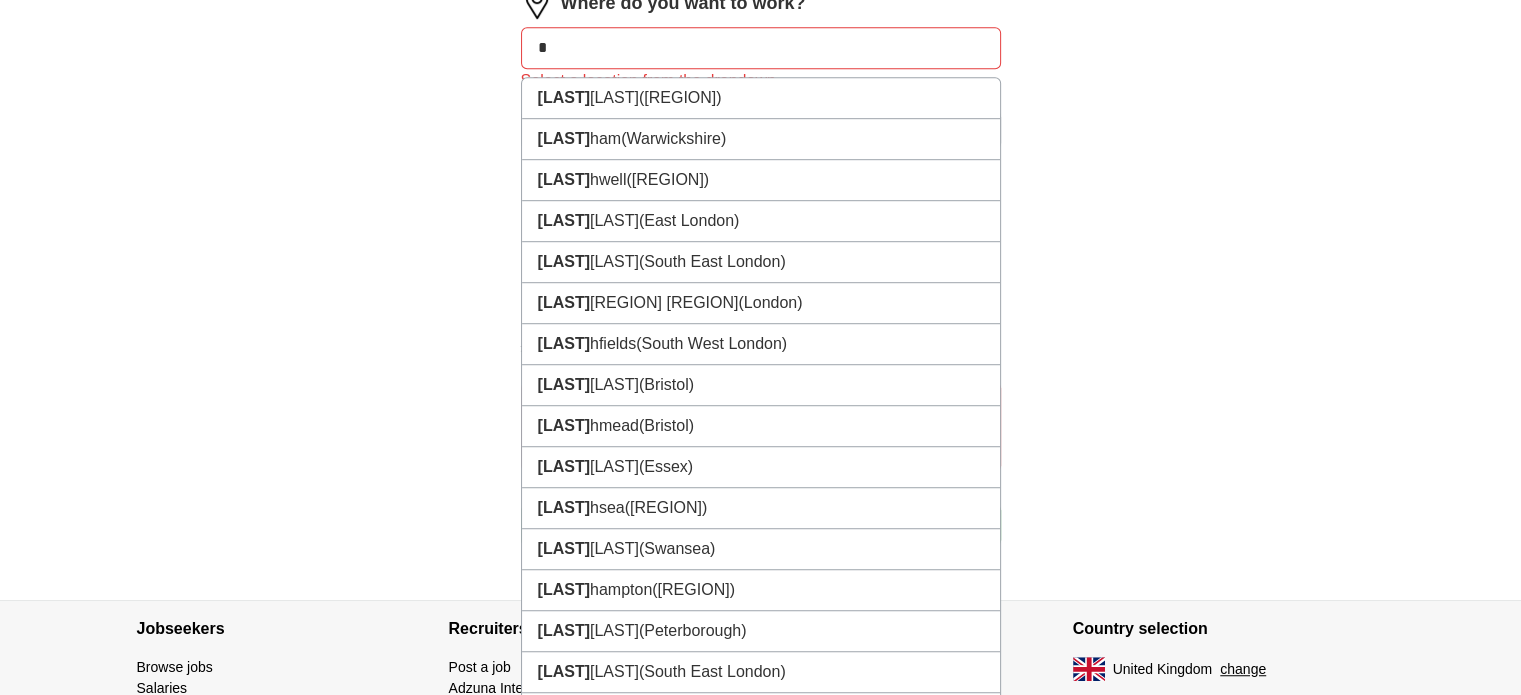 type on "*" 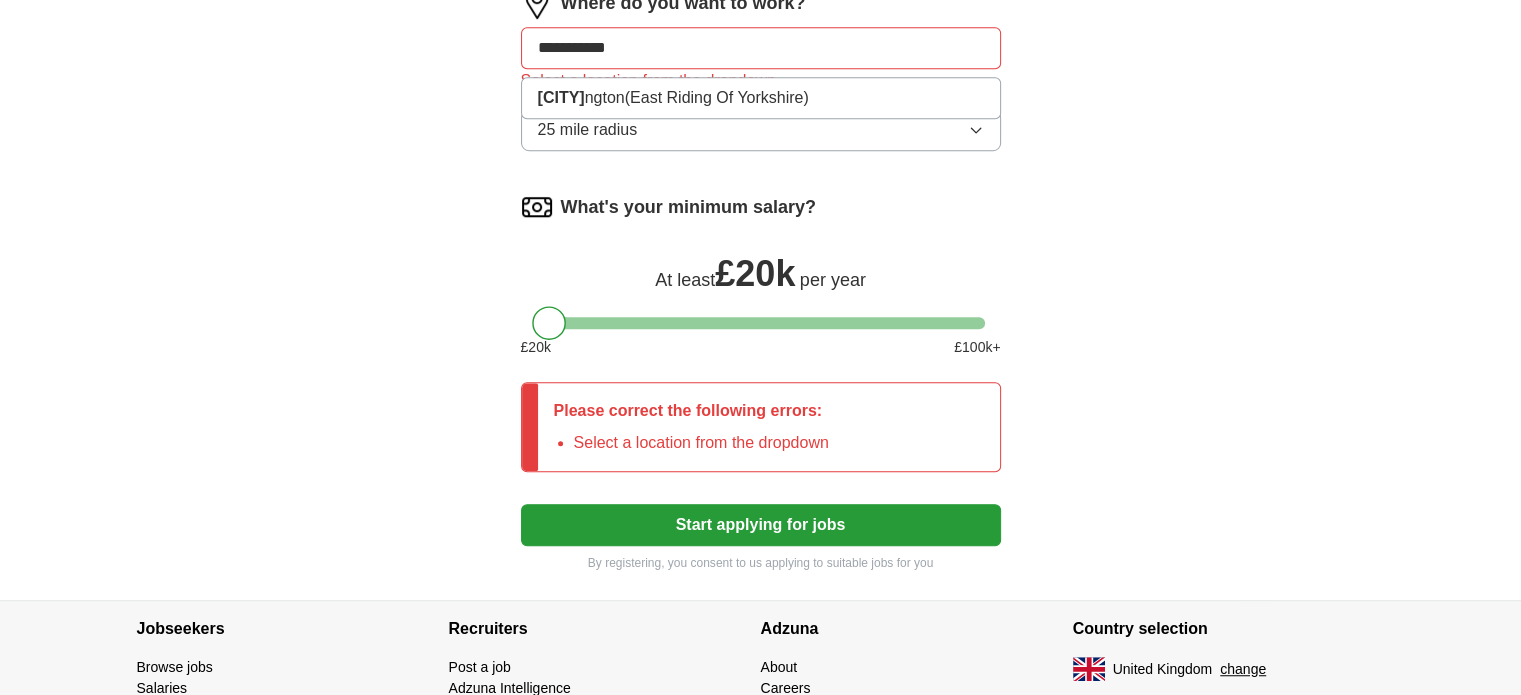 type on "**********" 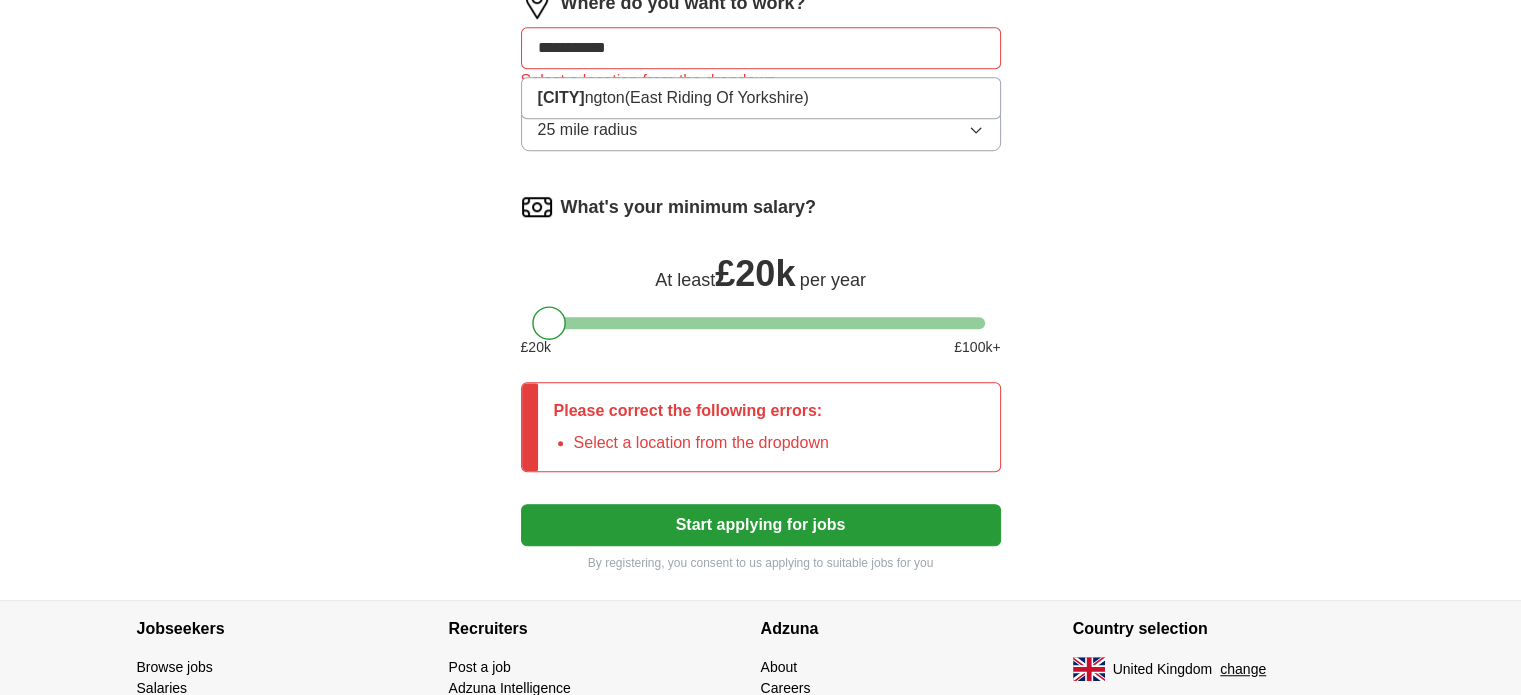 click on "**********" at bounding box center (761, 48) 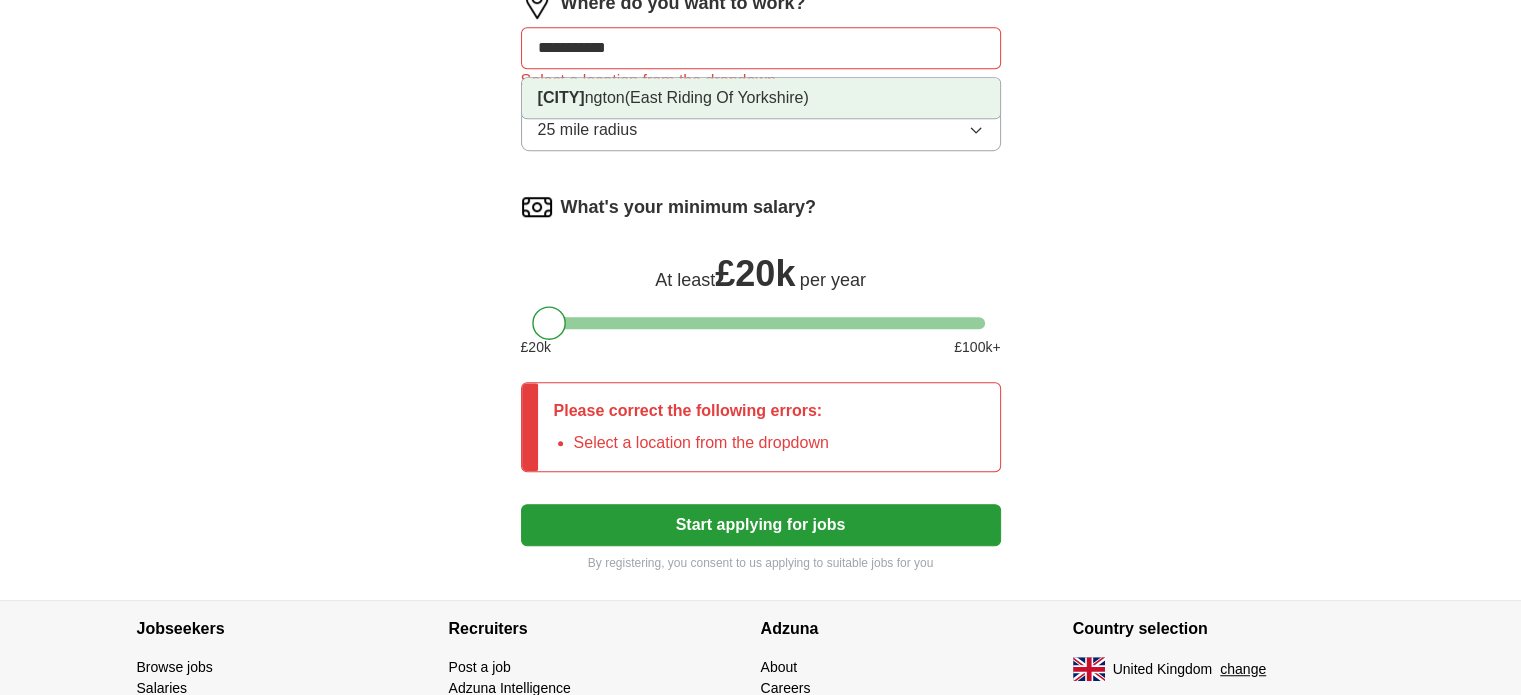 click on "[CITY] ([REGION])" at bounding box center (761, 98) 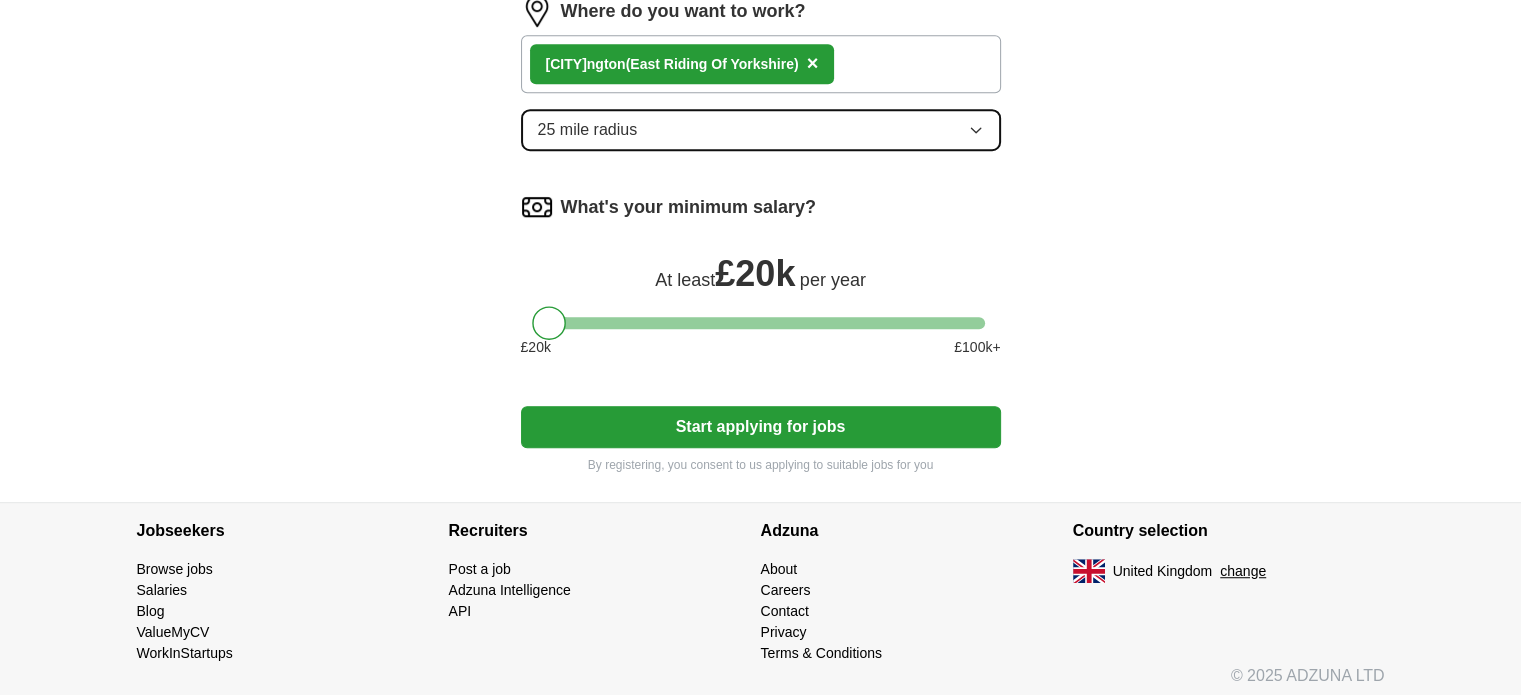 click 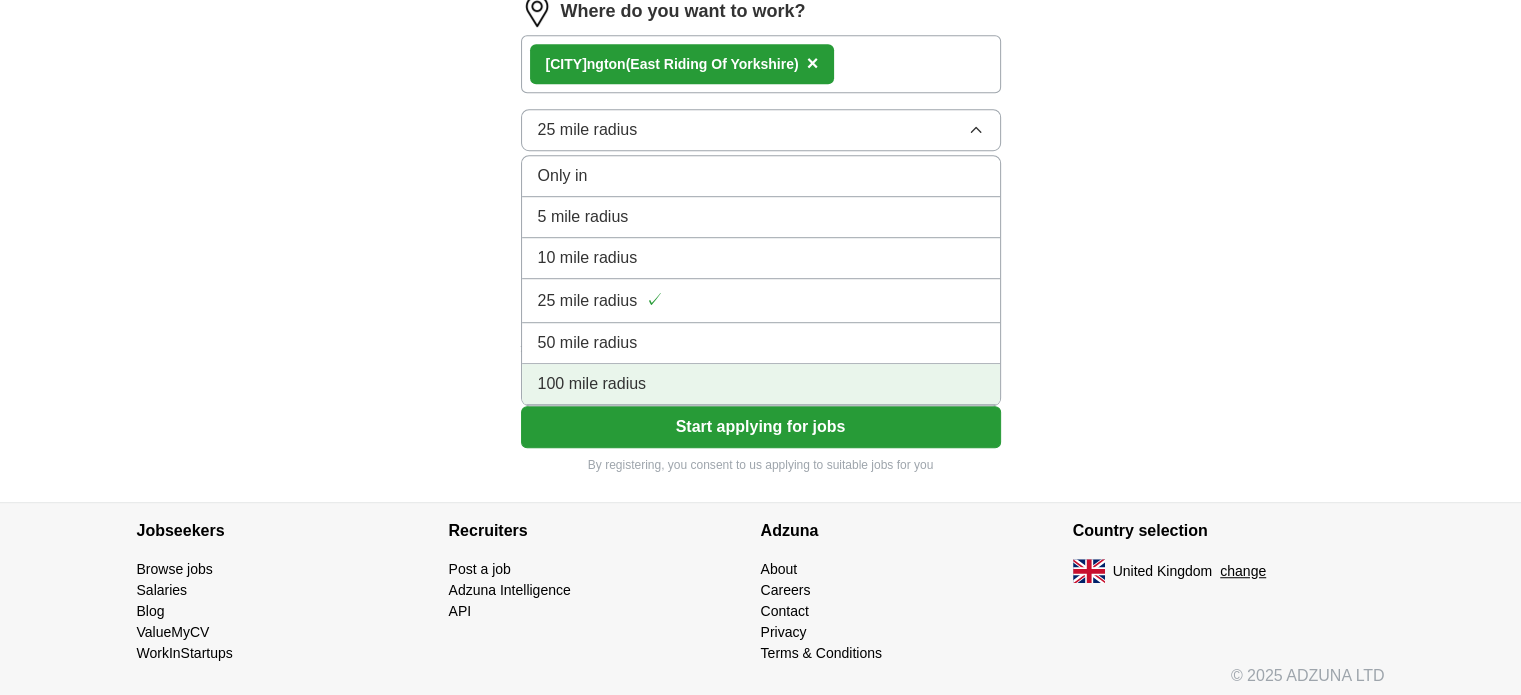 click on "100 mile radius" at bounding box center (761, 384) 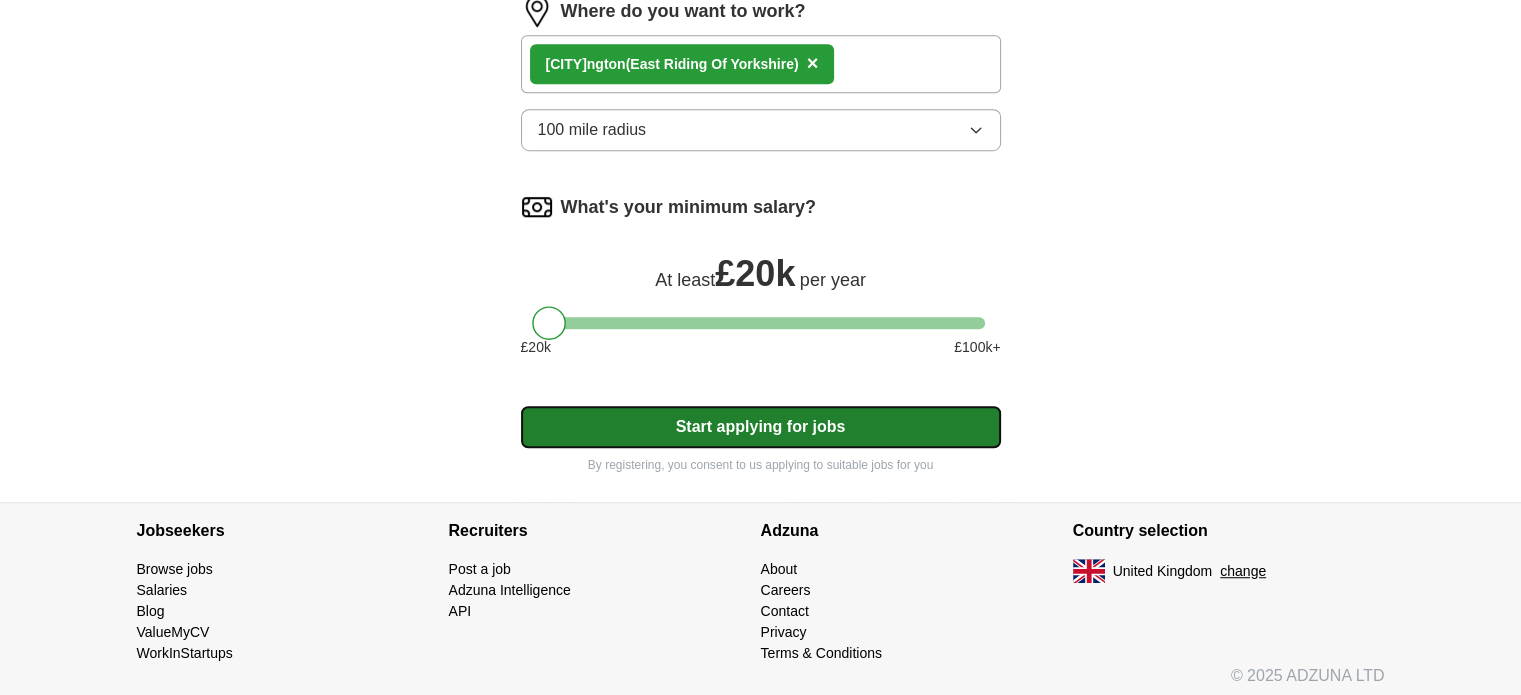 click on "Start applying for jobs" at bounding box center [761, 427] 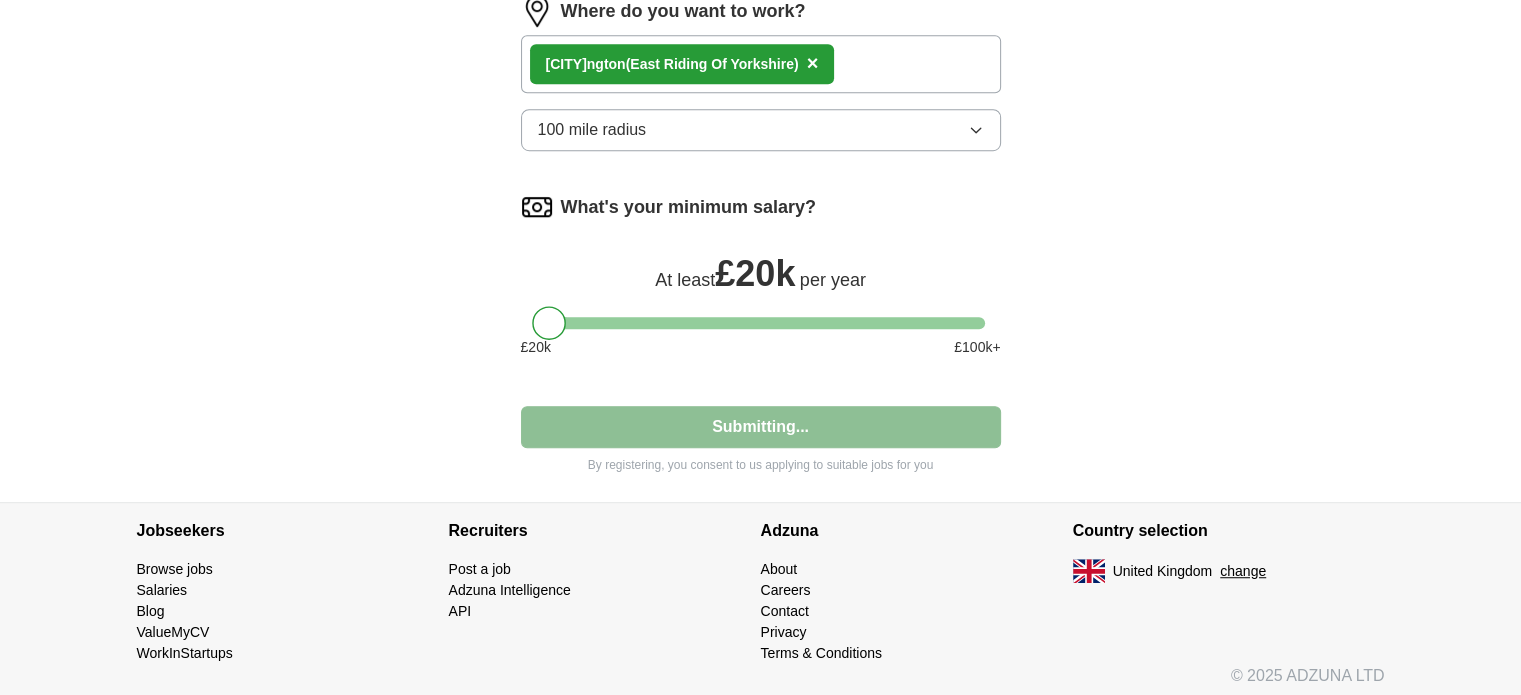 select on "**" 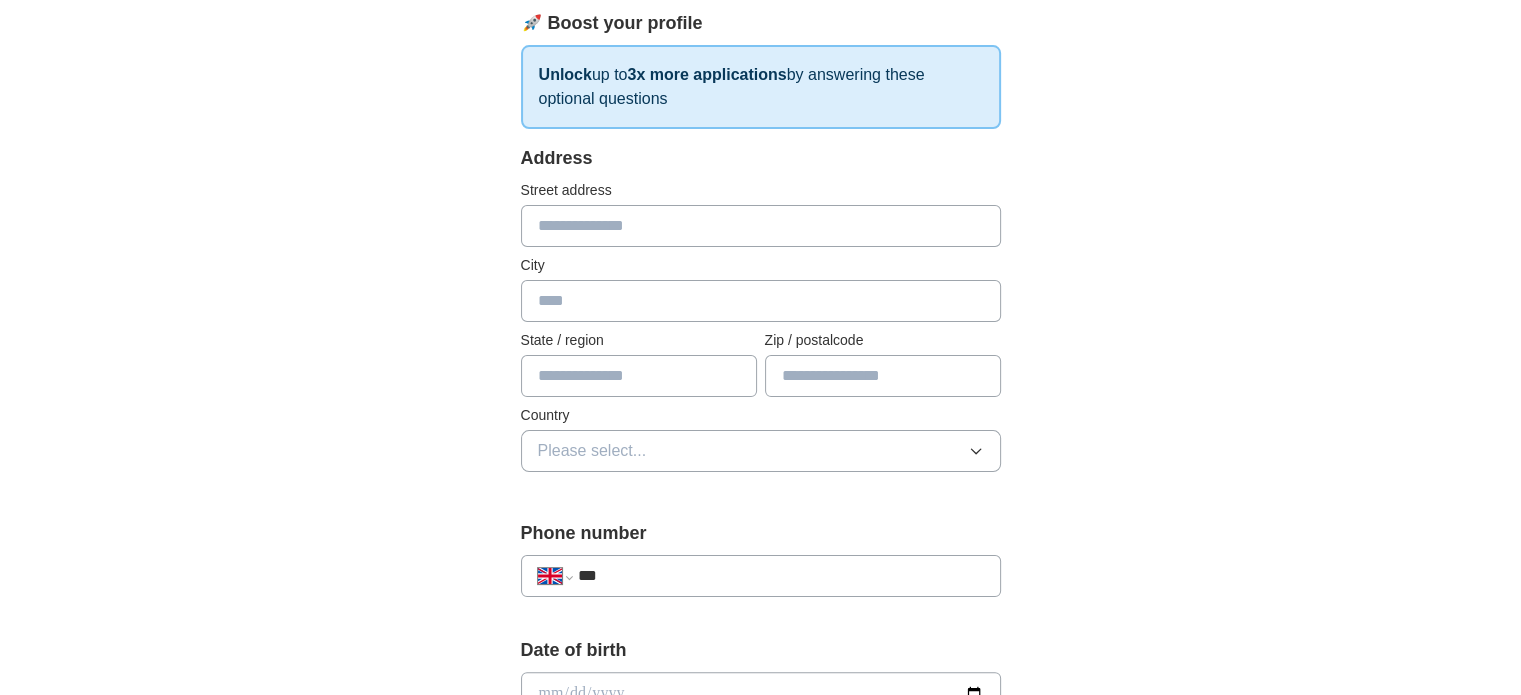 scroll, scrollTop: 0, scrollLeft: 0, axis: both 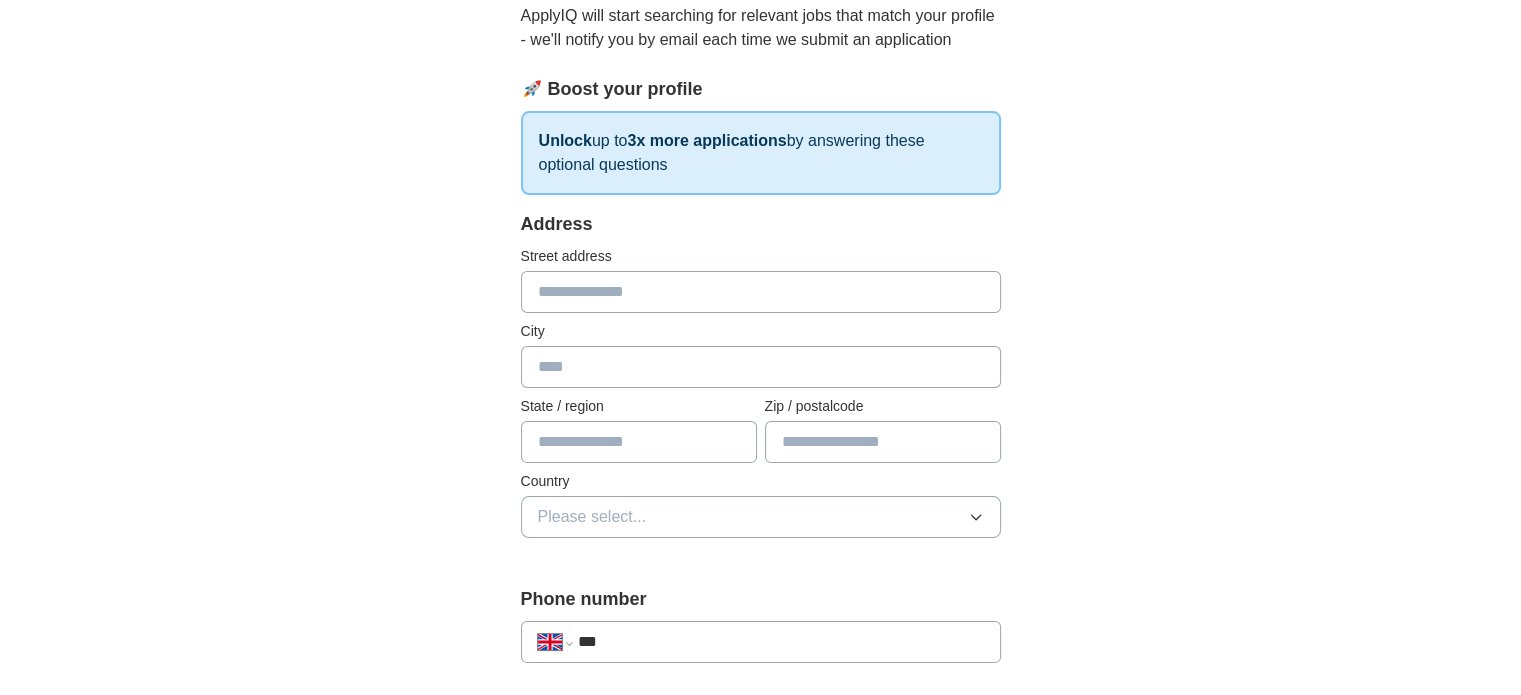 click at bounding box center (761, 292) 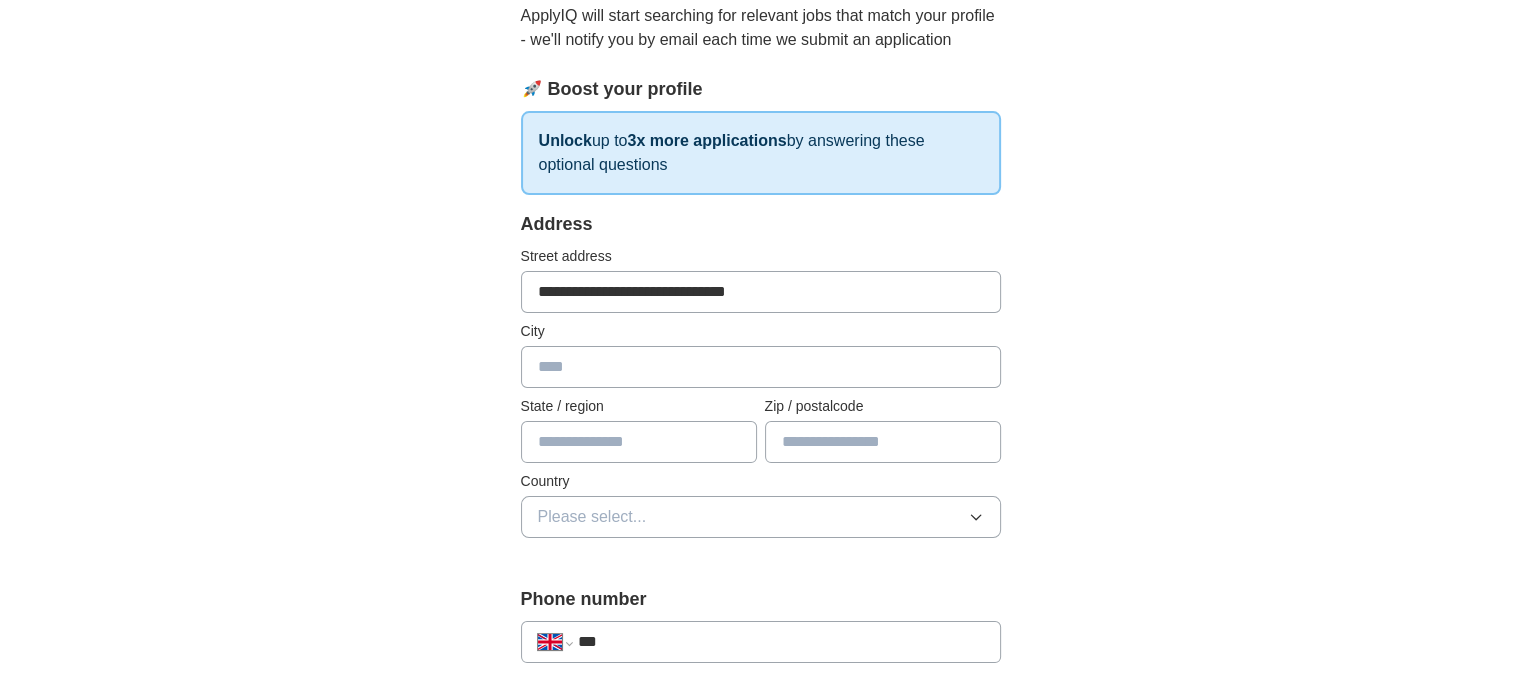 type on "******" 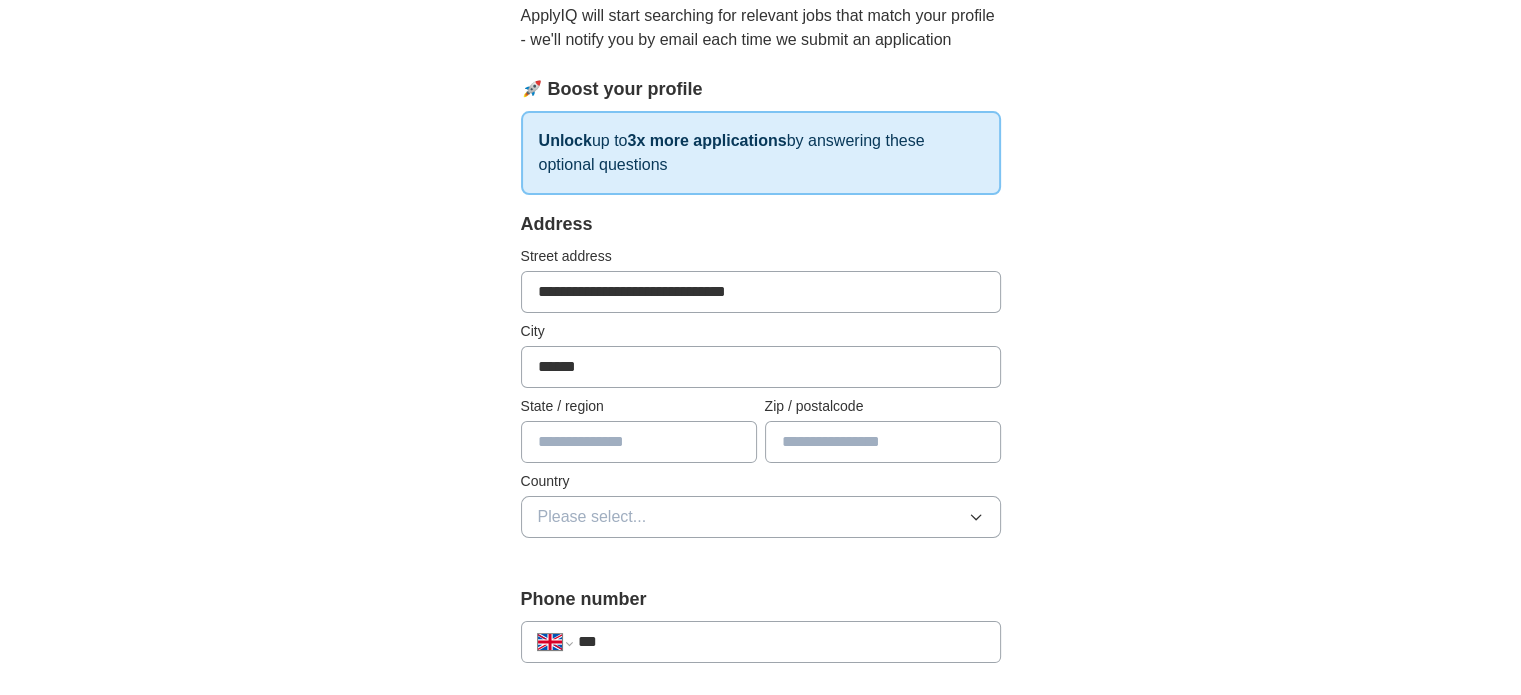 type on "******" 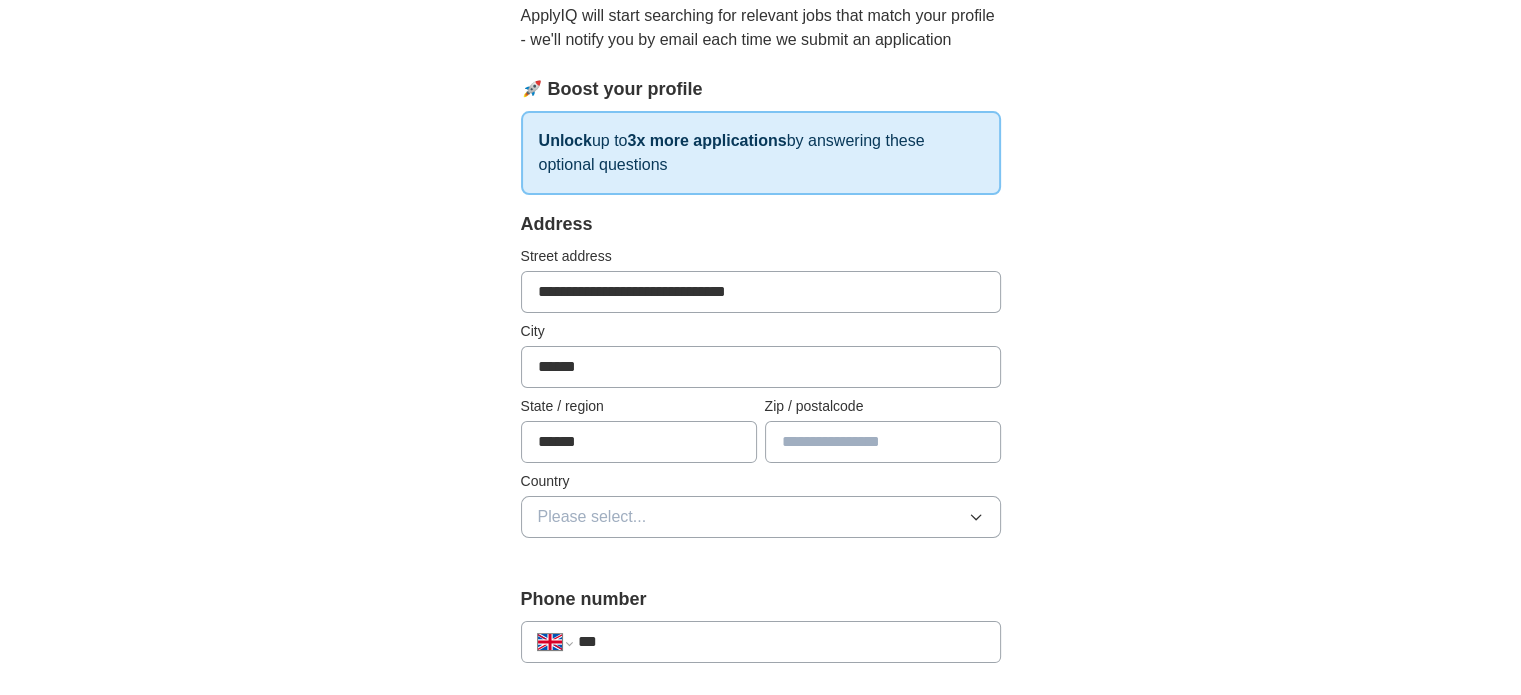 type on "*****" 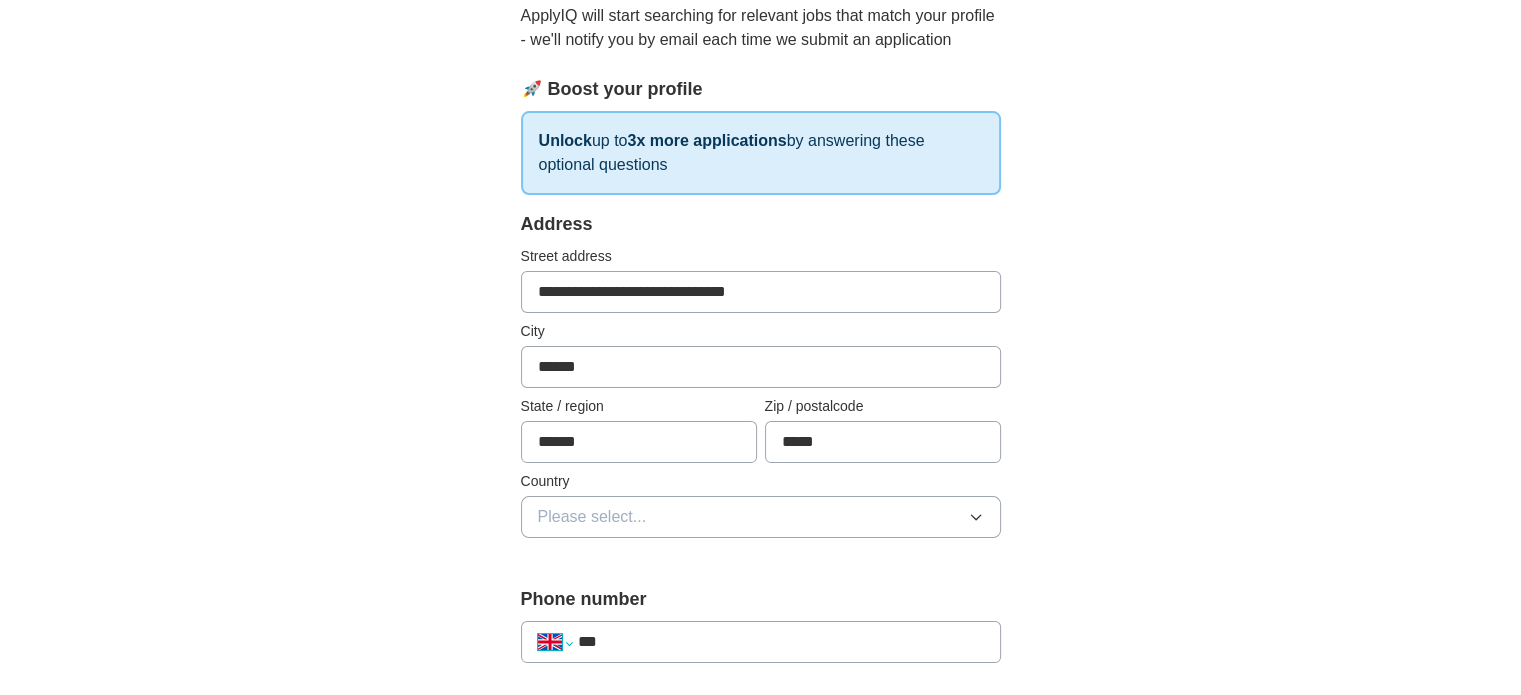 select on "**" 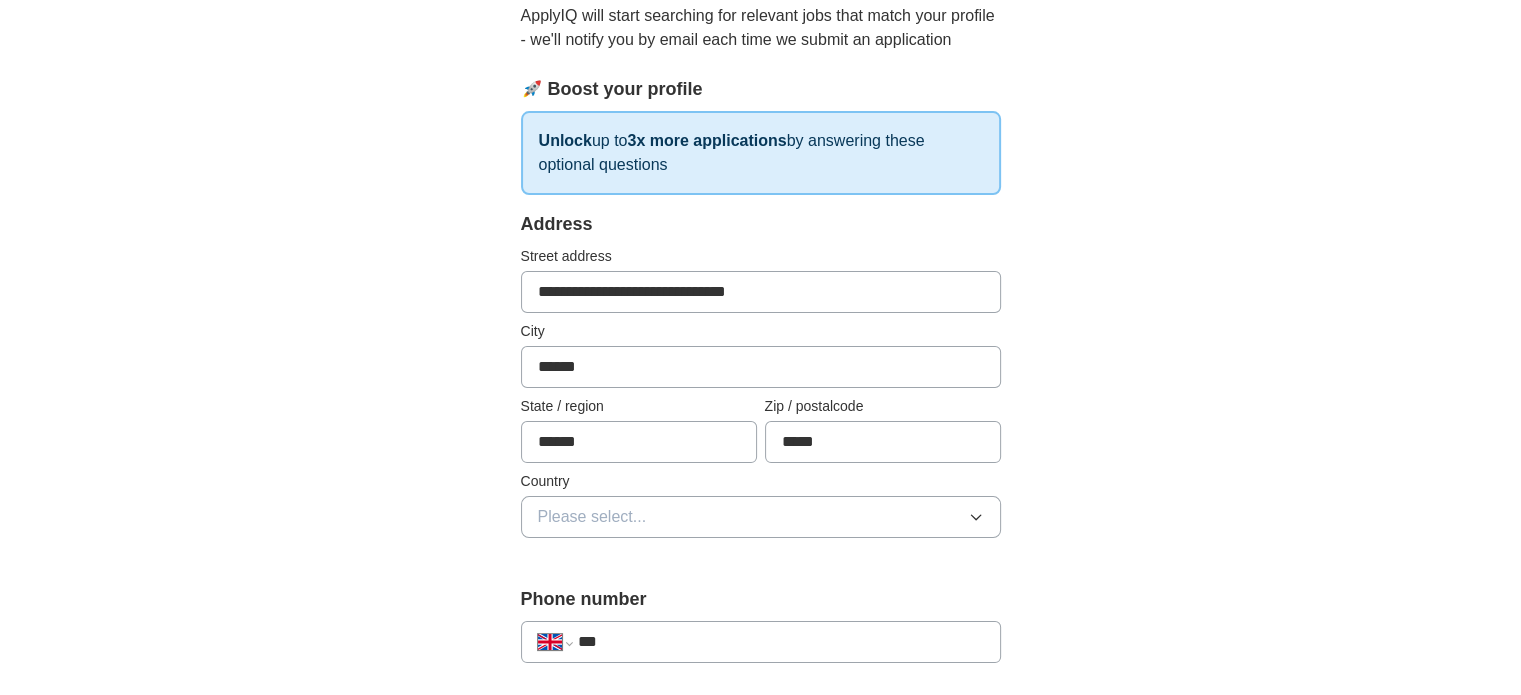 type on "***" 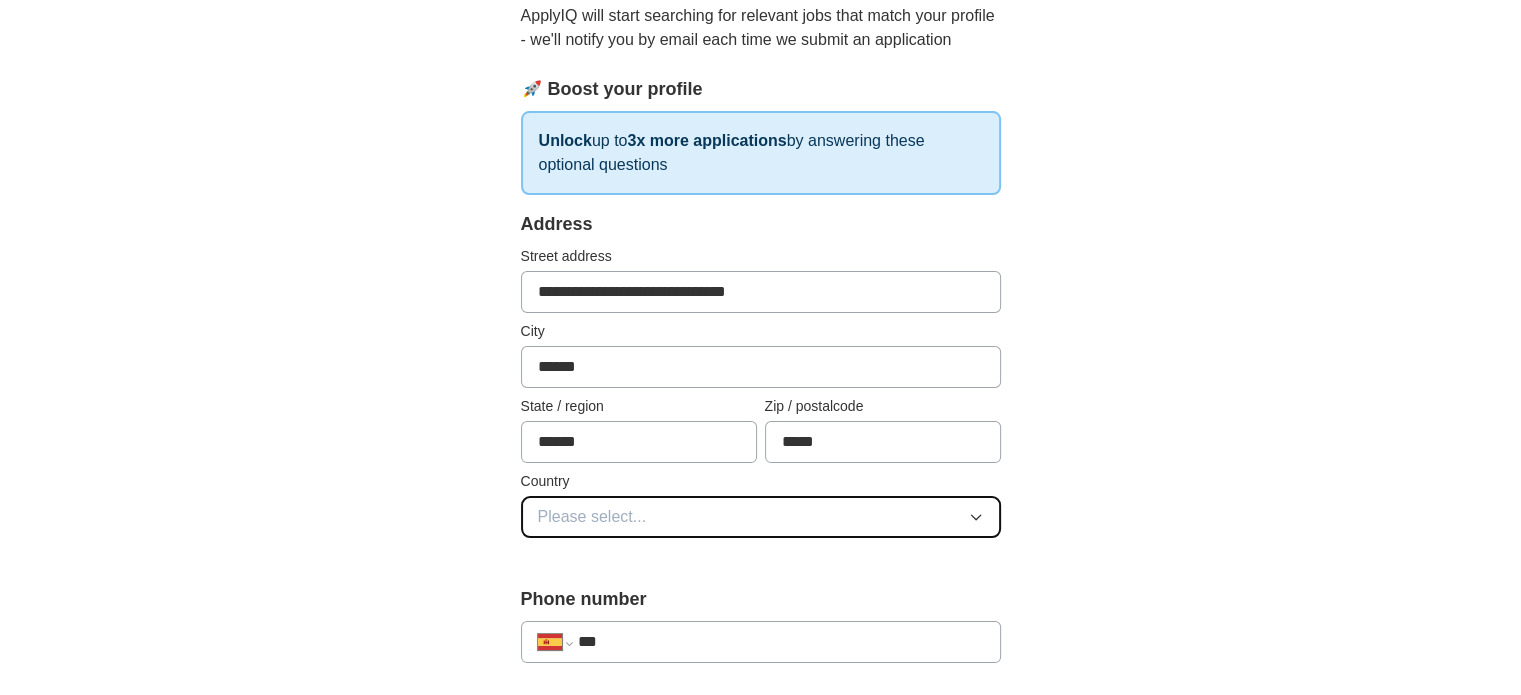 click on "Please select..." at bounding box center [761, 517] 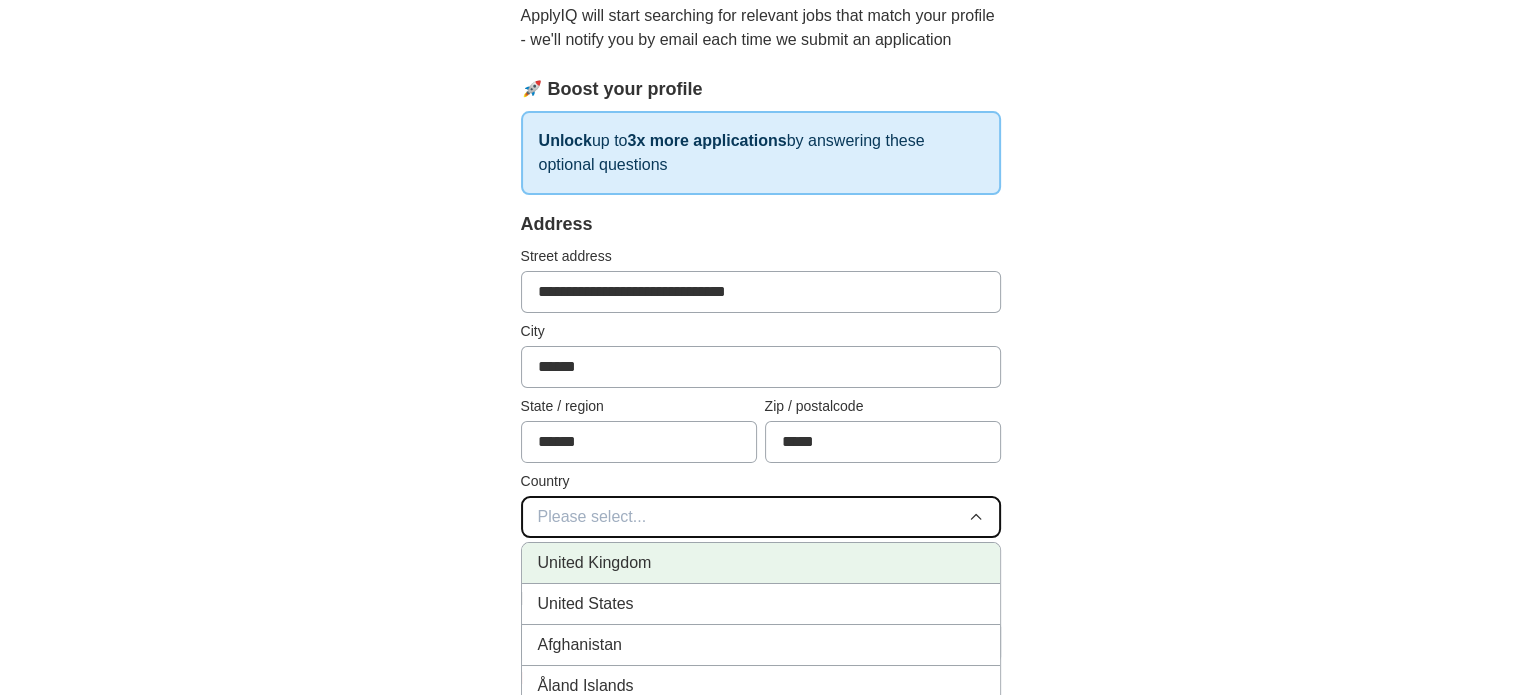 type 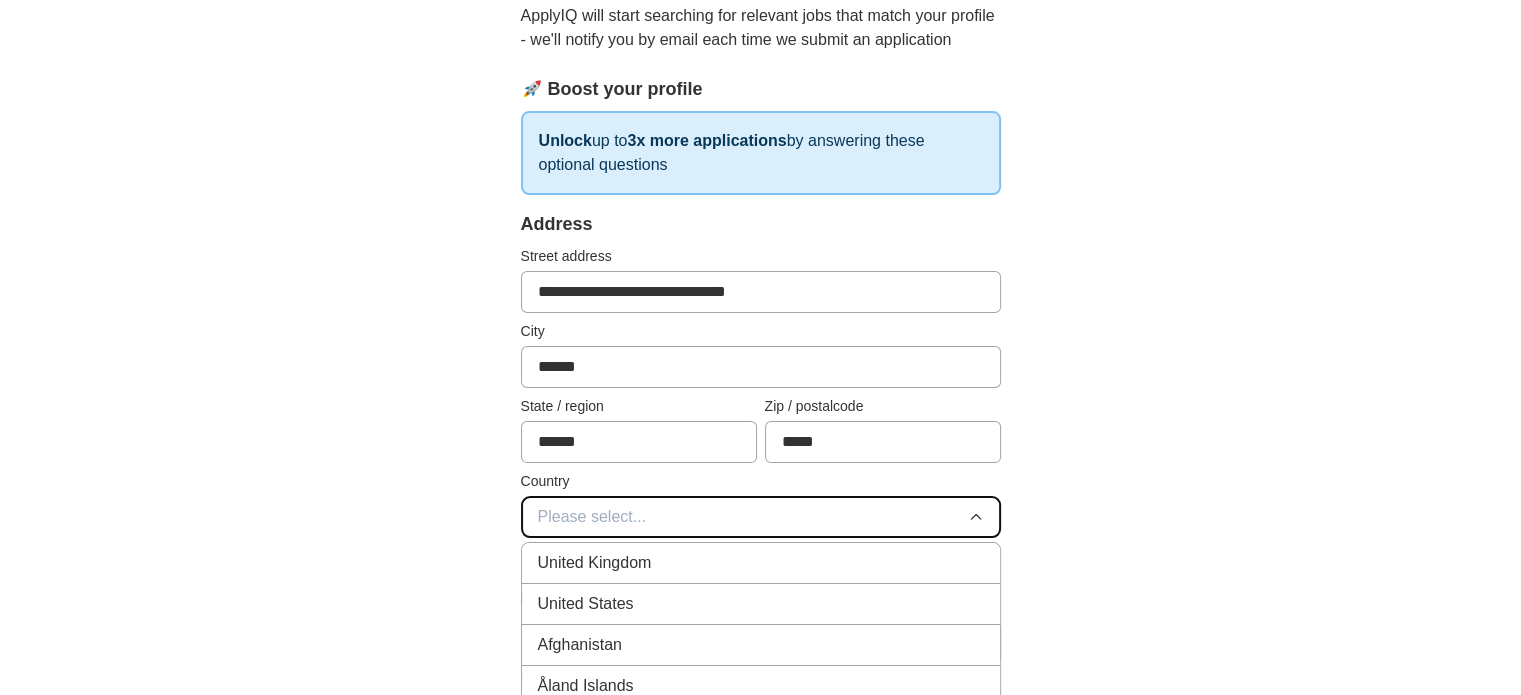 click on "Please select..." at bounding box center [761, 517] 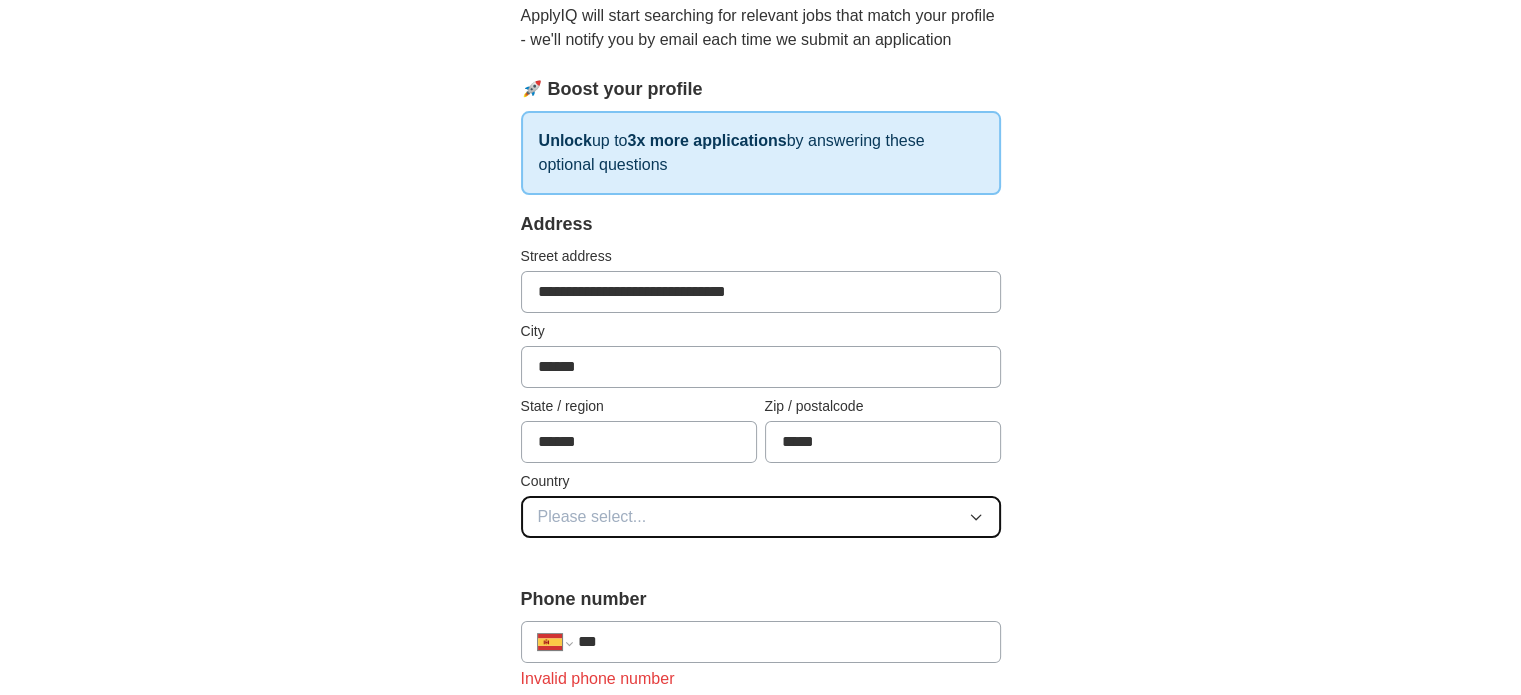 click on "Please select..." at bounding box center [761, 517] 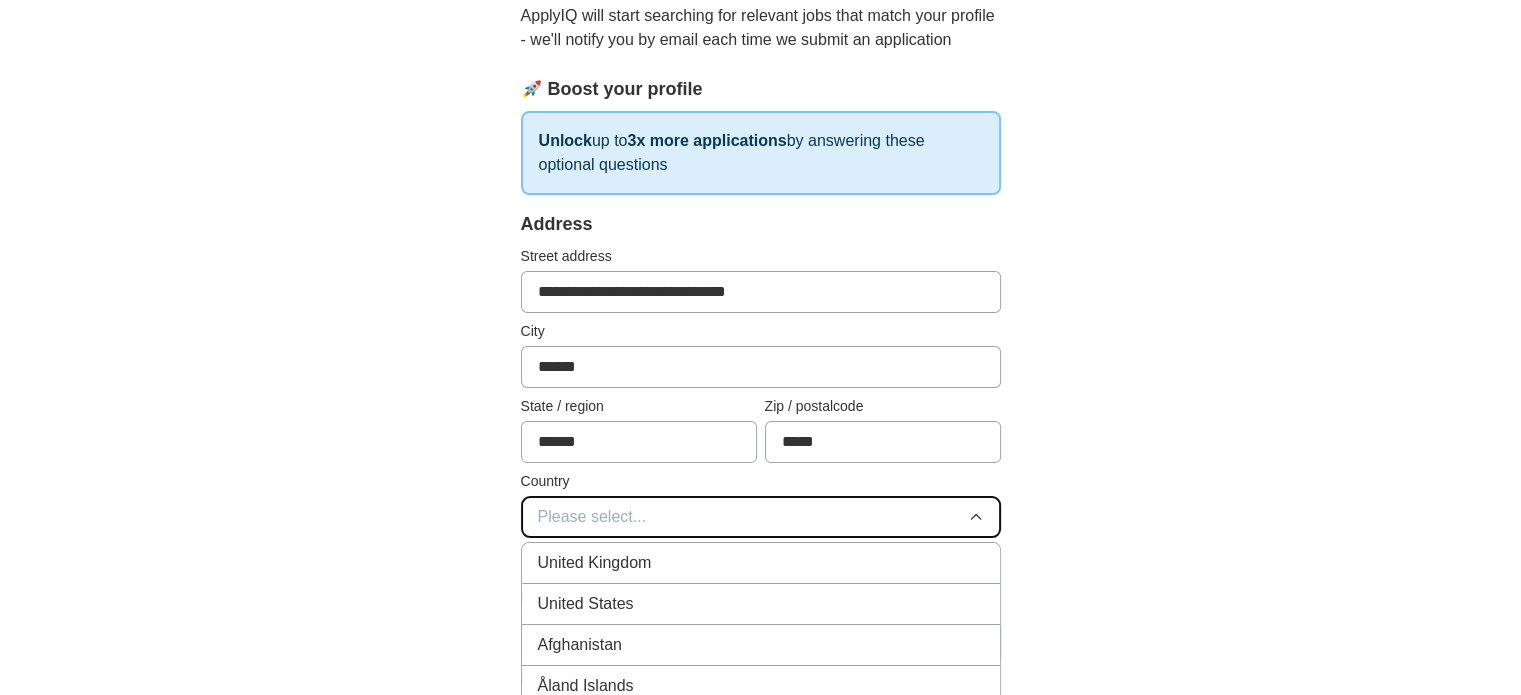 click on "Please select..." at bounding box center [761, 517] 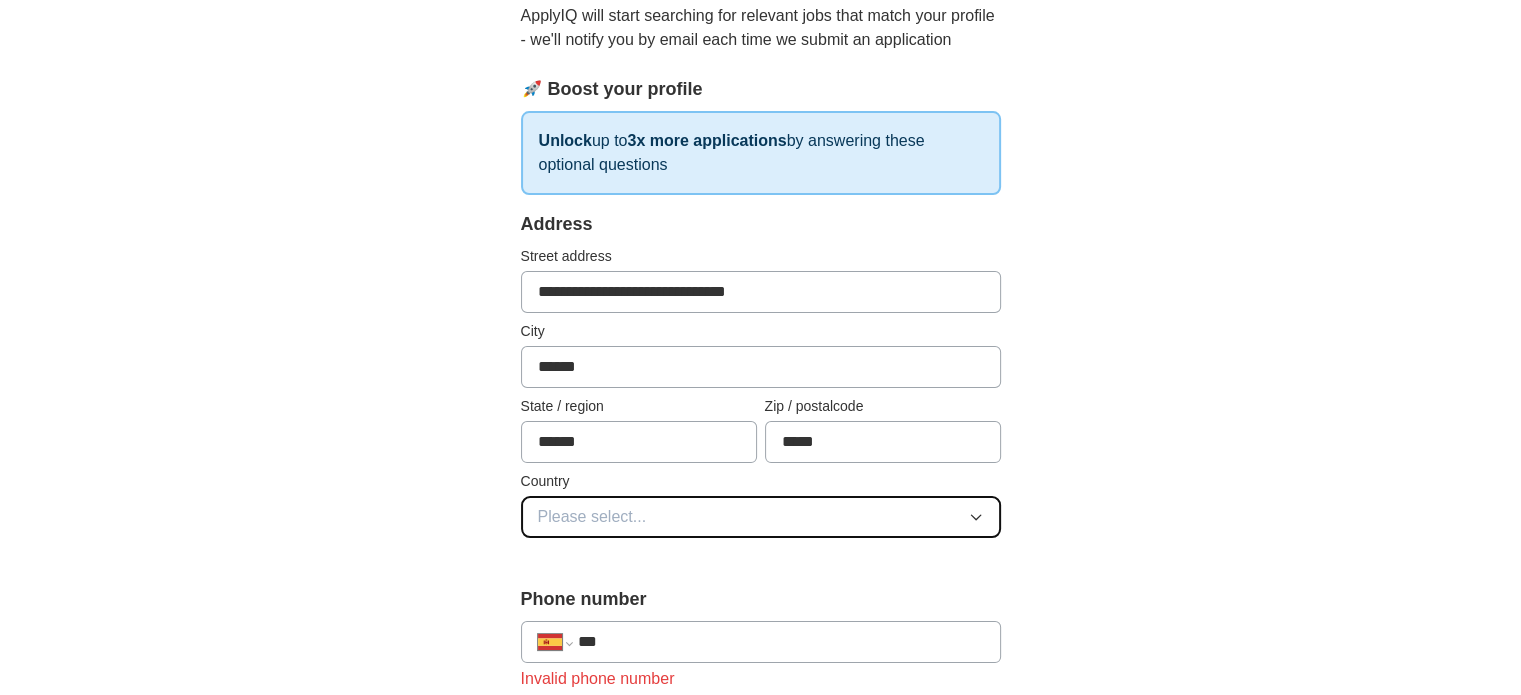 click on "Please select..." at bounding box center (761, 517) 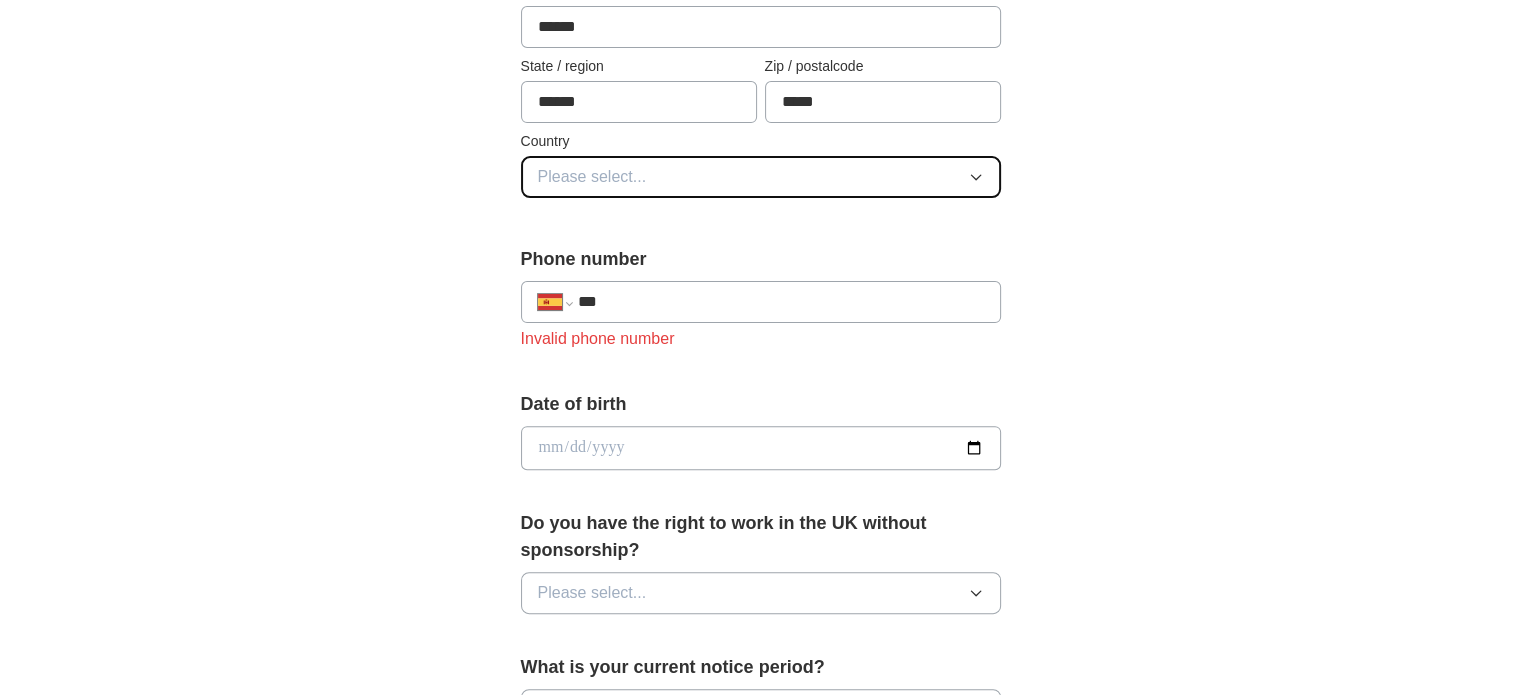 scroll, scrollTop: 584, scrollLeft: 0, axis: vertical 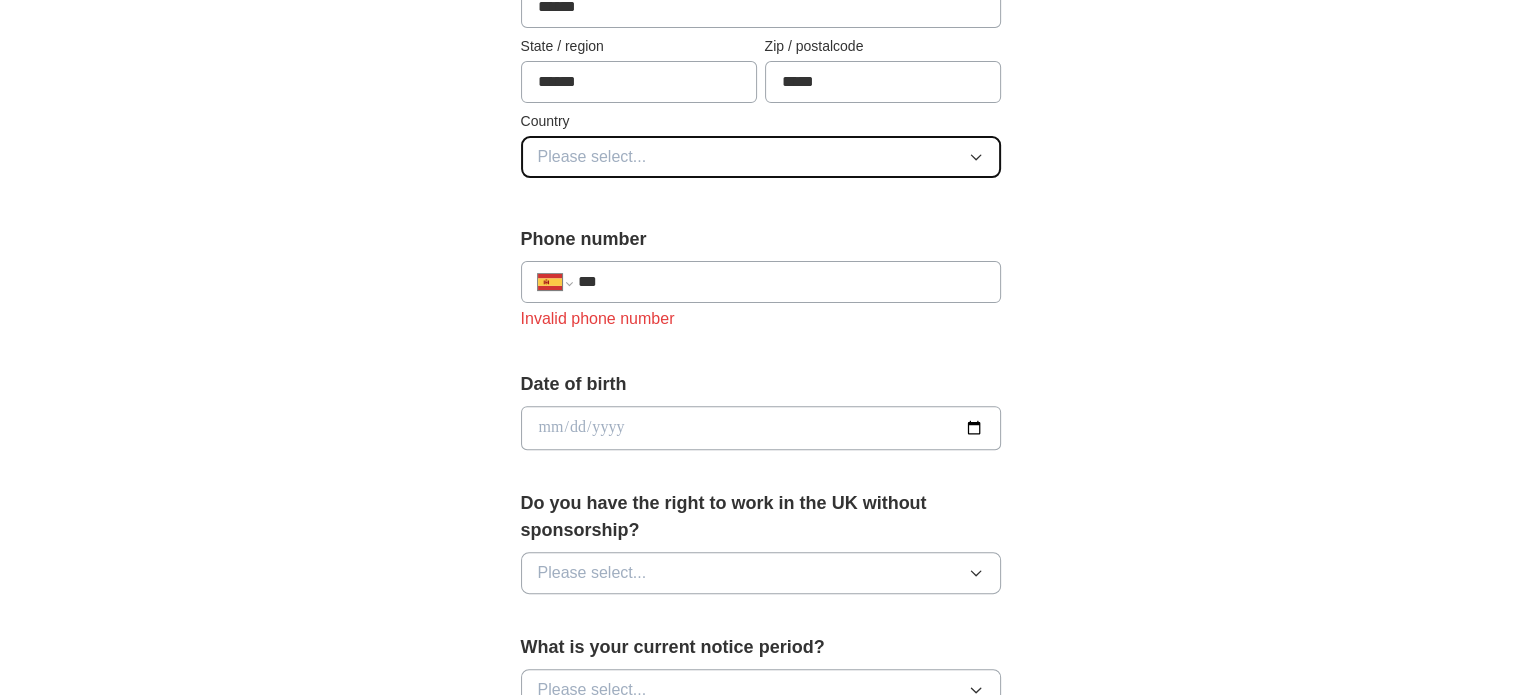 click on "Please select..." at bounding box center (761, 157) 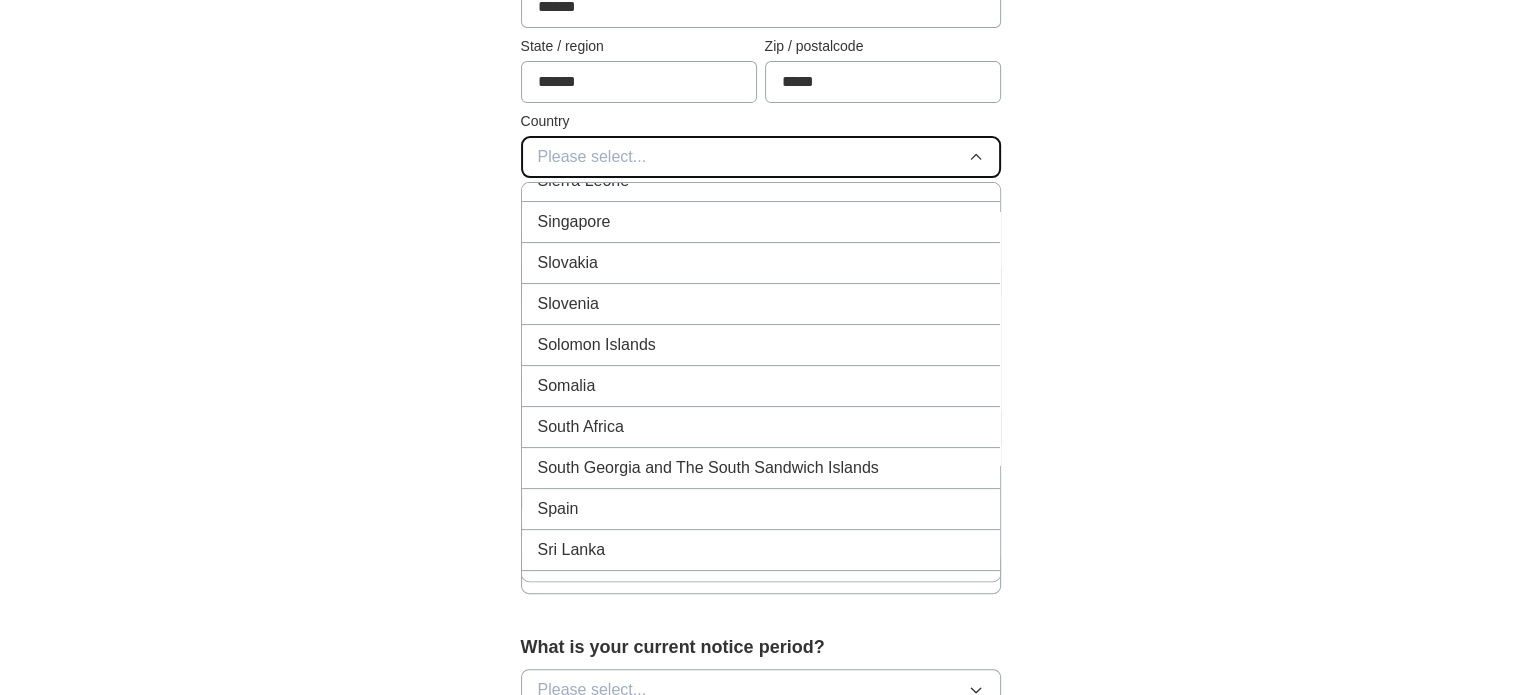 scroll, scrollTop: 8276, scrollLeft: 0, axis: vertical 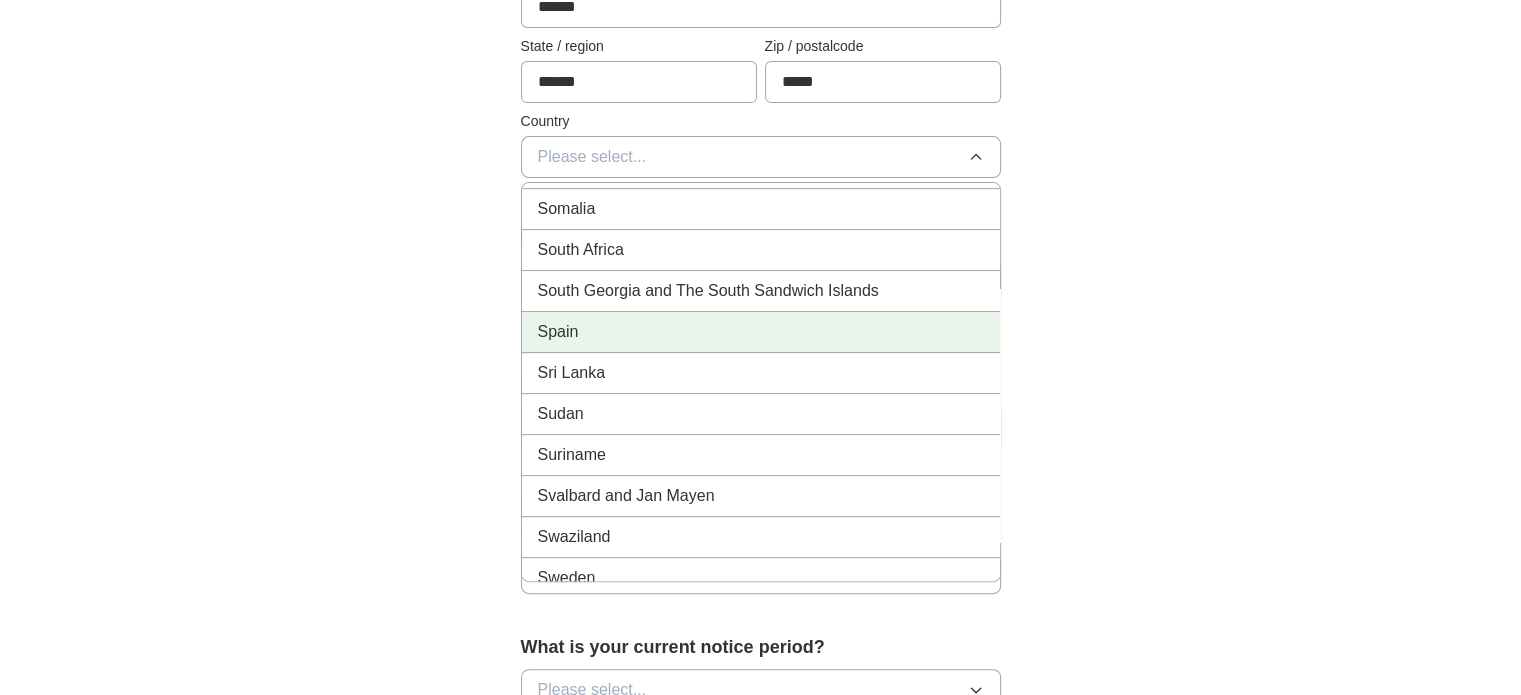 click on "Spain" at bounding box center [761, 332] 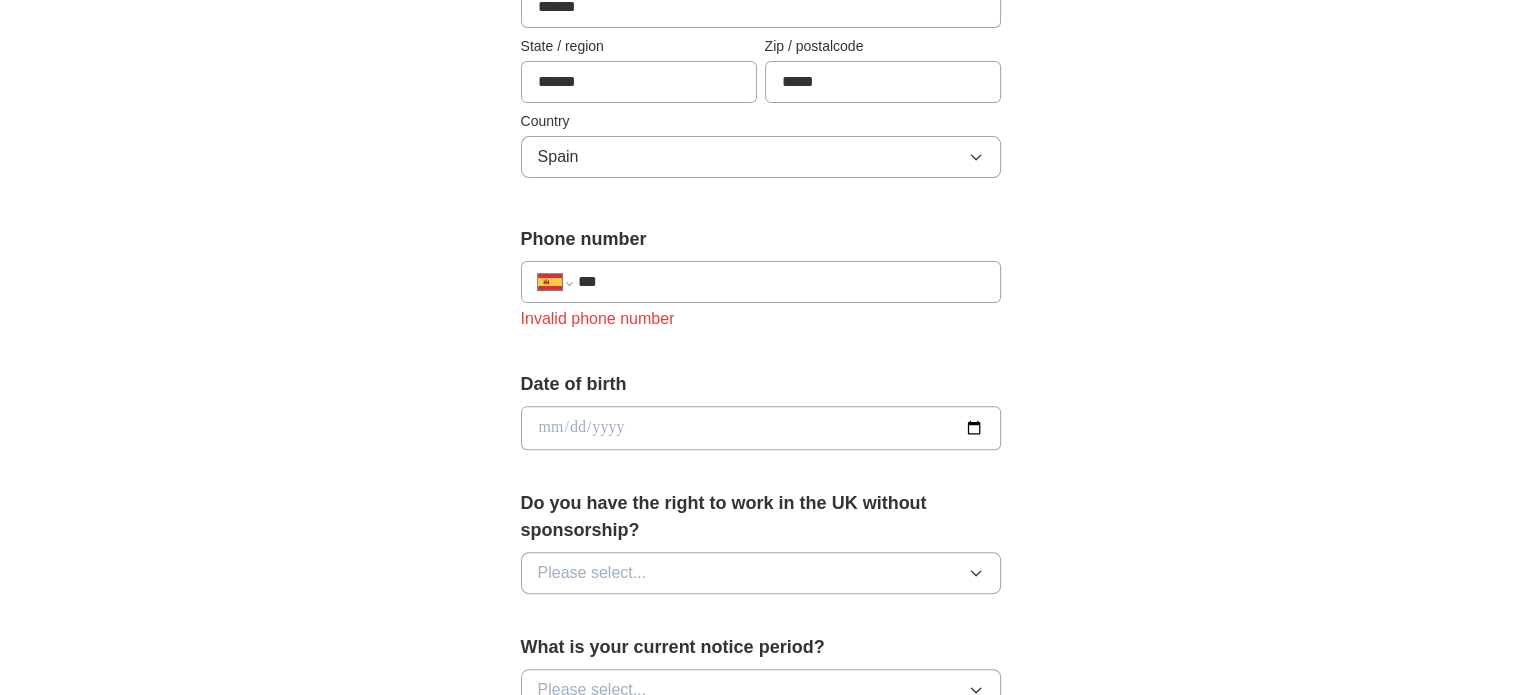 click on "***" at bounding box center [780, 282] 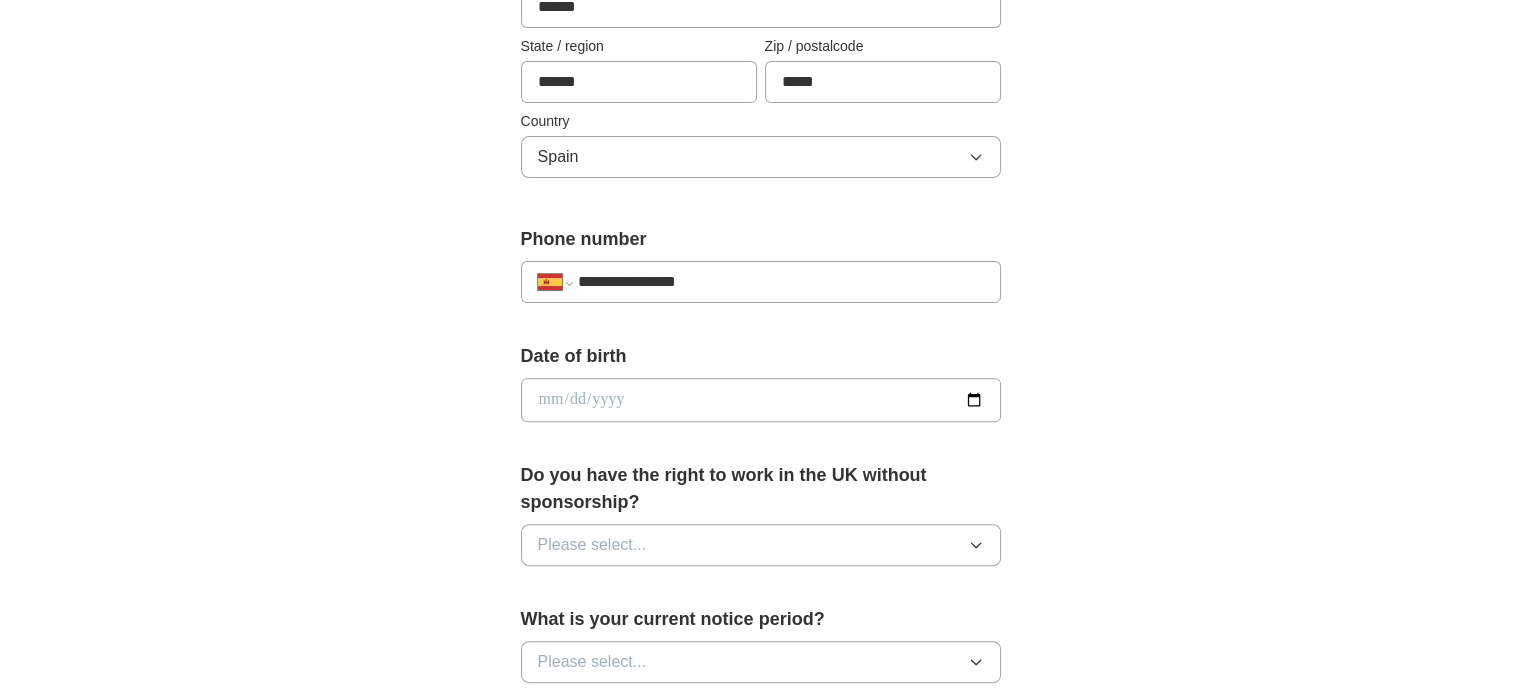 type on "**********" 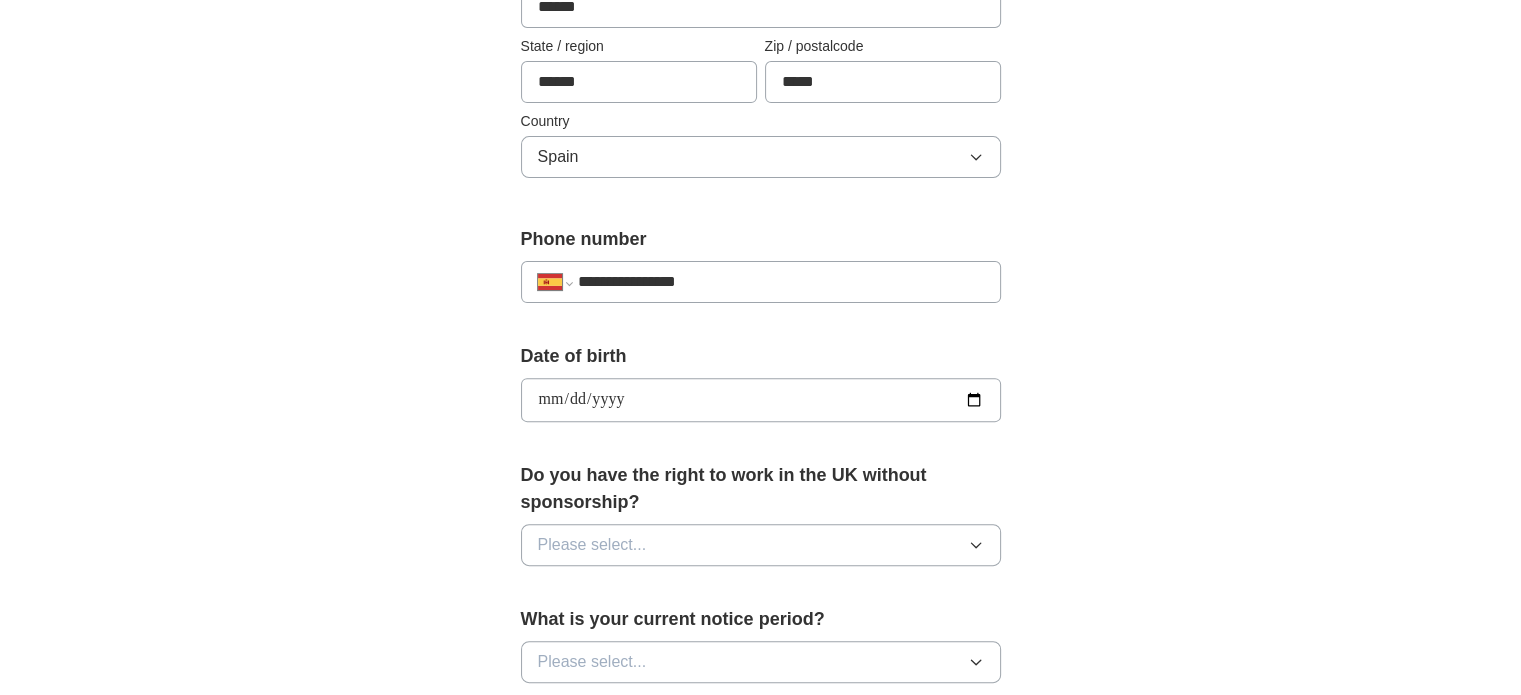 click on "**********" at bounding box center (761, 400) 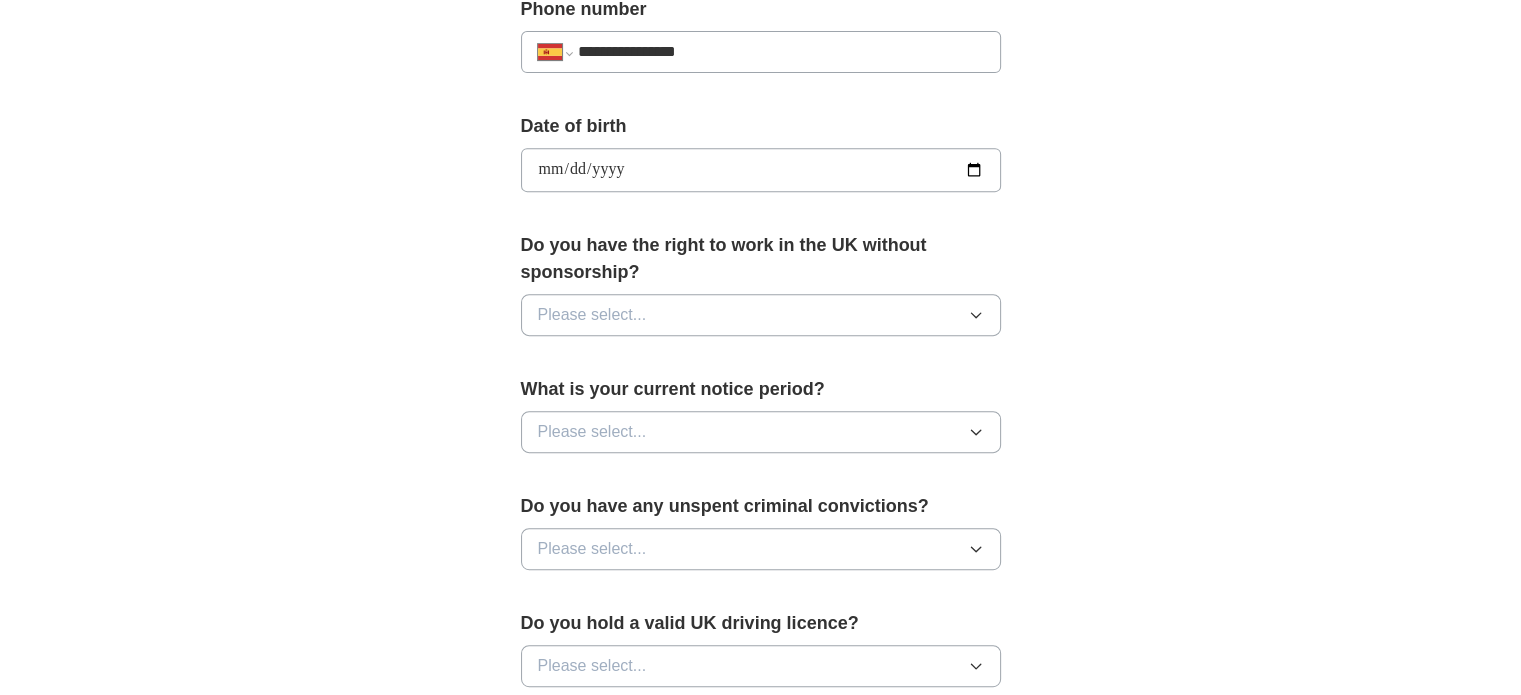 scroll, scrollTop: 828, scrollLeft: 0, axis: vertical 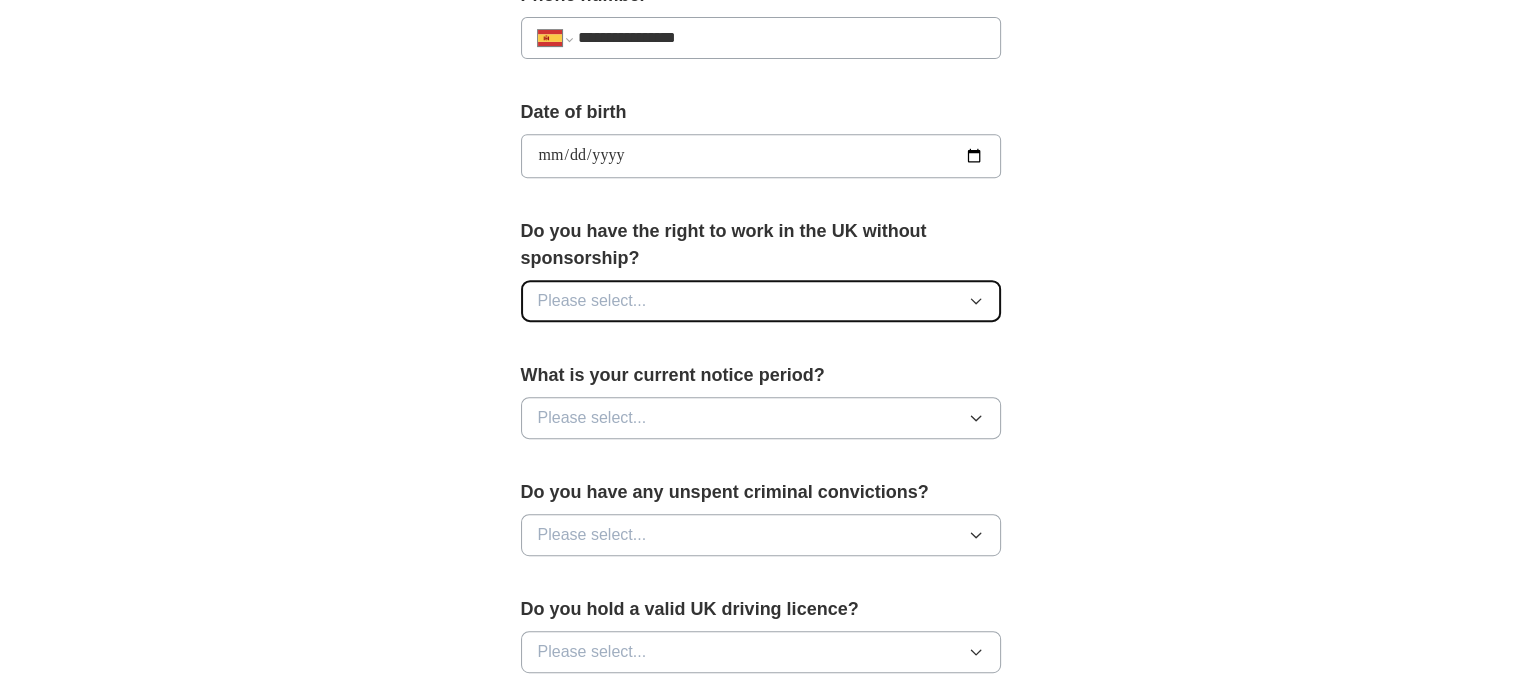 click on "Please select..." at bounding box center (761, 301) 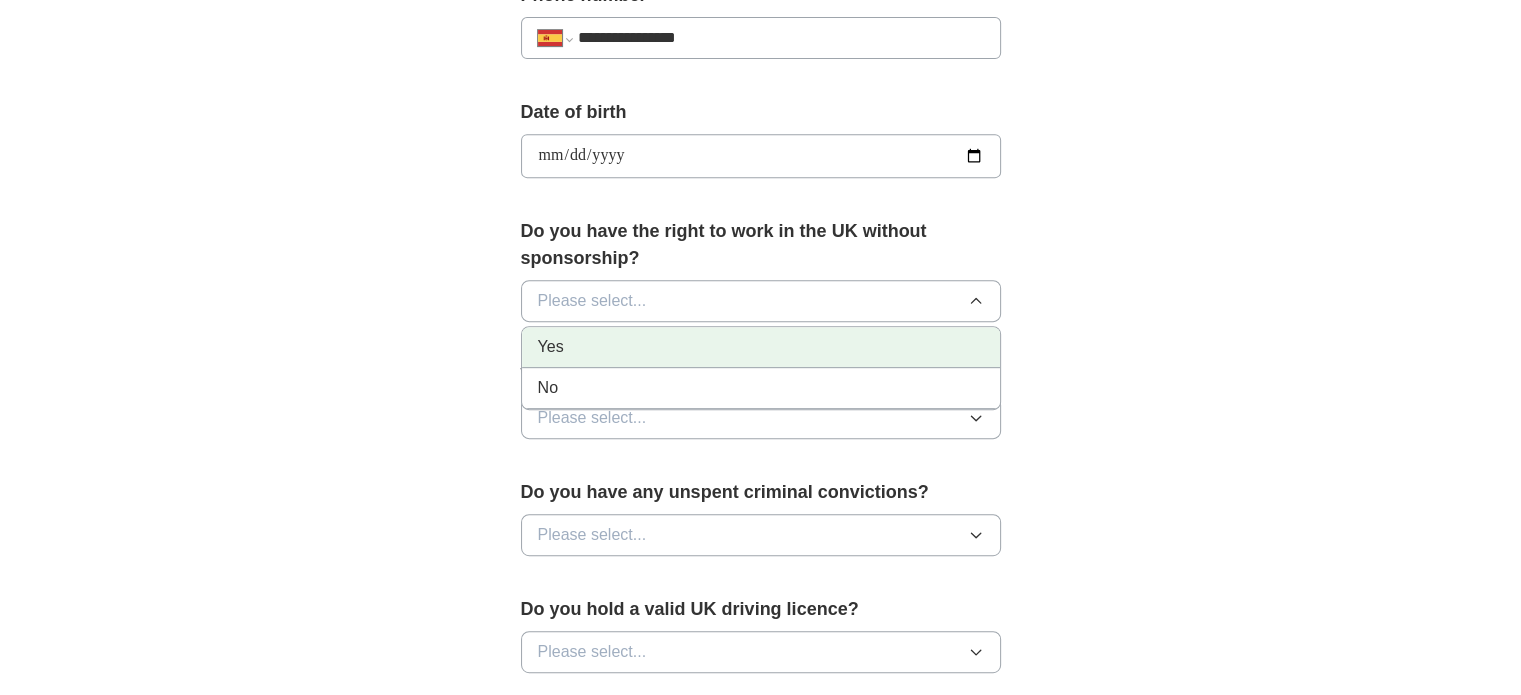 click on "Yes" at bounding box center [761, 347] 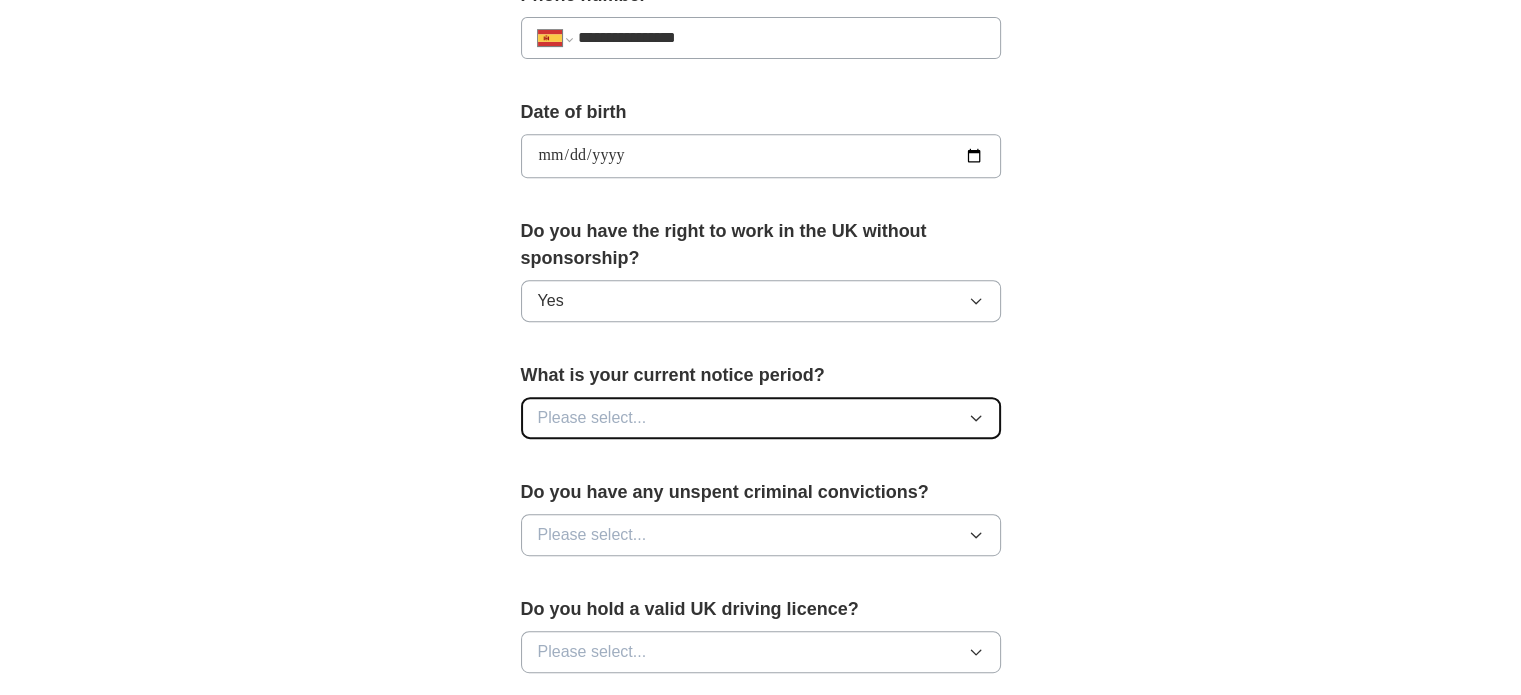 click 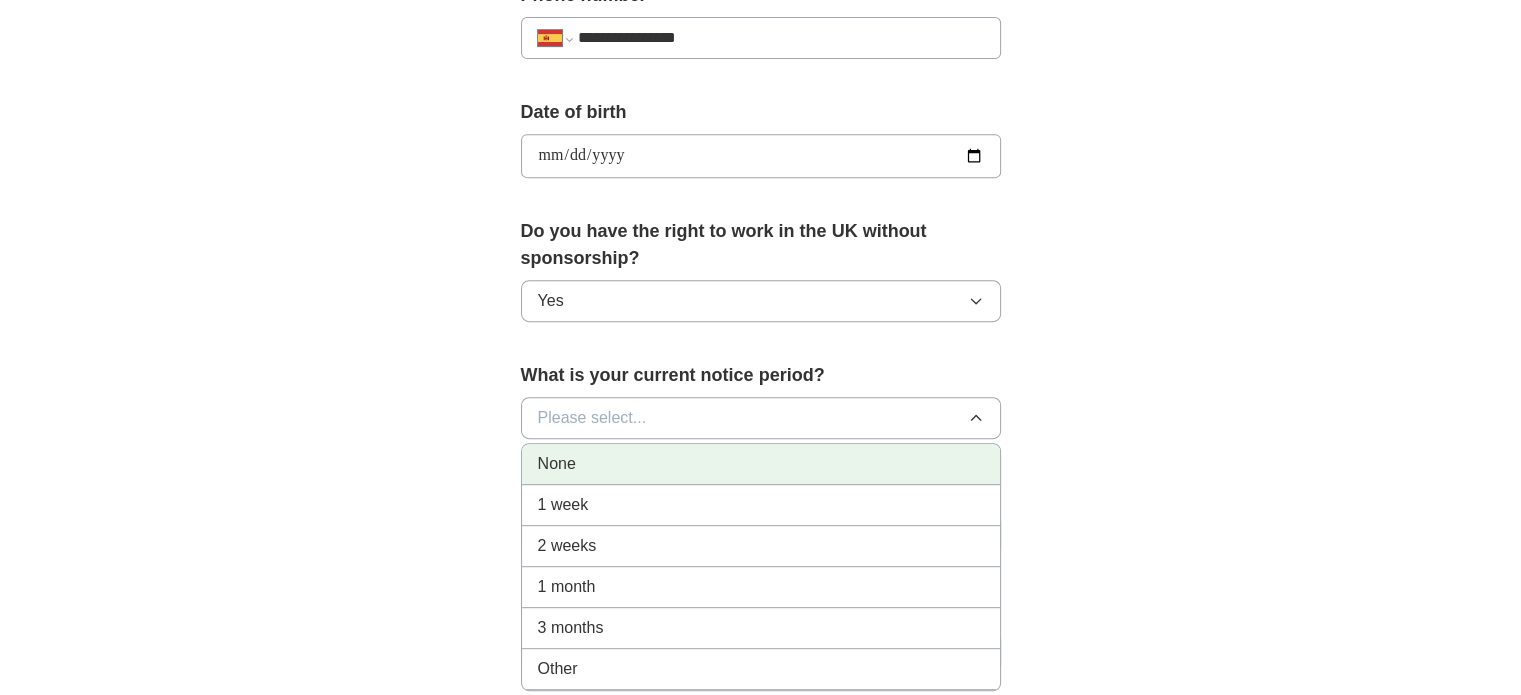 click on "None" at bounding box center [761, 464] 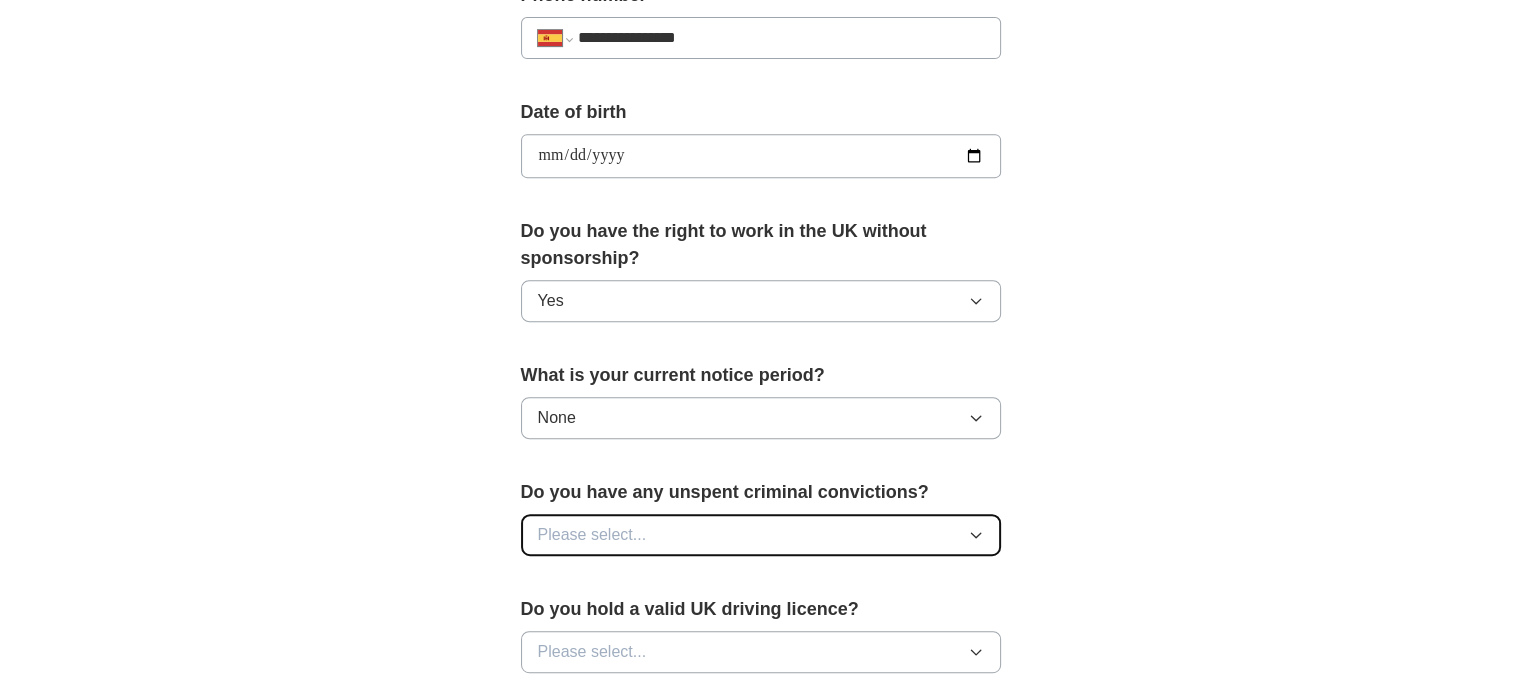 click 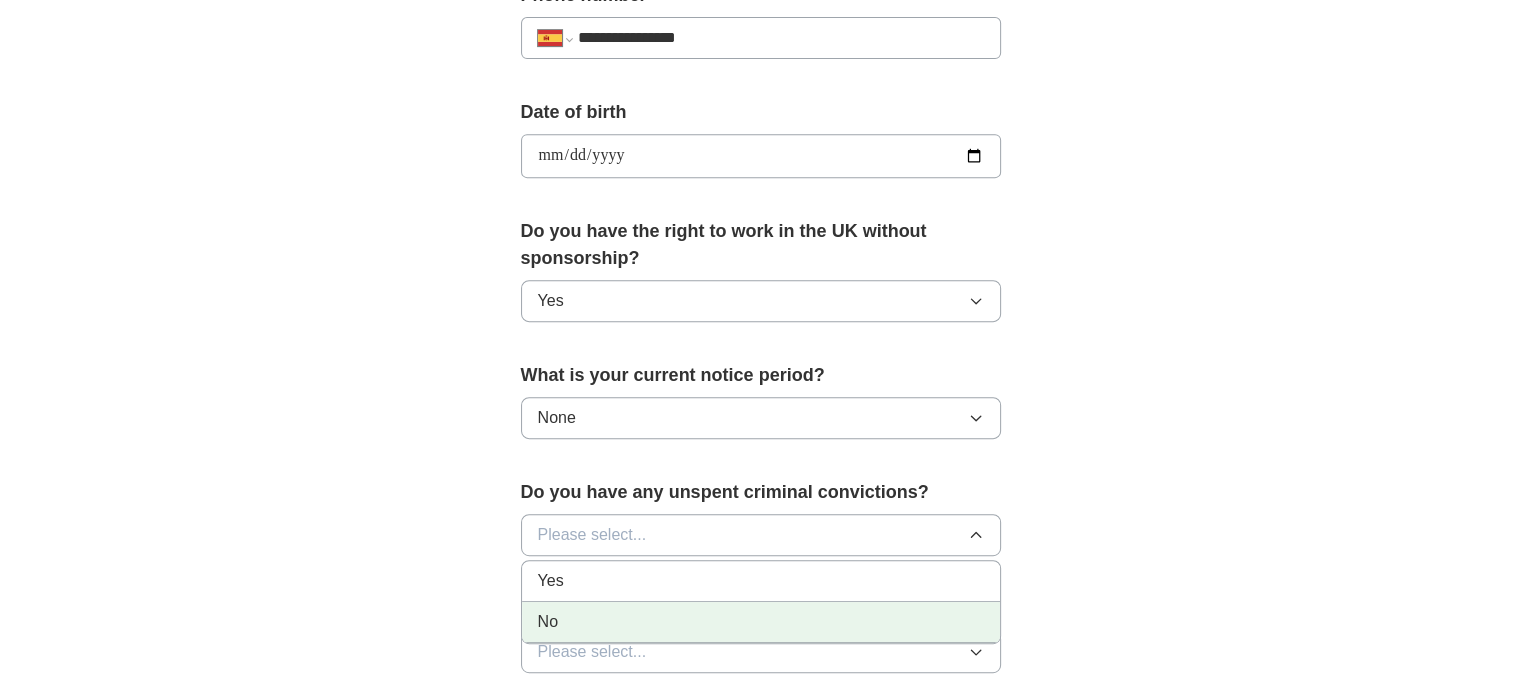 click on "No" at bounding box center [761, 622] 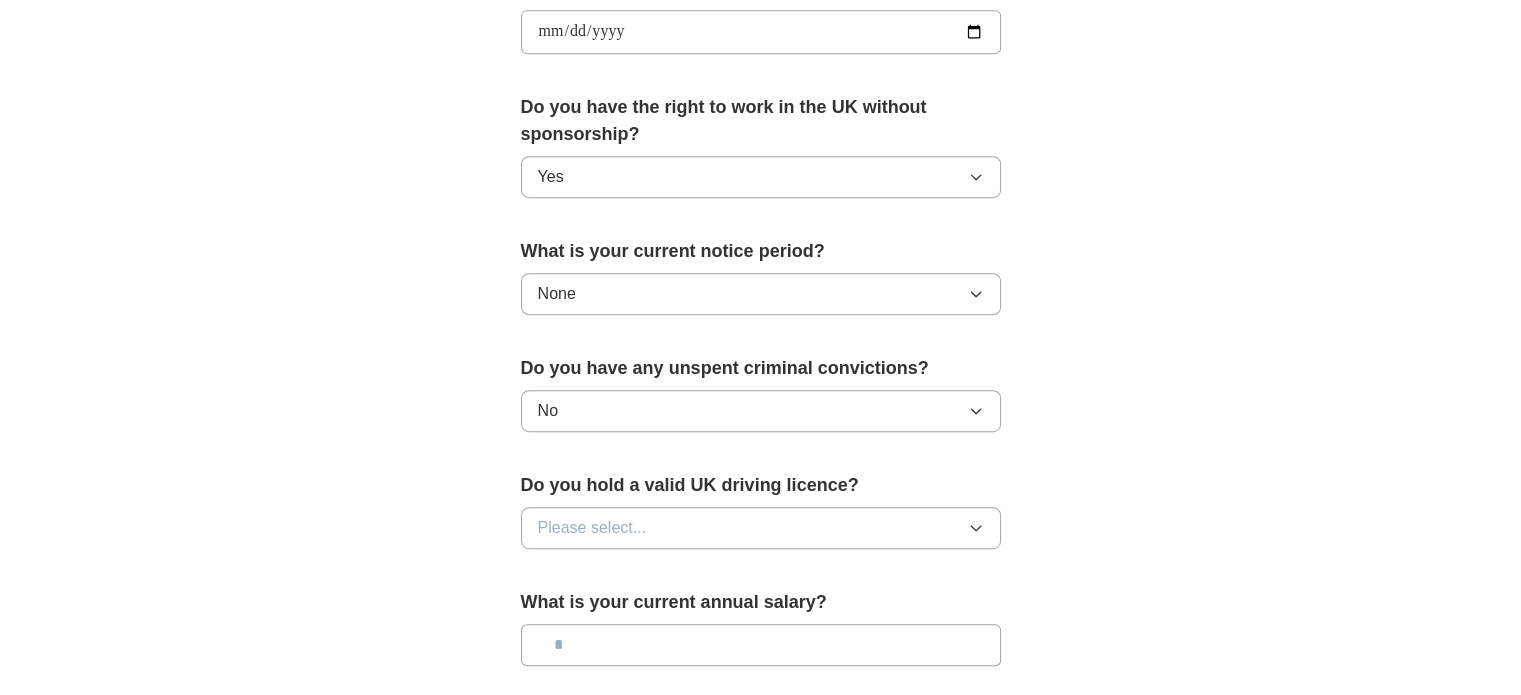 scroll, scrollTop: 1054, scrollLeft: 0, axis: vertical 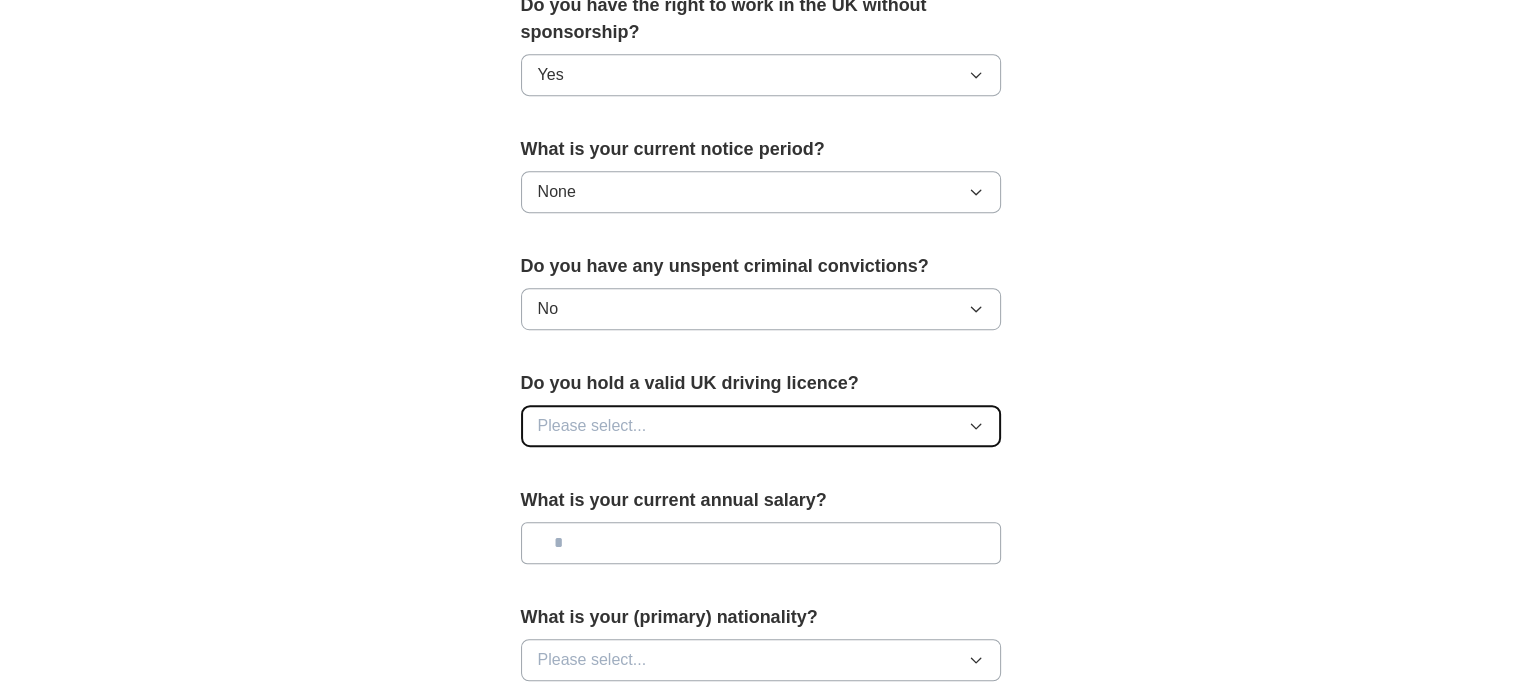 click on "Please select..." at bounding box center [761, 426] 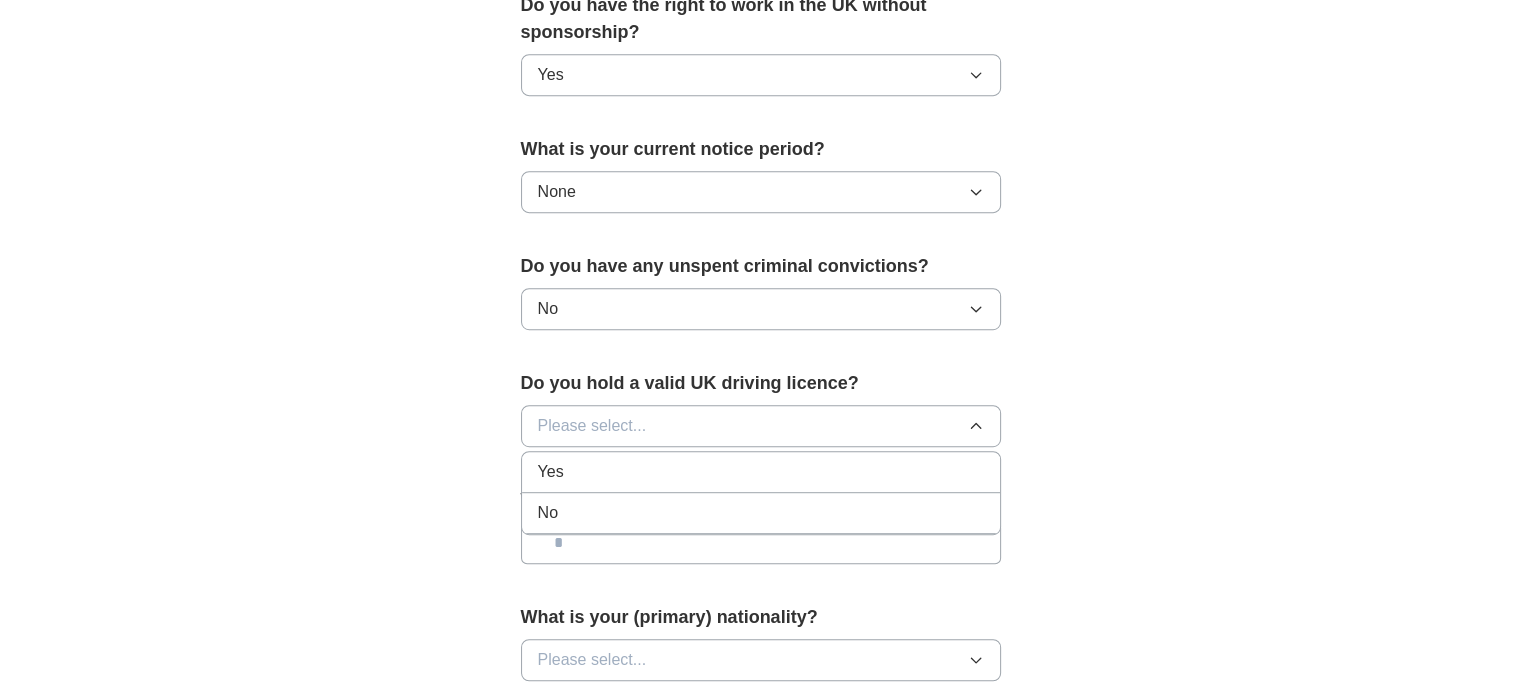 click on "No" at bounding box center (761, 513) 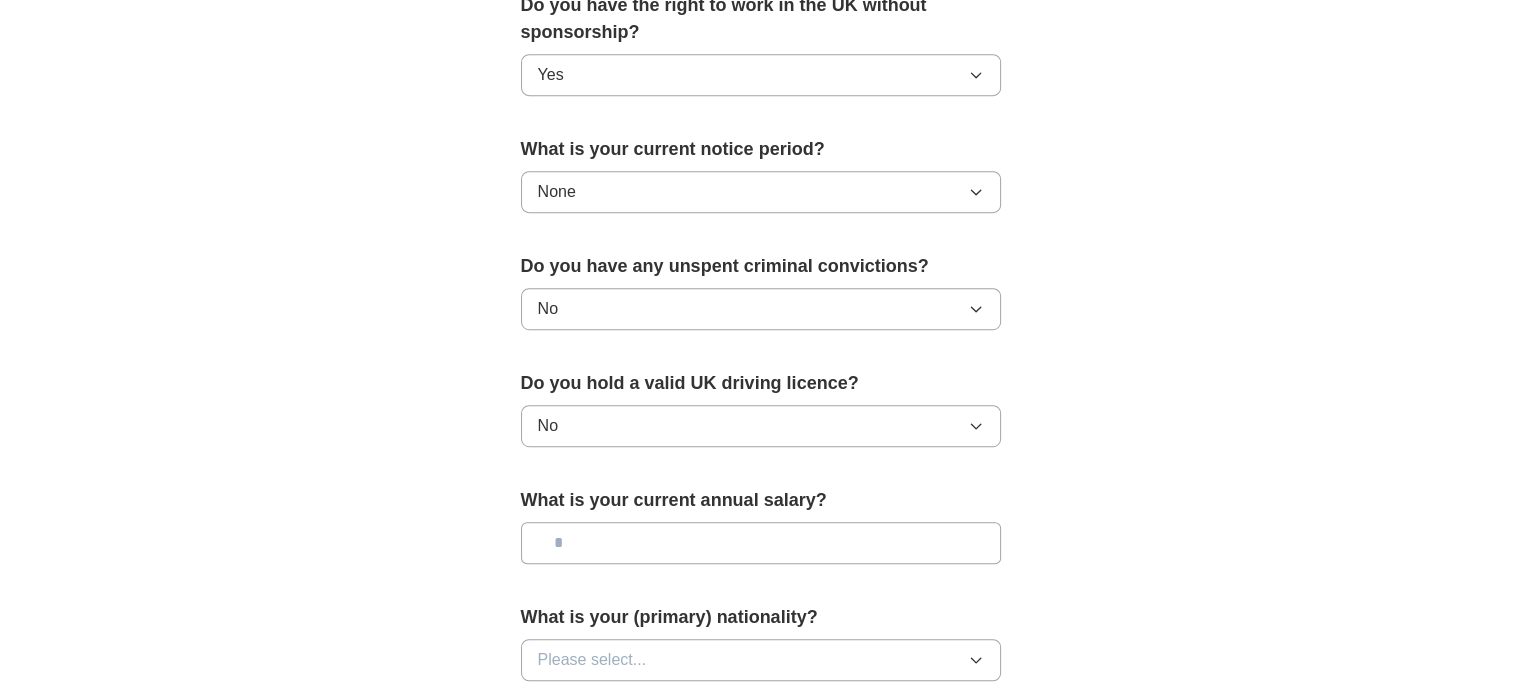 click at bounding box center (761, 543) 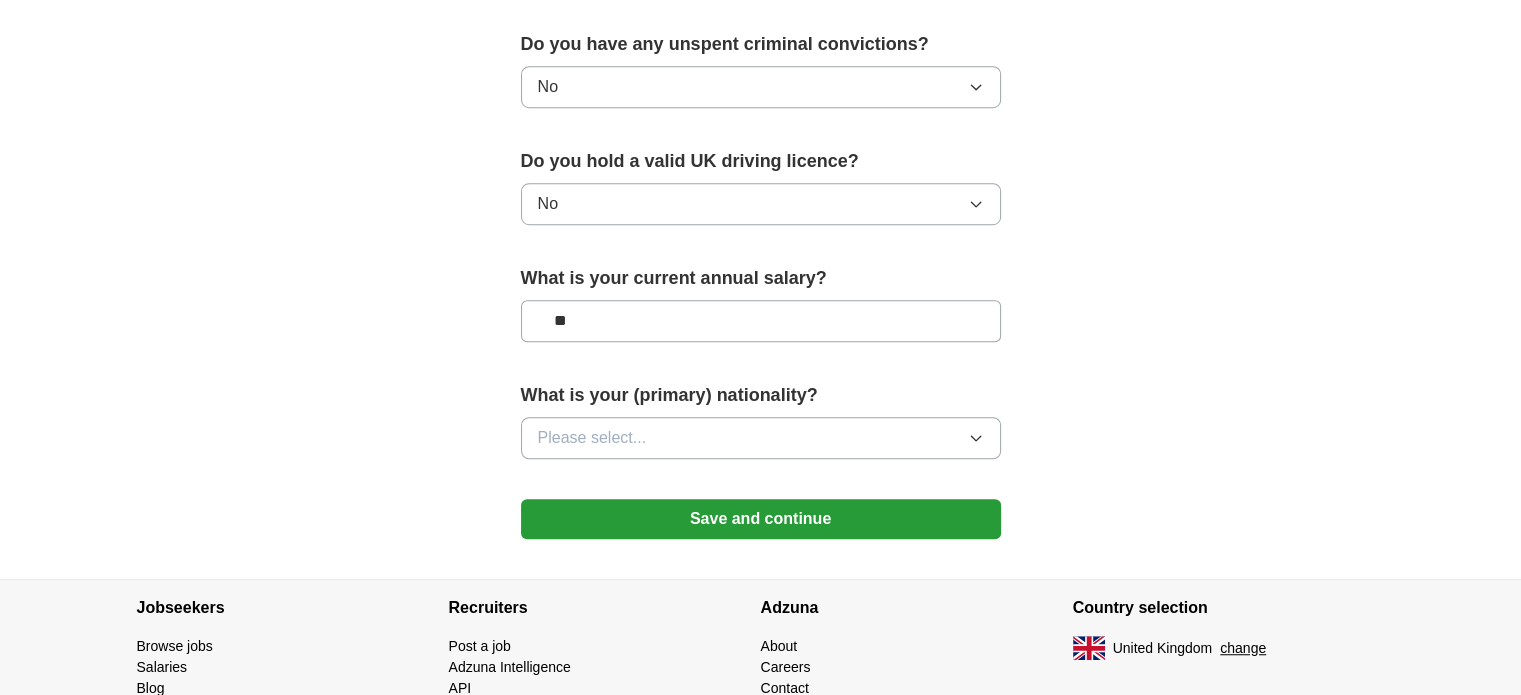 scroll, scrollTop: 1284, scrollLeft: 0, axis: vertical 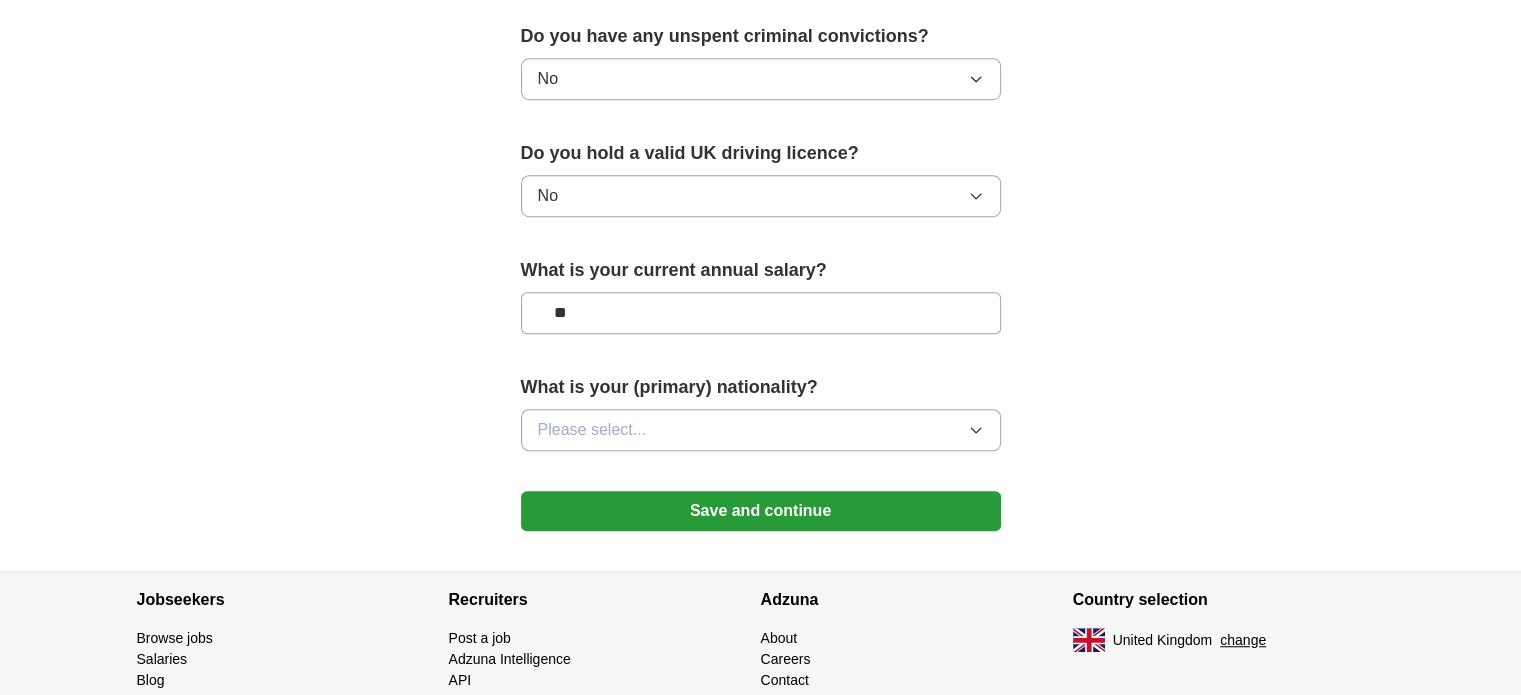 type on "**" 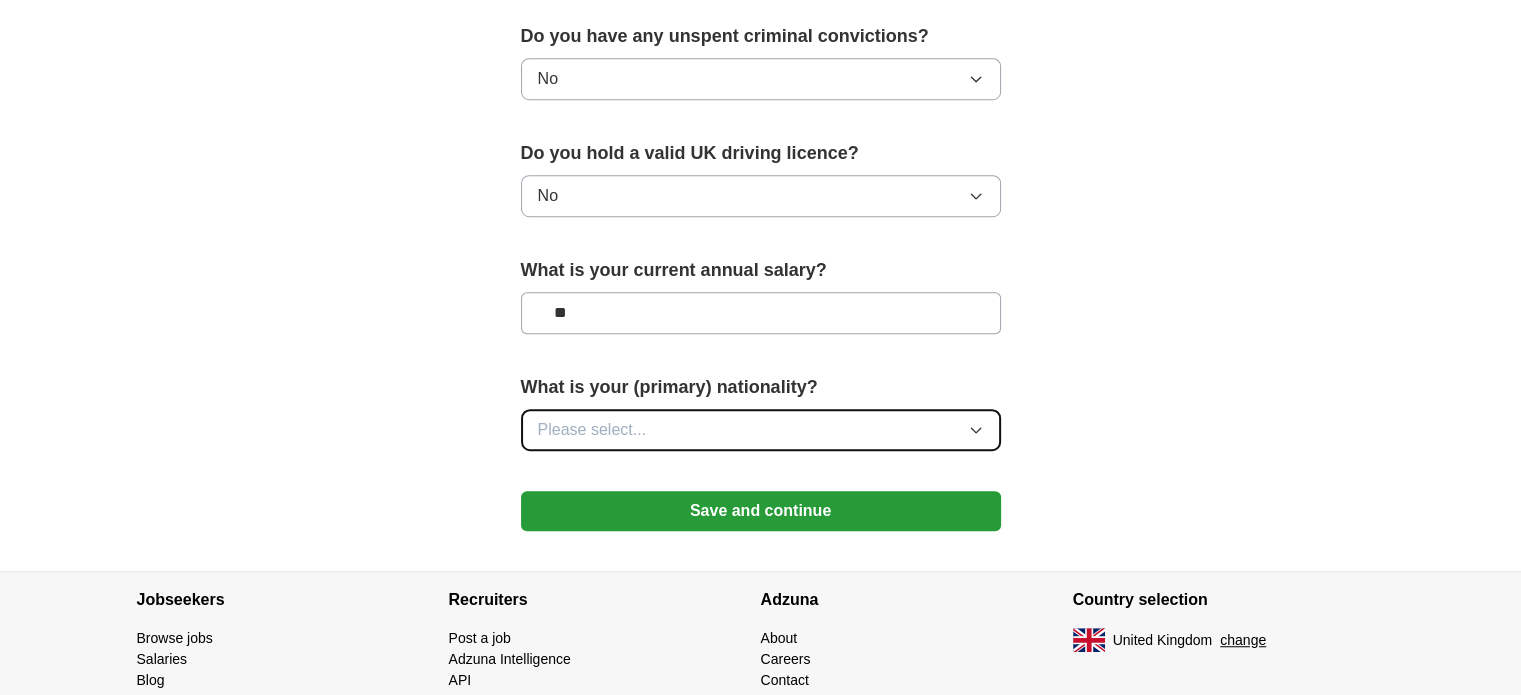 click 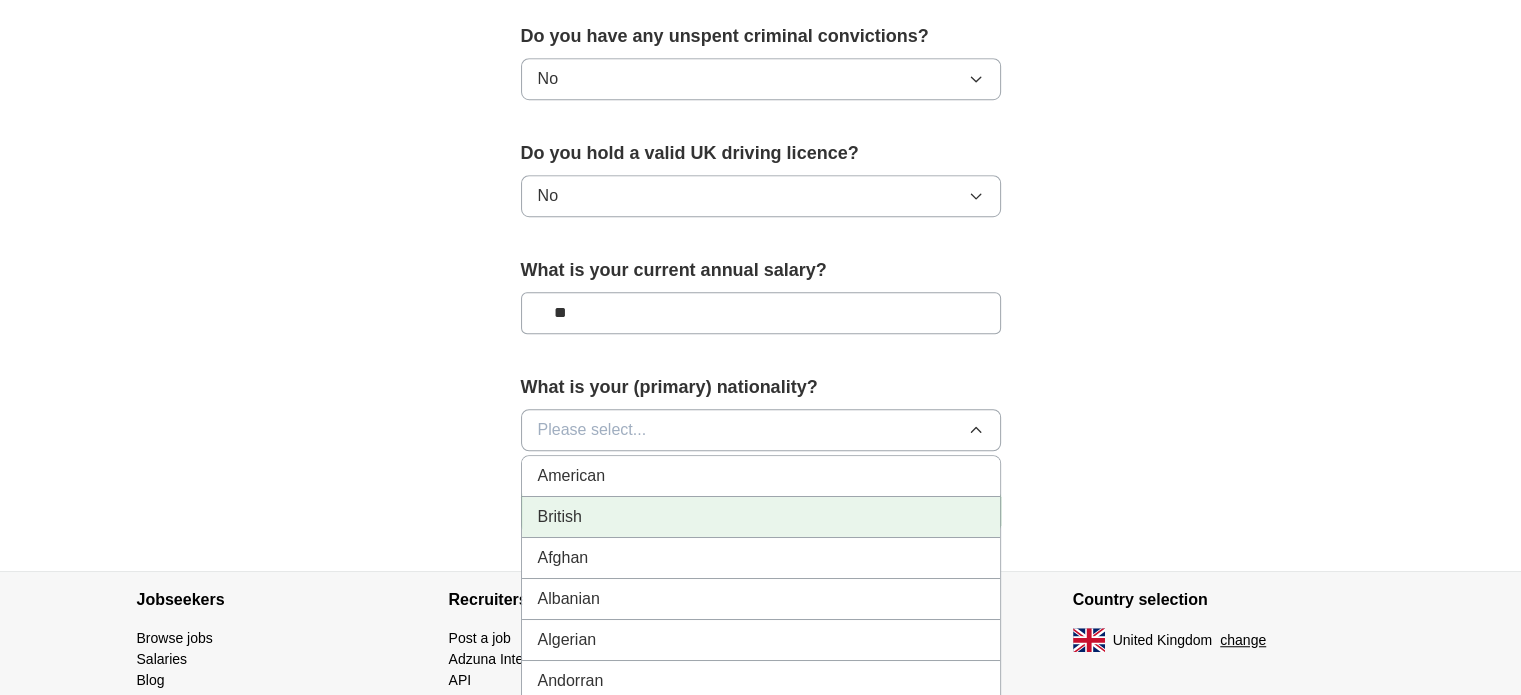 click on "British" at bounding box center (761, 517) 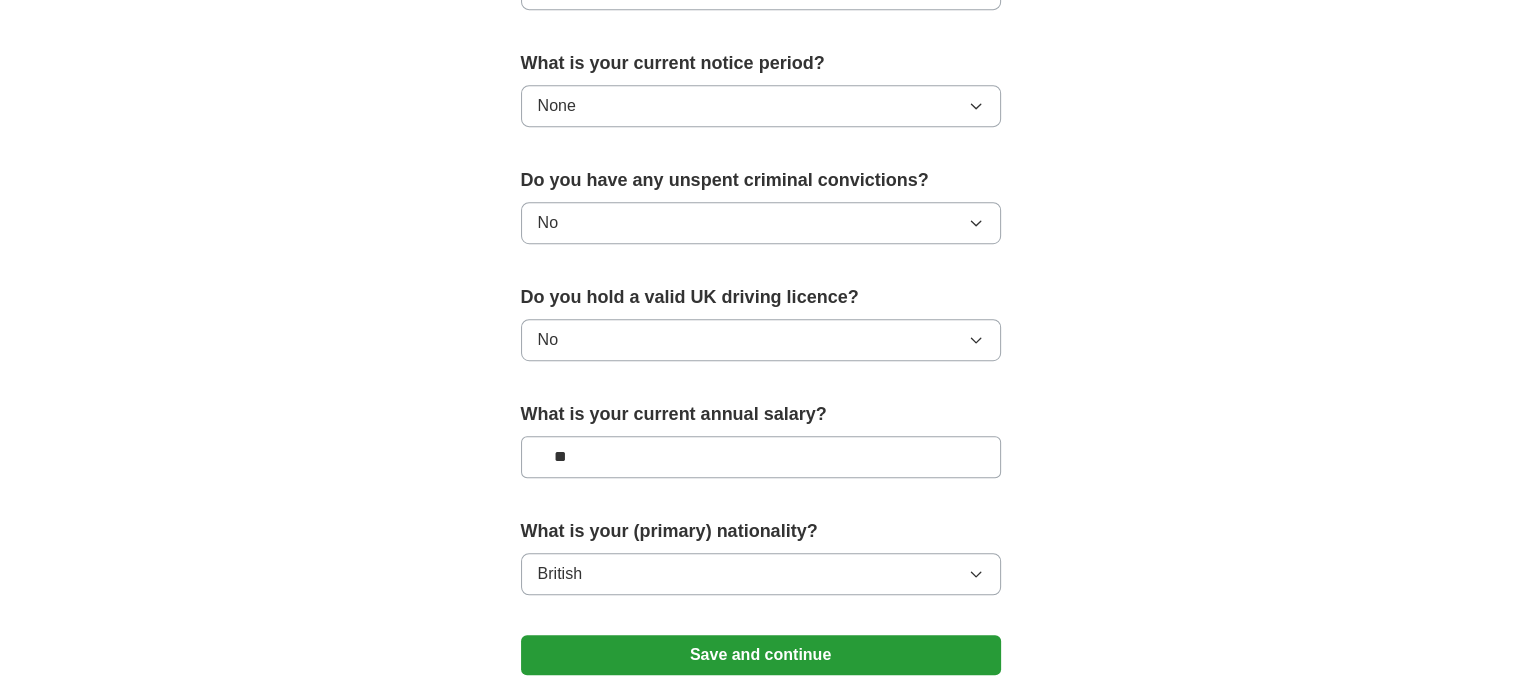 scroll, scrollTop: 1199, scrollLeft: 0, axis: vertical 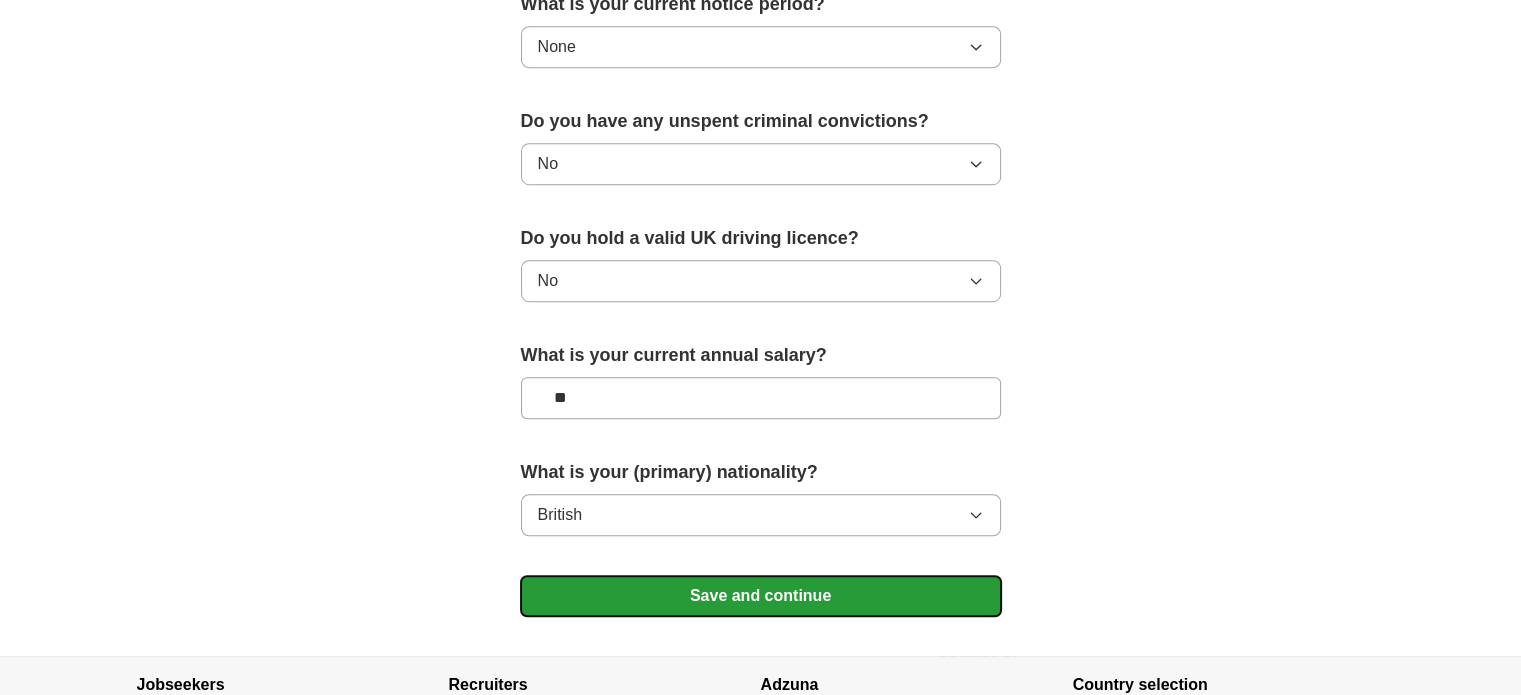 click on "Save and continue" at bounding box center [761, 596] 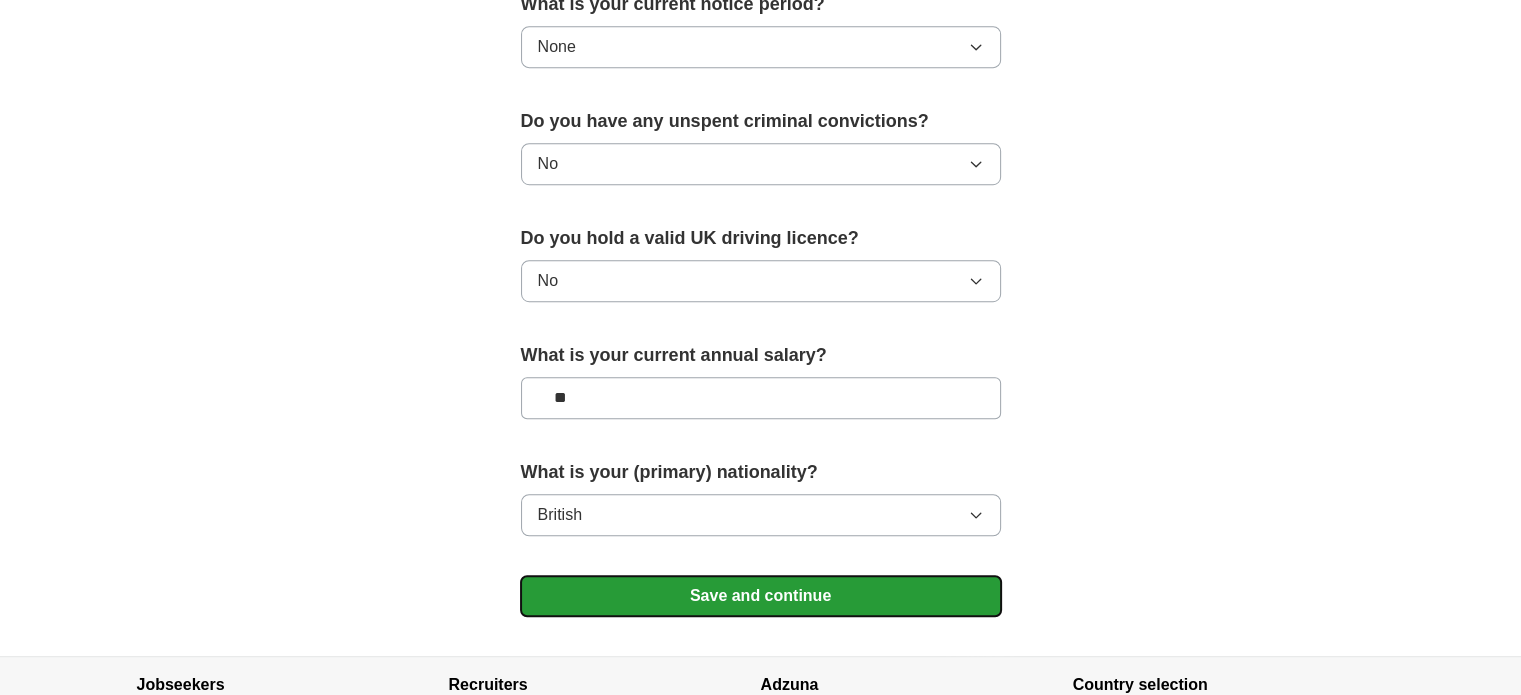 click on "Save and continue" at bounding box center (761, 596) 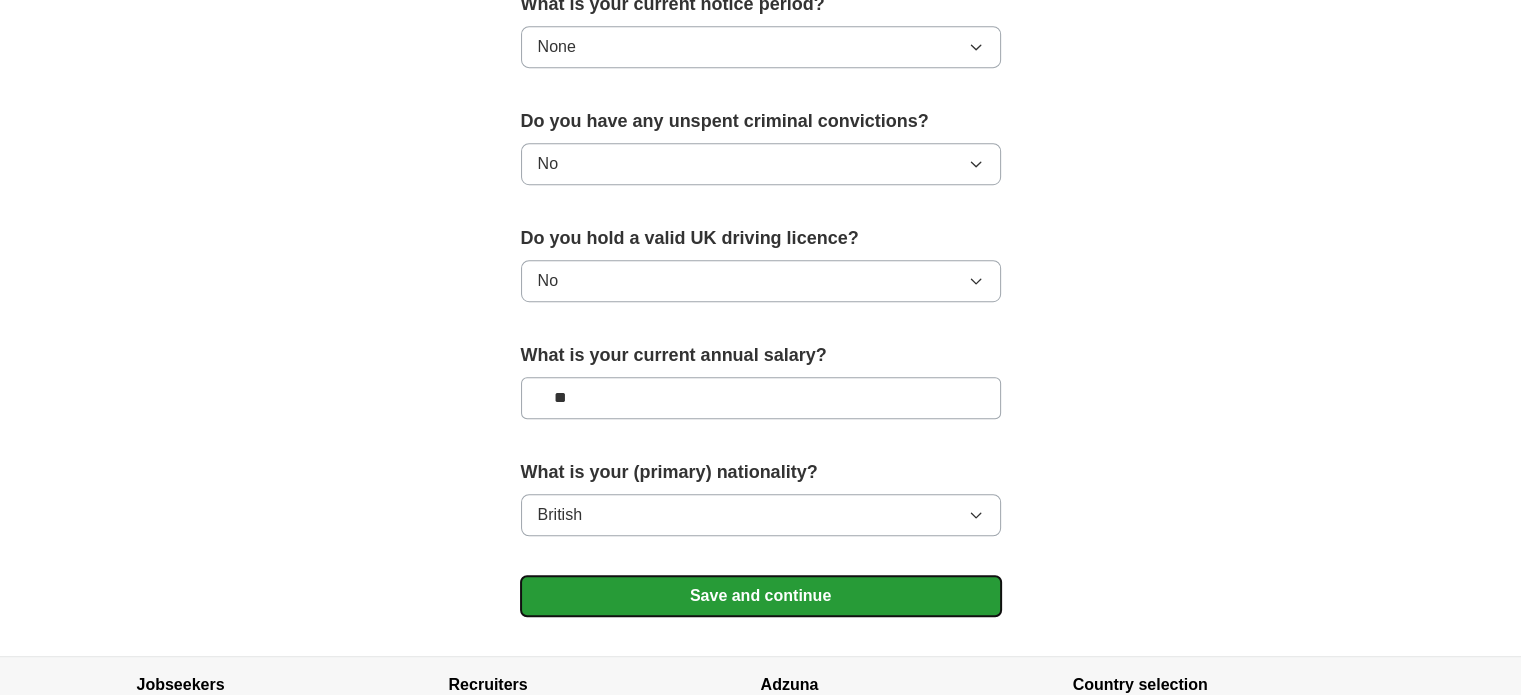 click on "Save and continue" at bounding box center (761, 596) 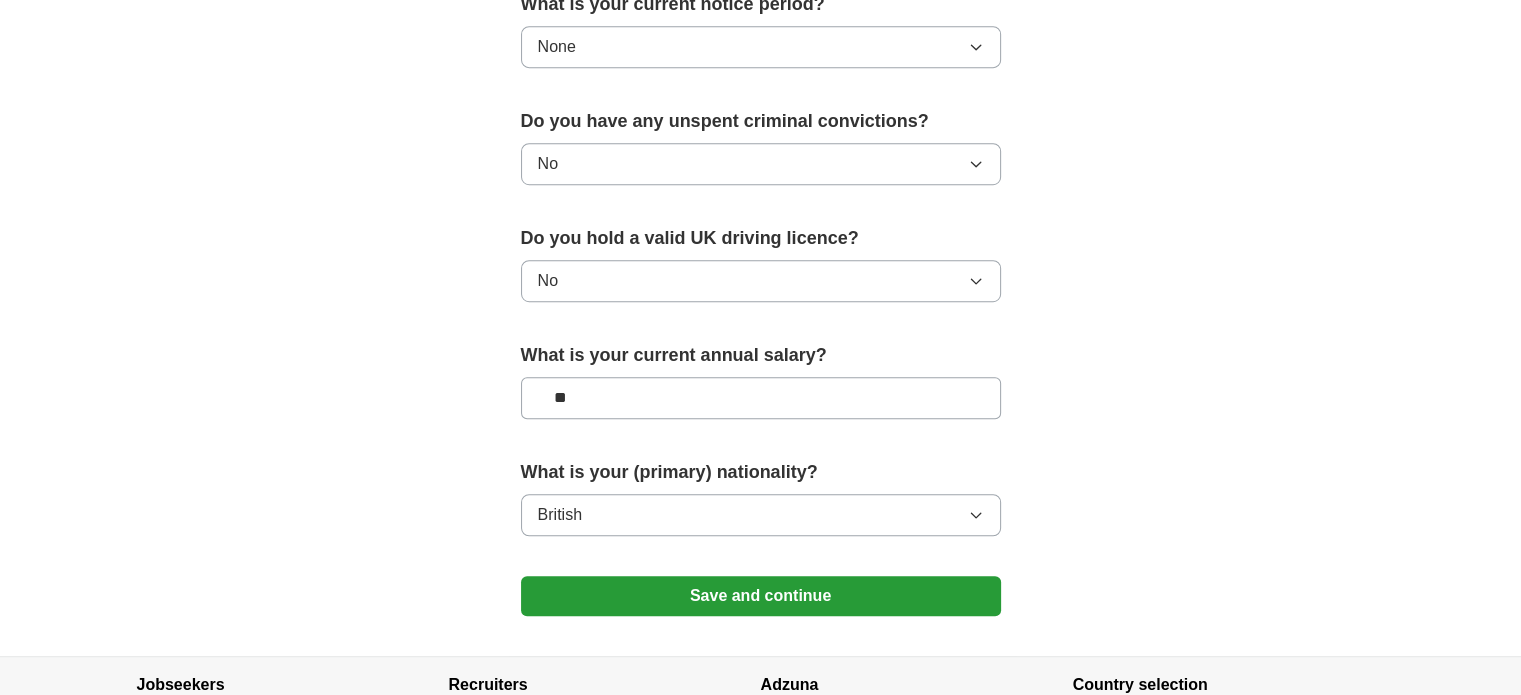 scroll, scrollTop: 1356, scrollLeft: 0, axis: vertical 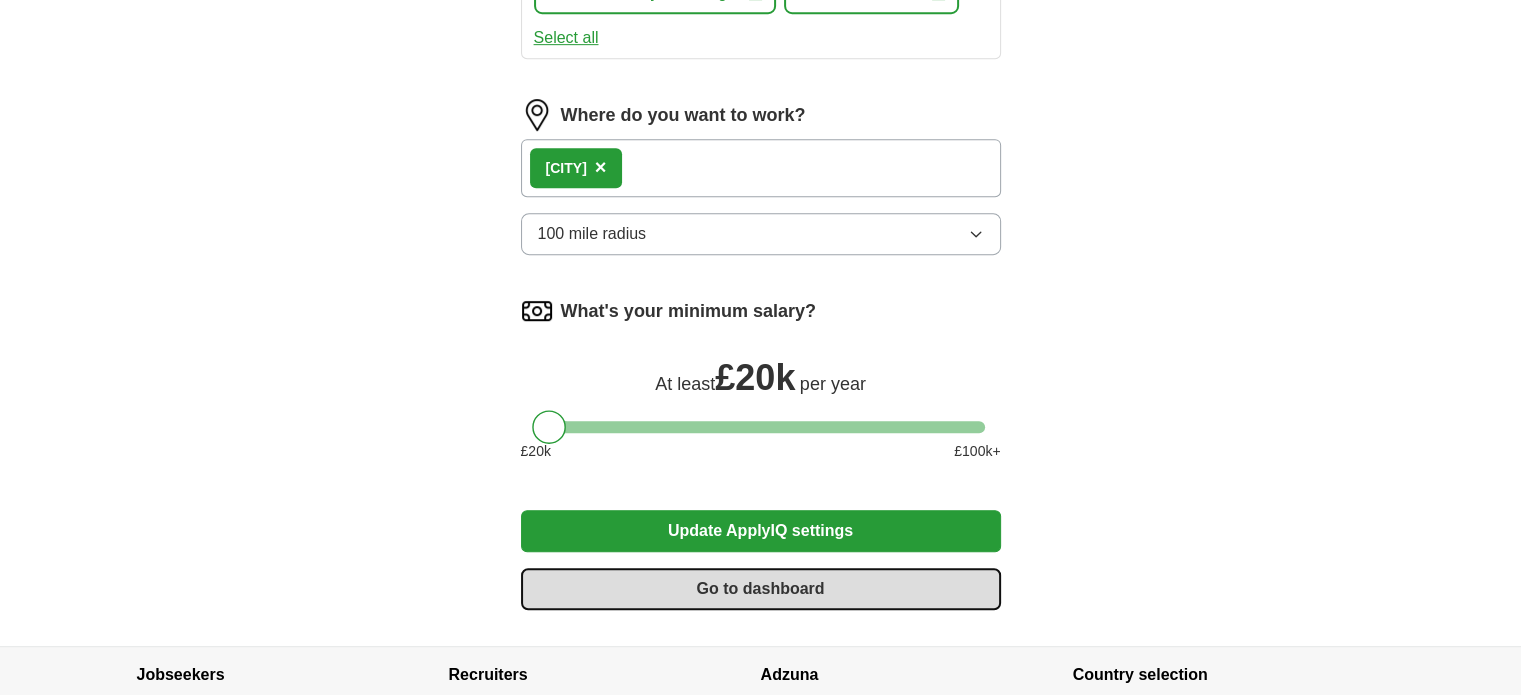 click on "Go to dashboard" at bounding box center [761, 589] 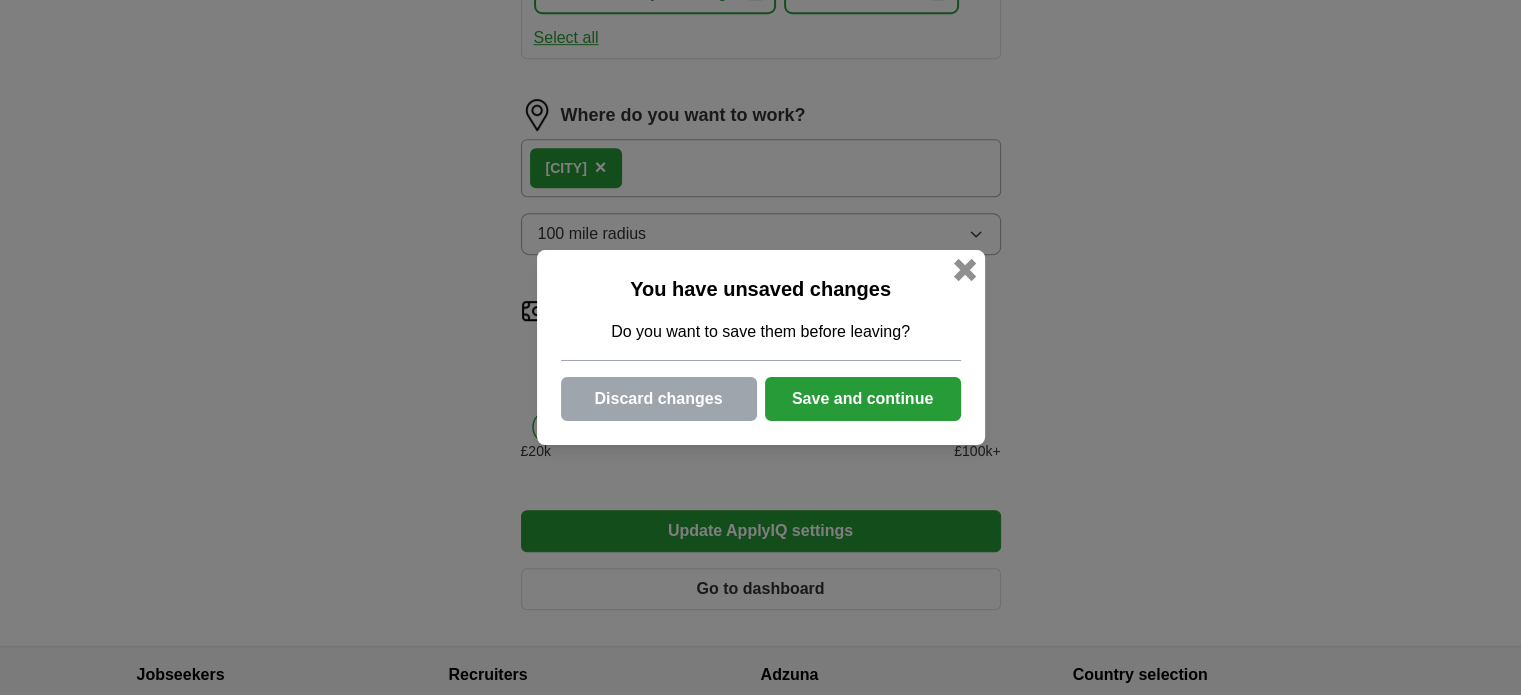 click at bounding box center [964, 270] 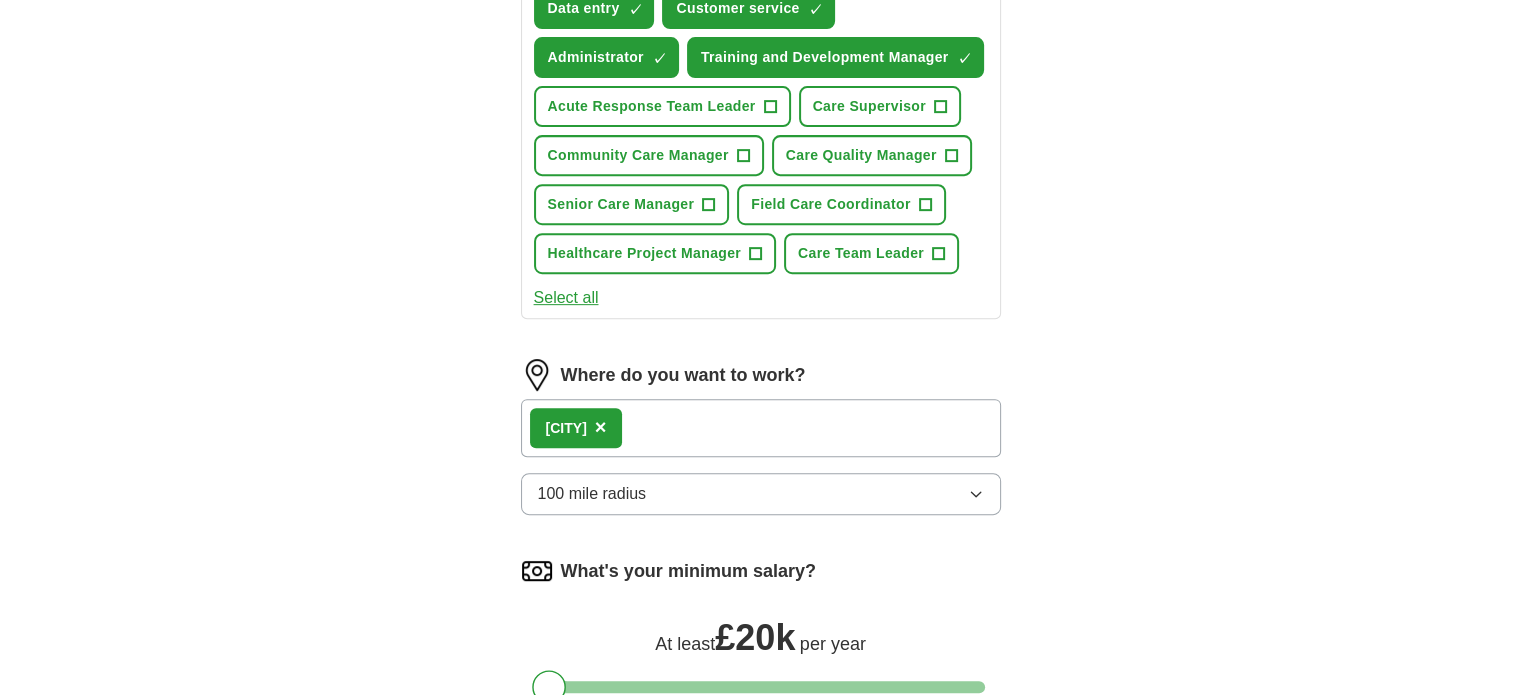 scroll, scrollTop: 1219, scrollLeft: 0, axis: vertical 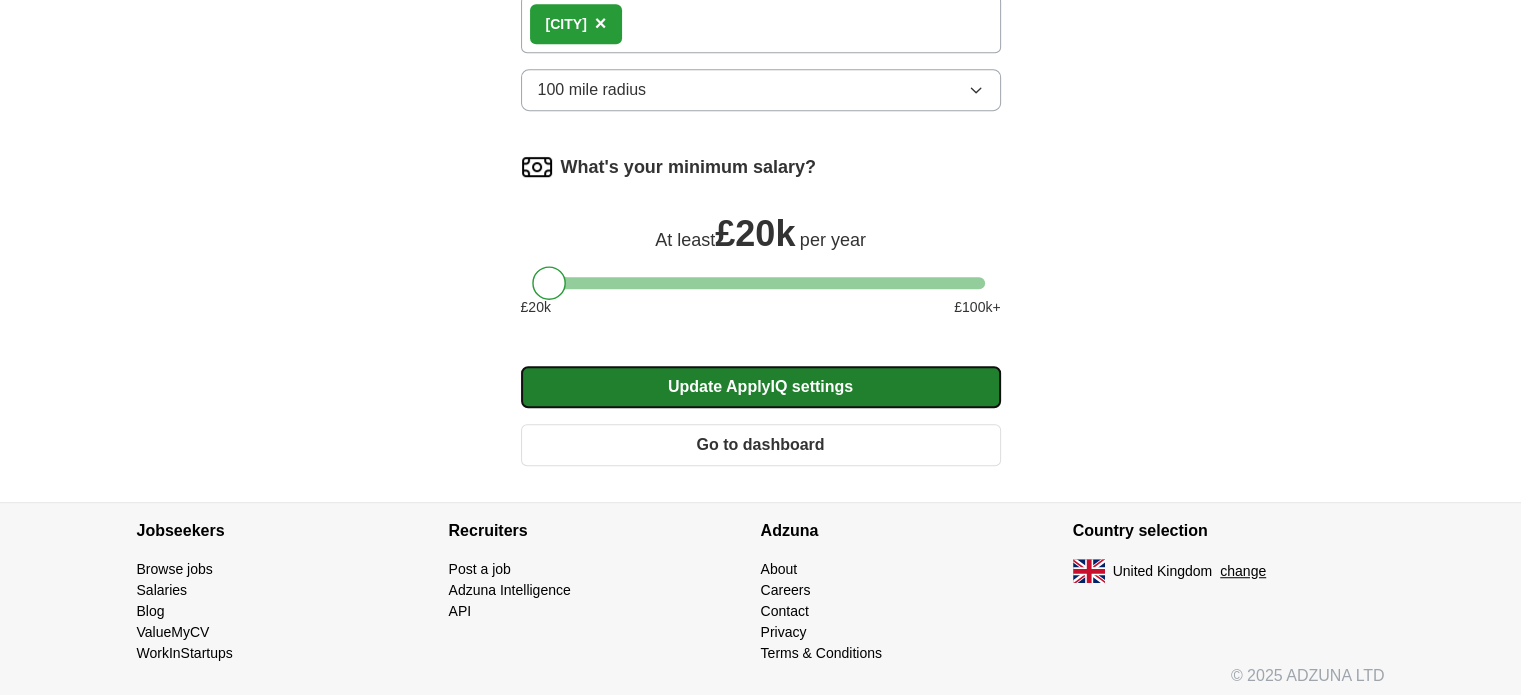 click on "Update ApplyIQ settings" at bounding box center [761, 387] 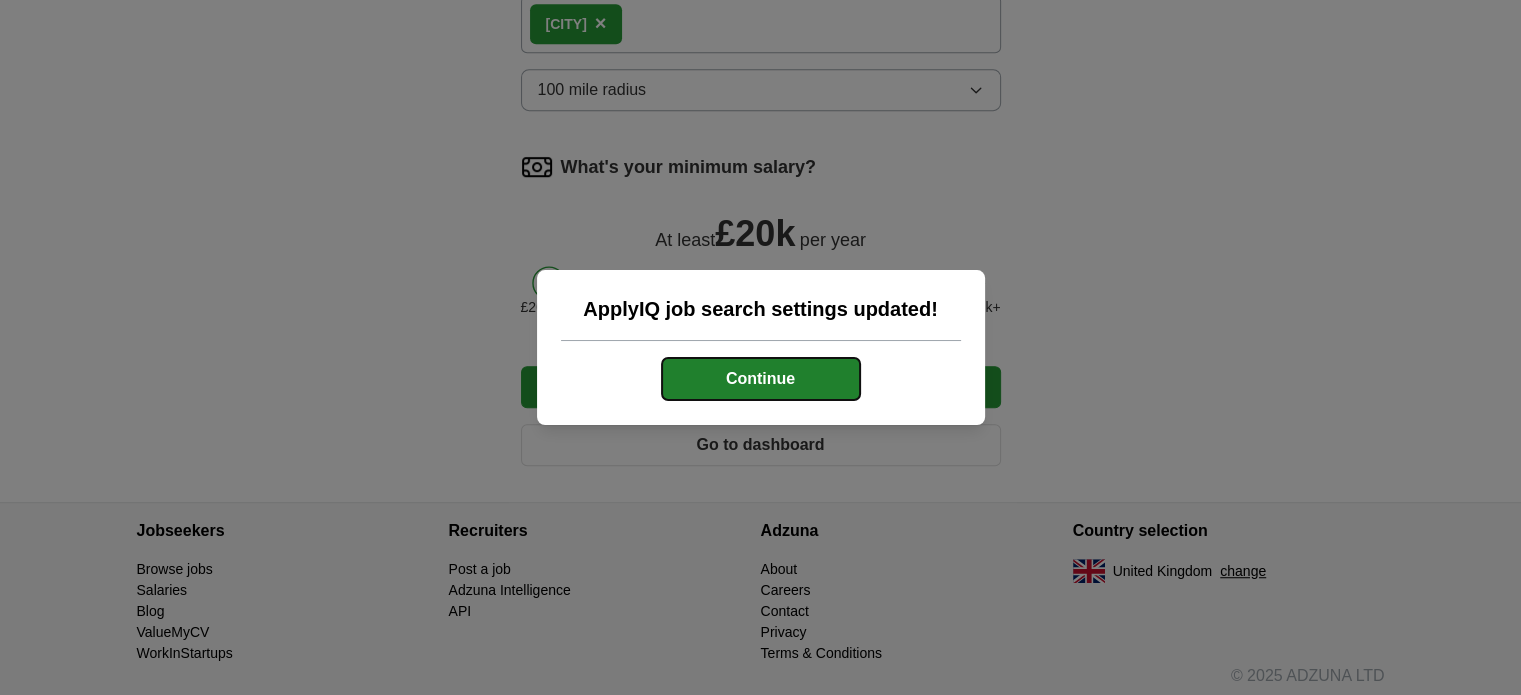 click on "Continue" at bounding box center (761, 379) 